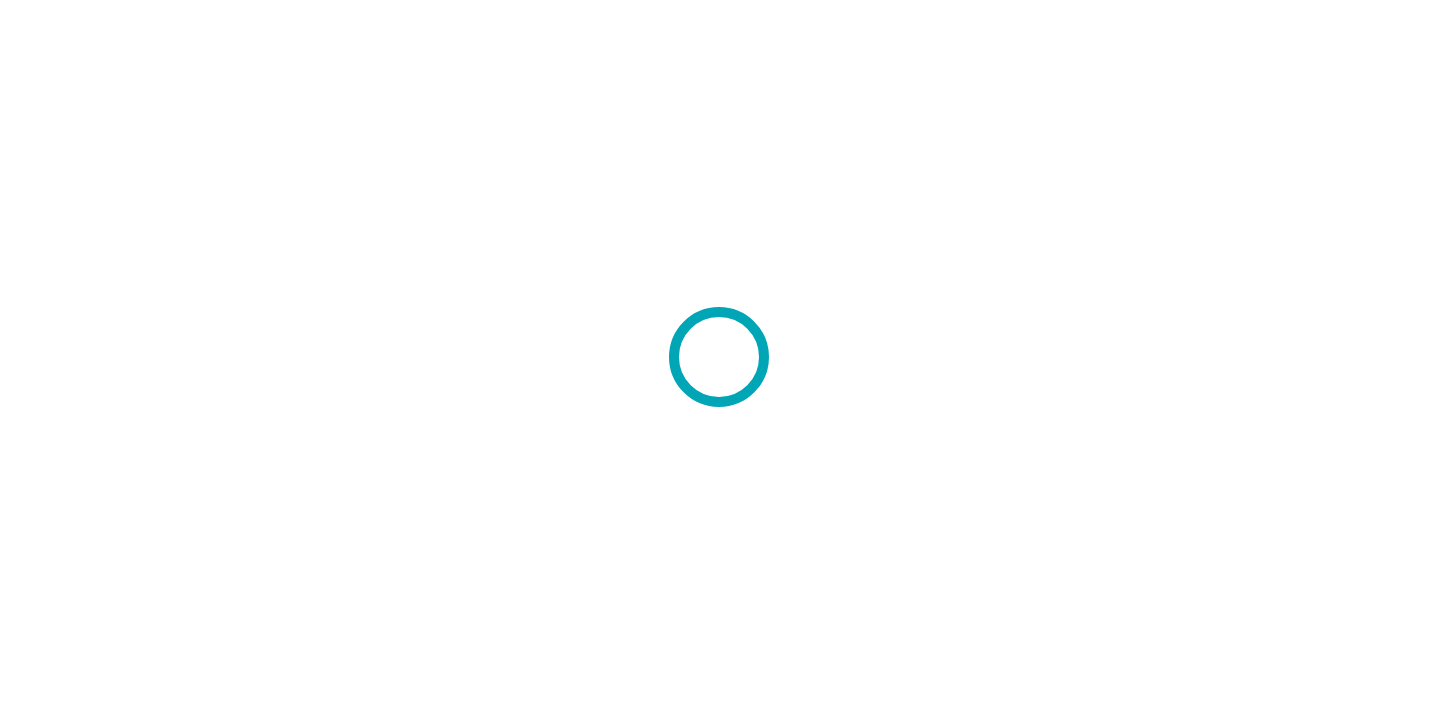 scroll, scrollTop: 0, scrollLeft: 0, axis: both 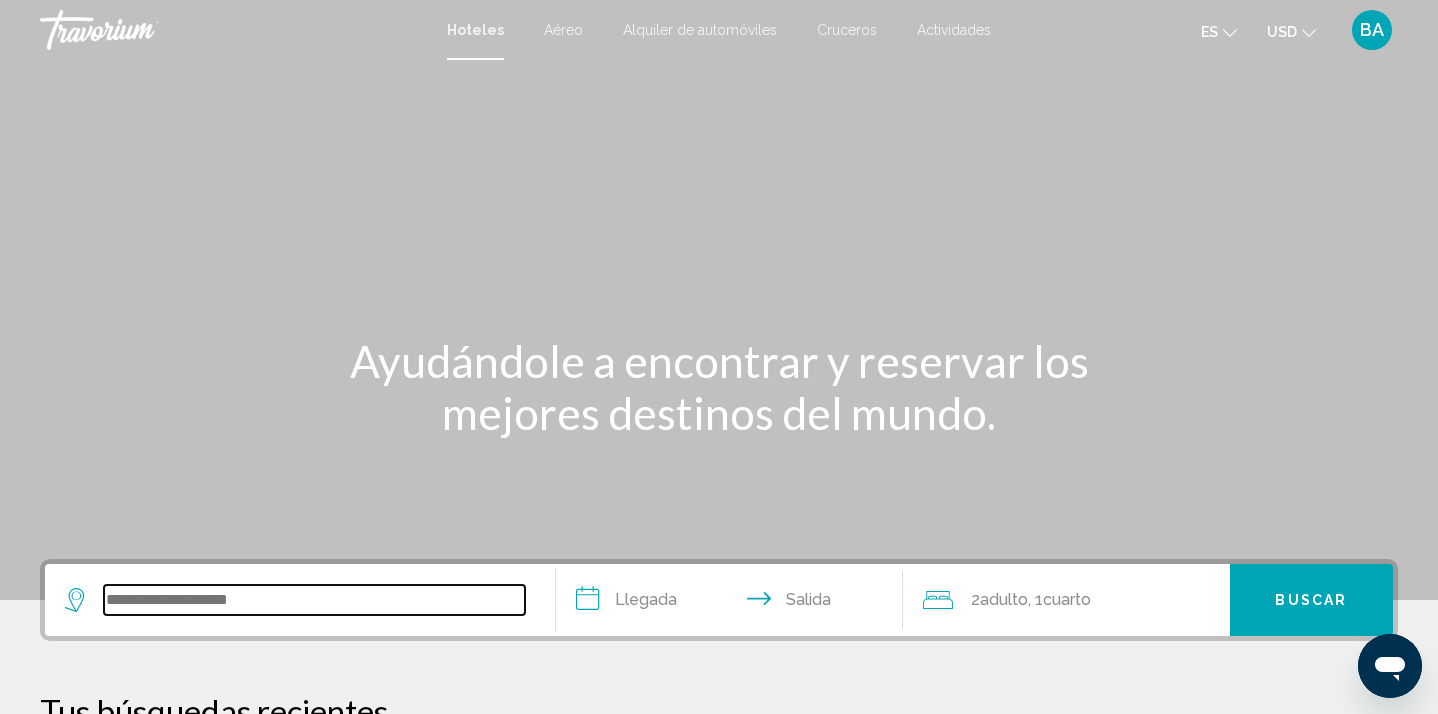 click at bounding box center [314, 600] 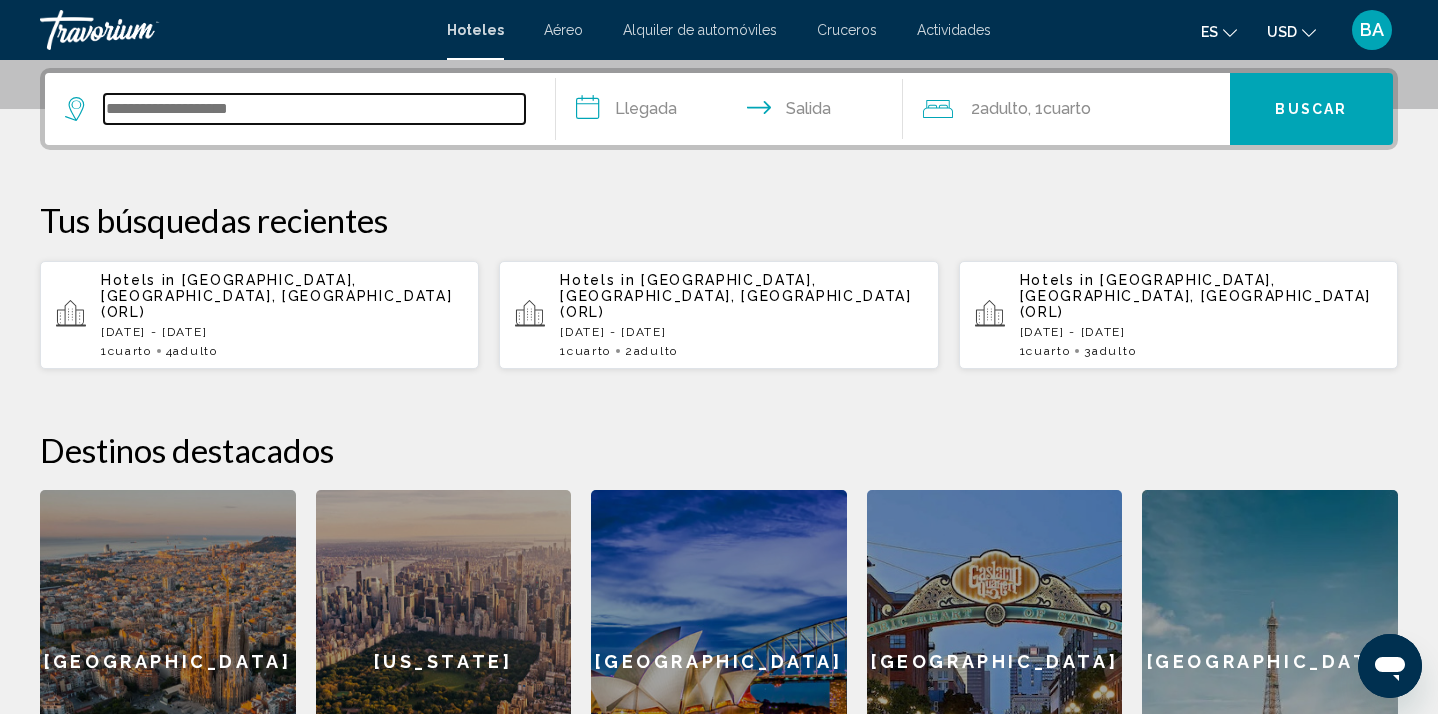 scroll, scrollTop: 494, scrollLeft: 0, axis: vertical 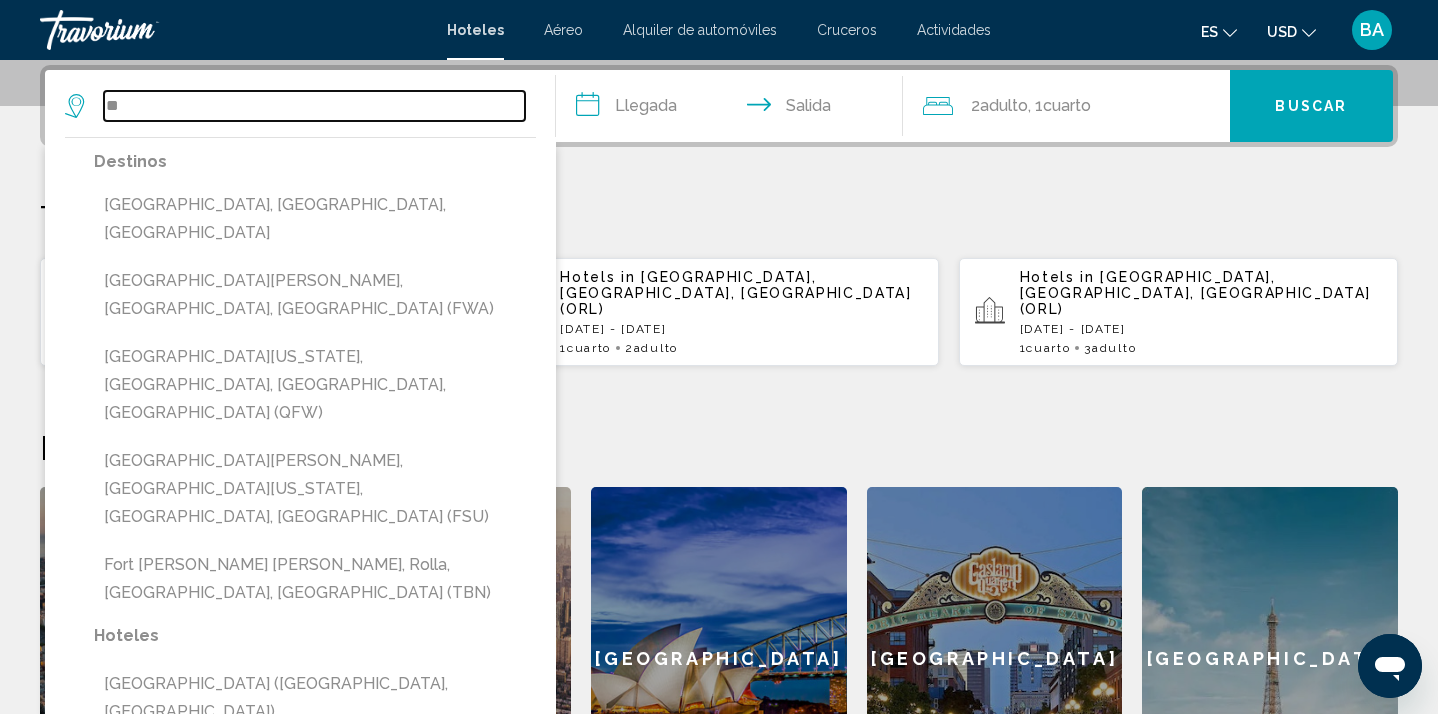 type on "*" 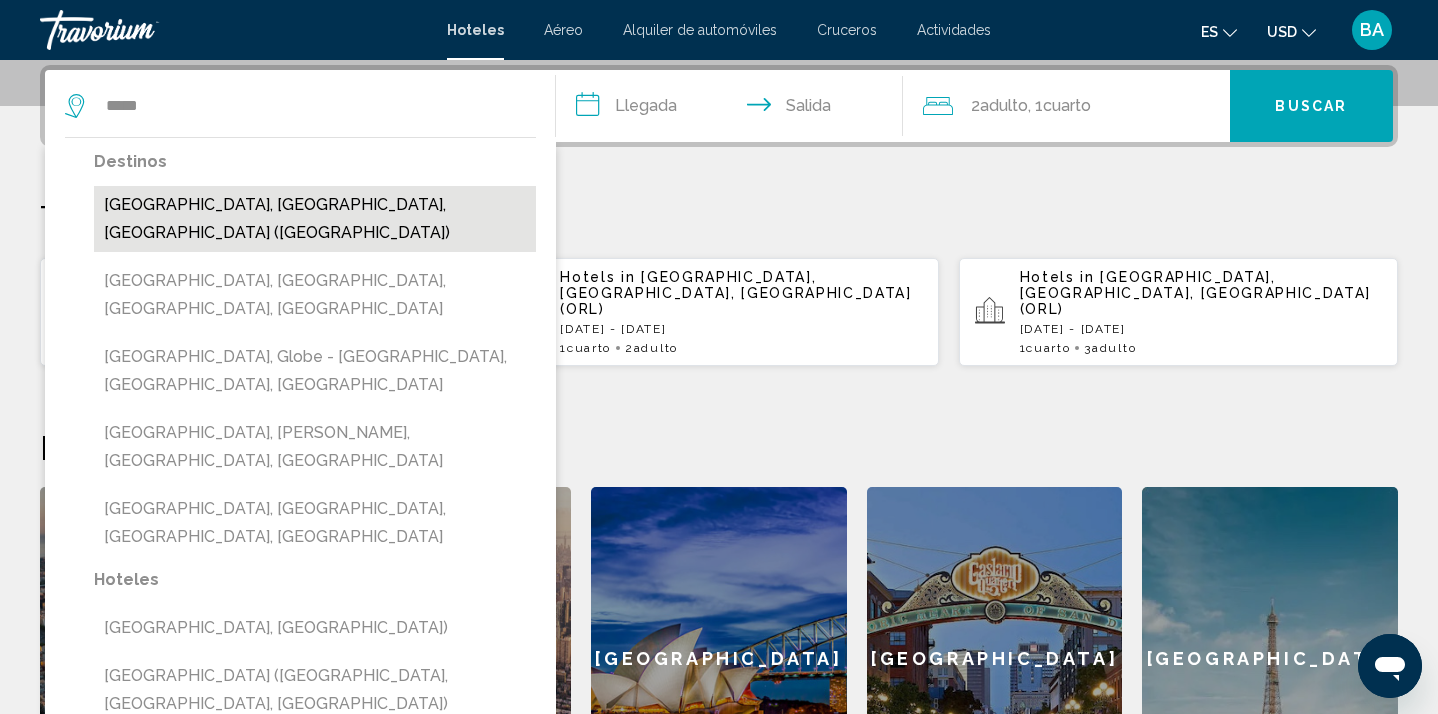 click on "[GEOGRAPHIC_DATA], [GEOGRAPHIC_DATA], [GEOGRAPHIC_DATA] ([GEOGRAPHIC_DATA])" at bounding box center (315, 219) 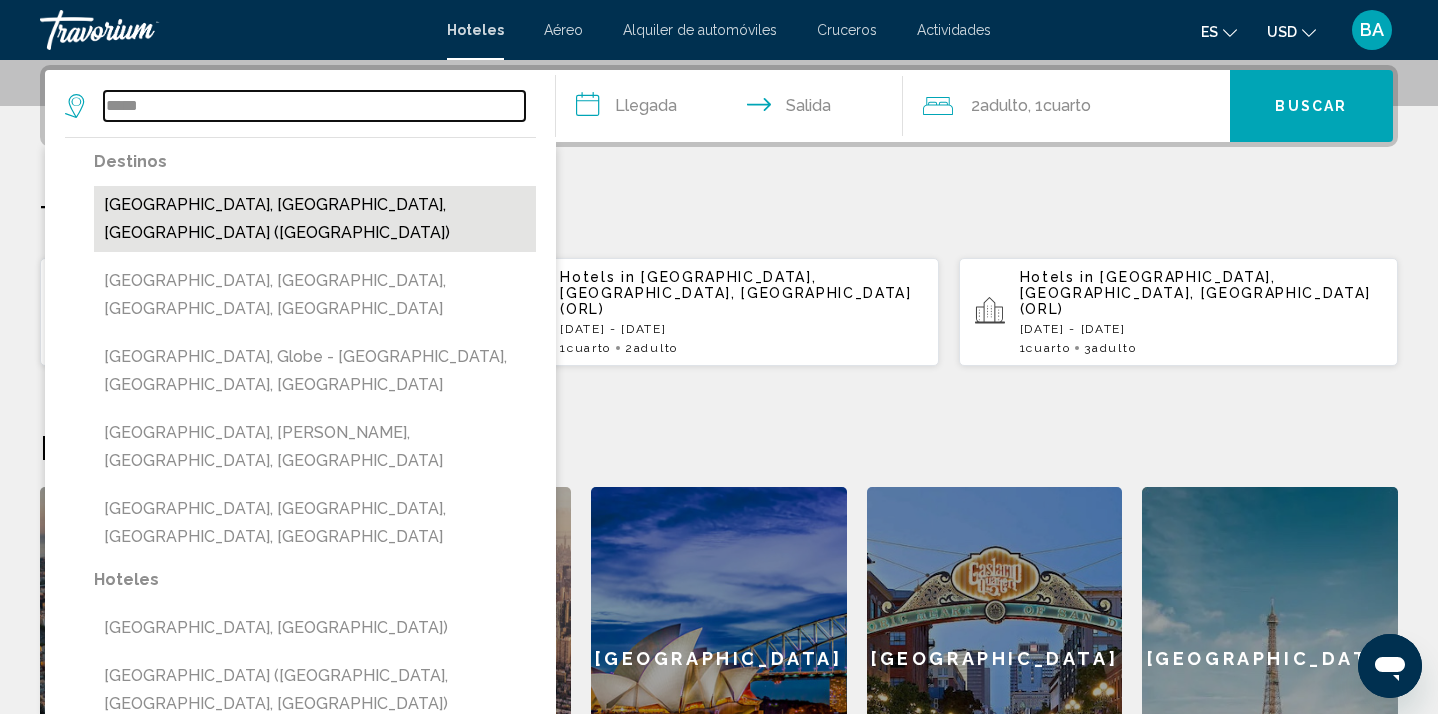 type on "**********" 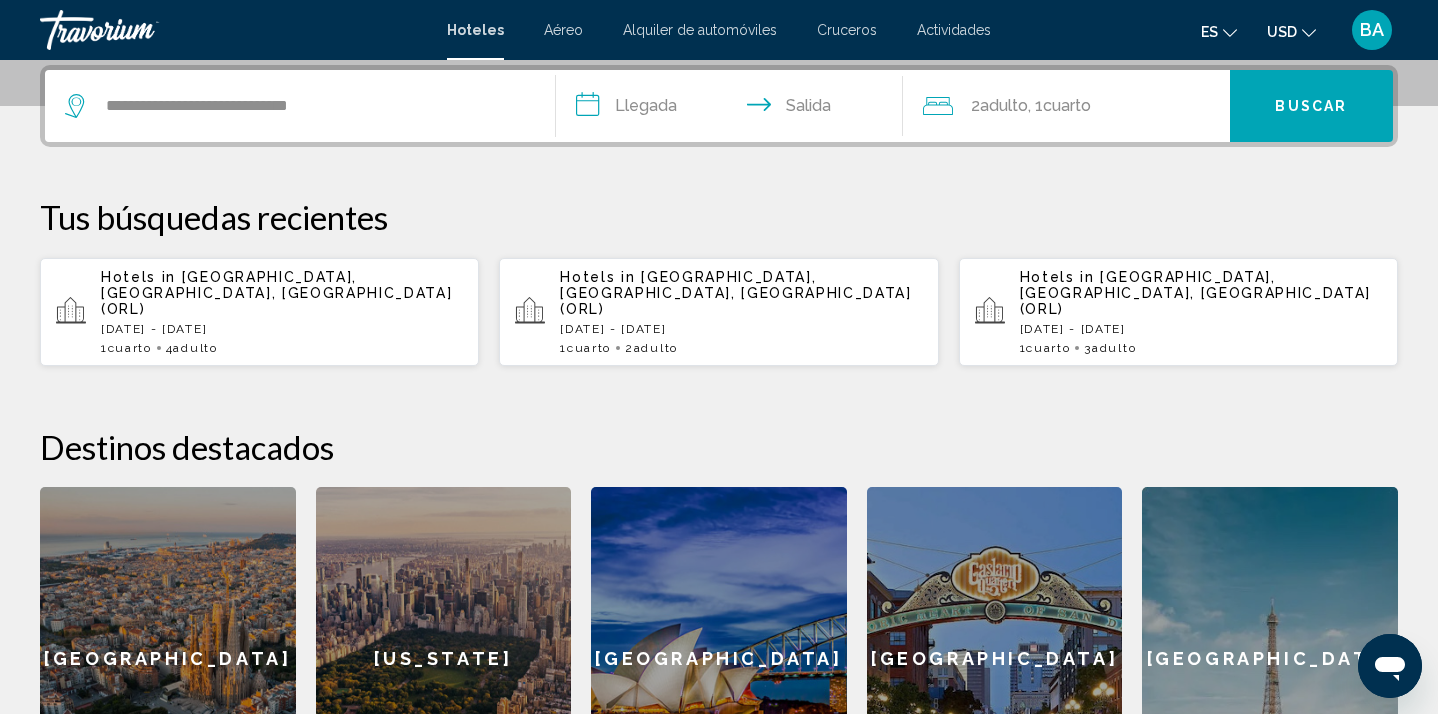 click on "**********" at bounding box center [733, 109] 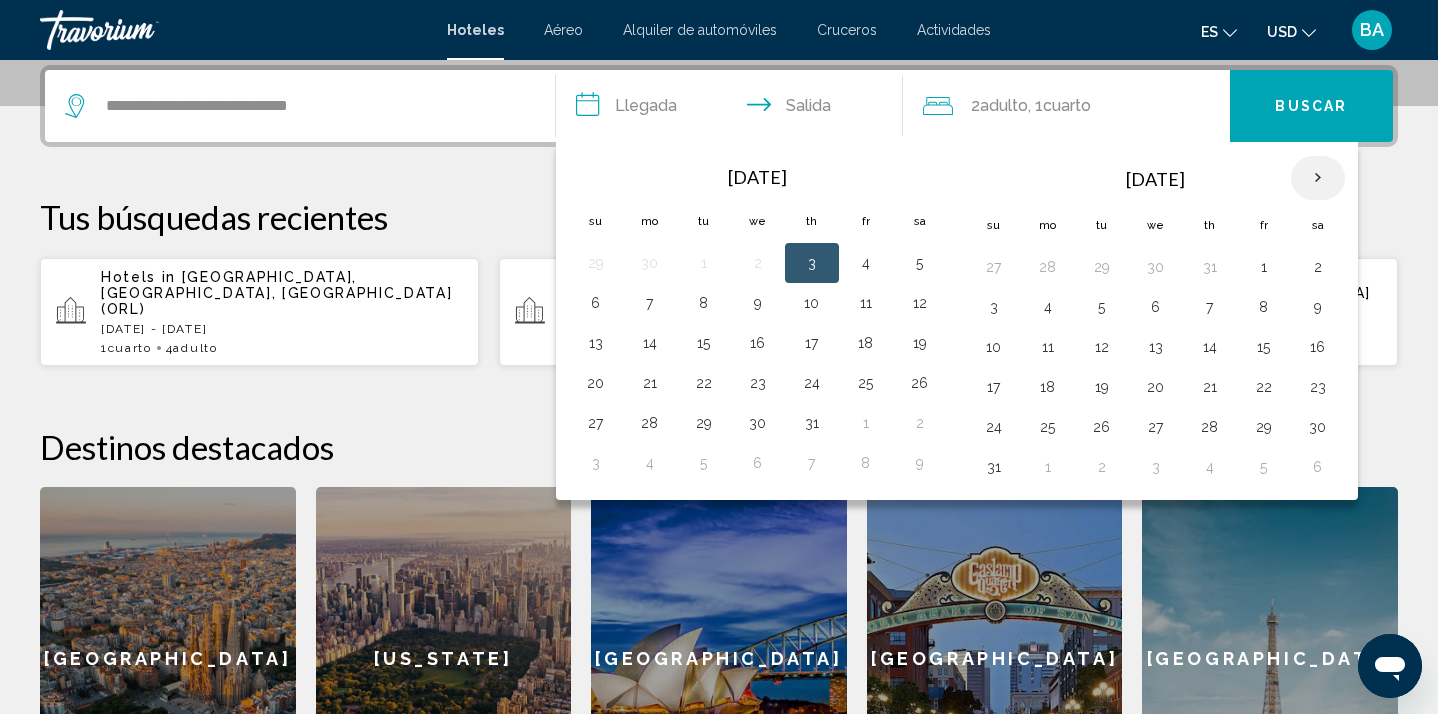 click at bounding box center (1318, 178) 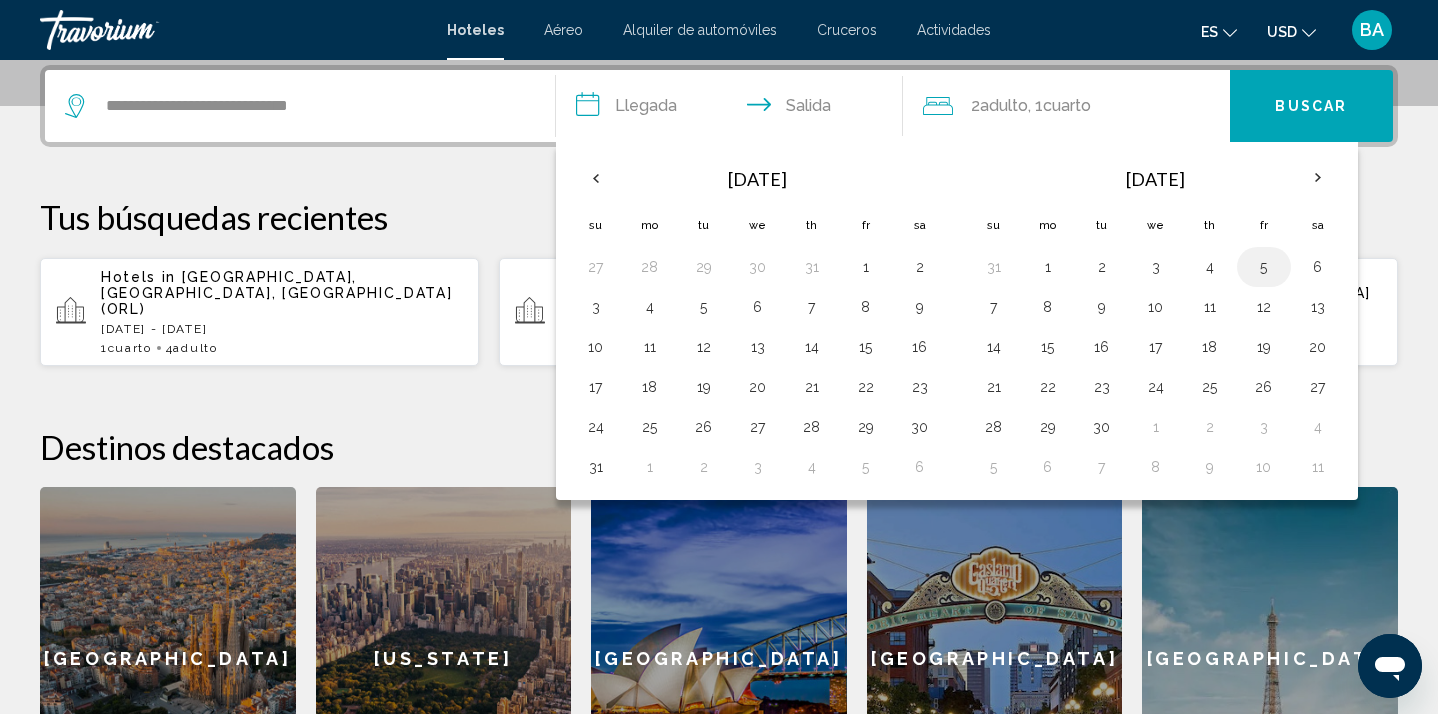 click on "5" at bounding box center [1264, 267] 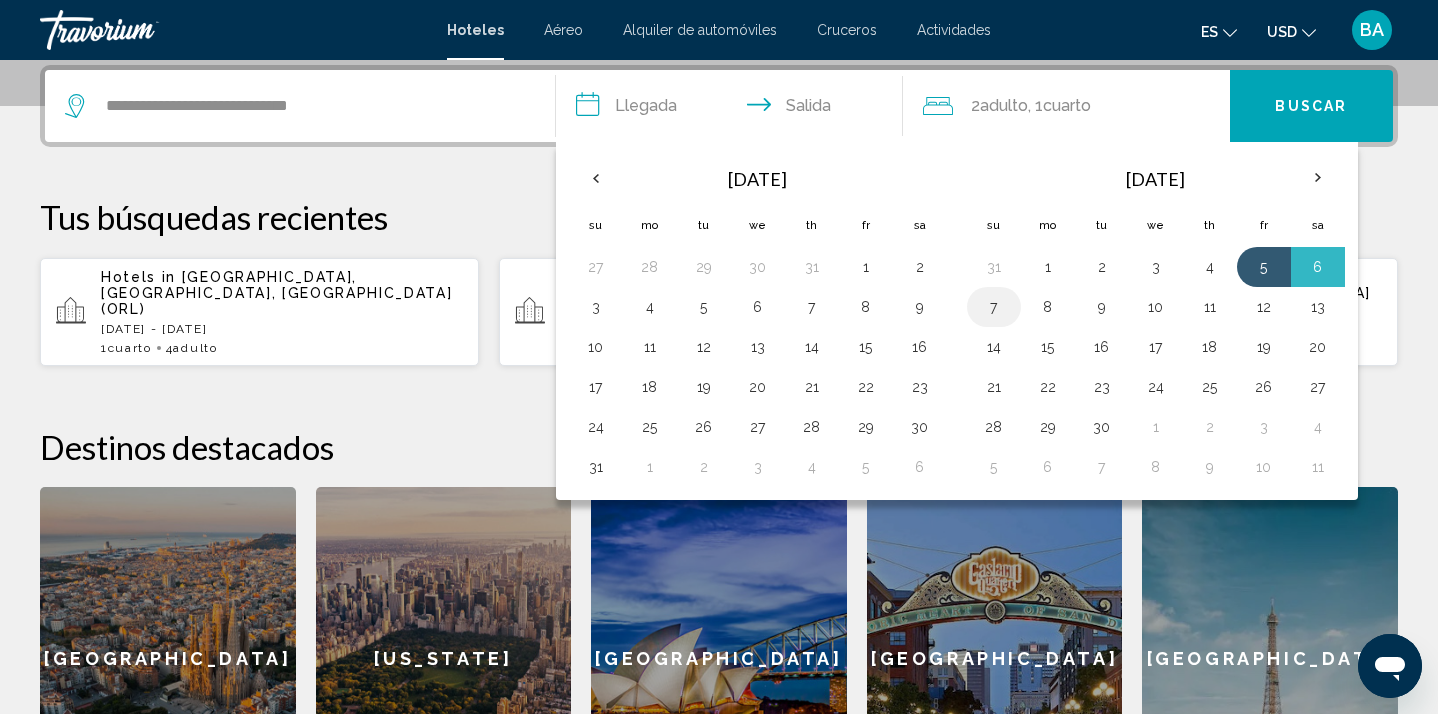 click on "7" at bounding box center [994, 307] 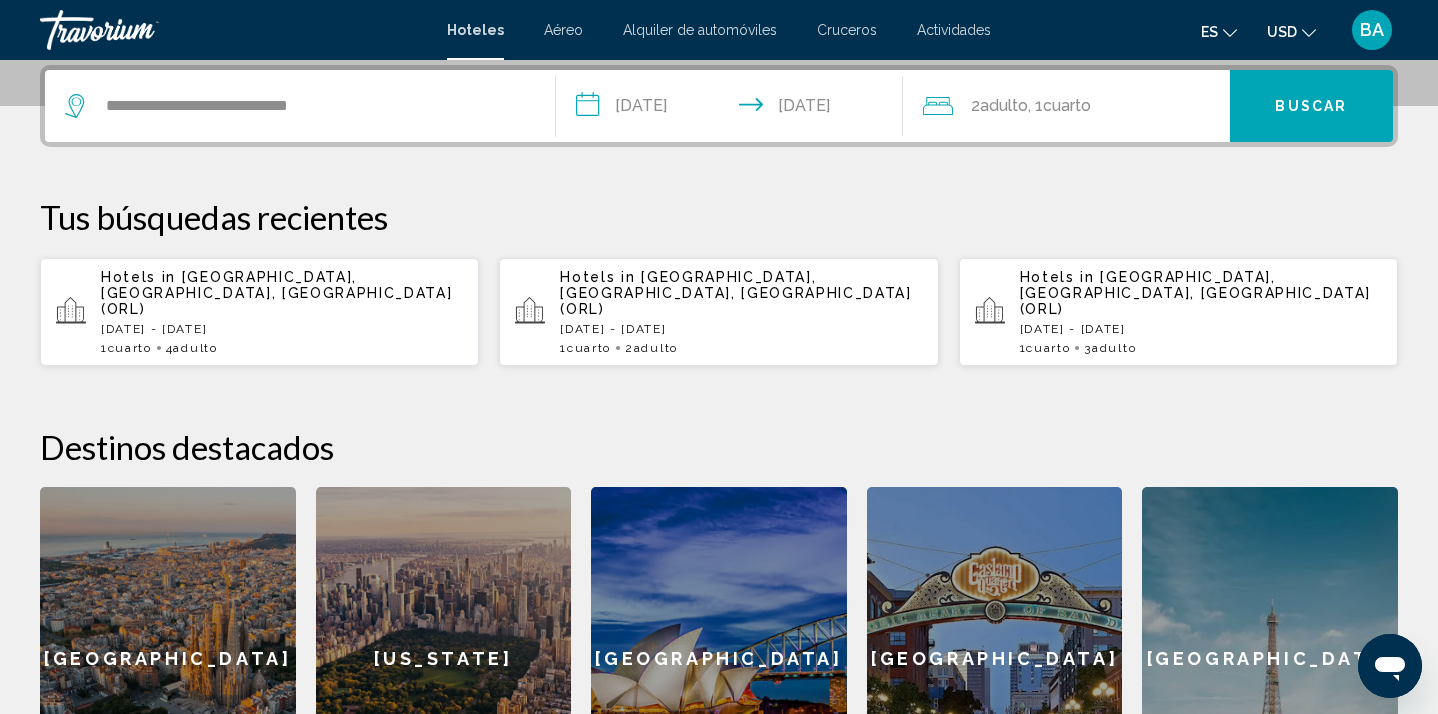click on ", 1  Cuarto habitaciones" 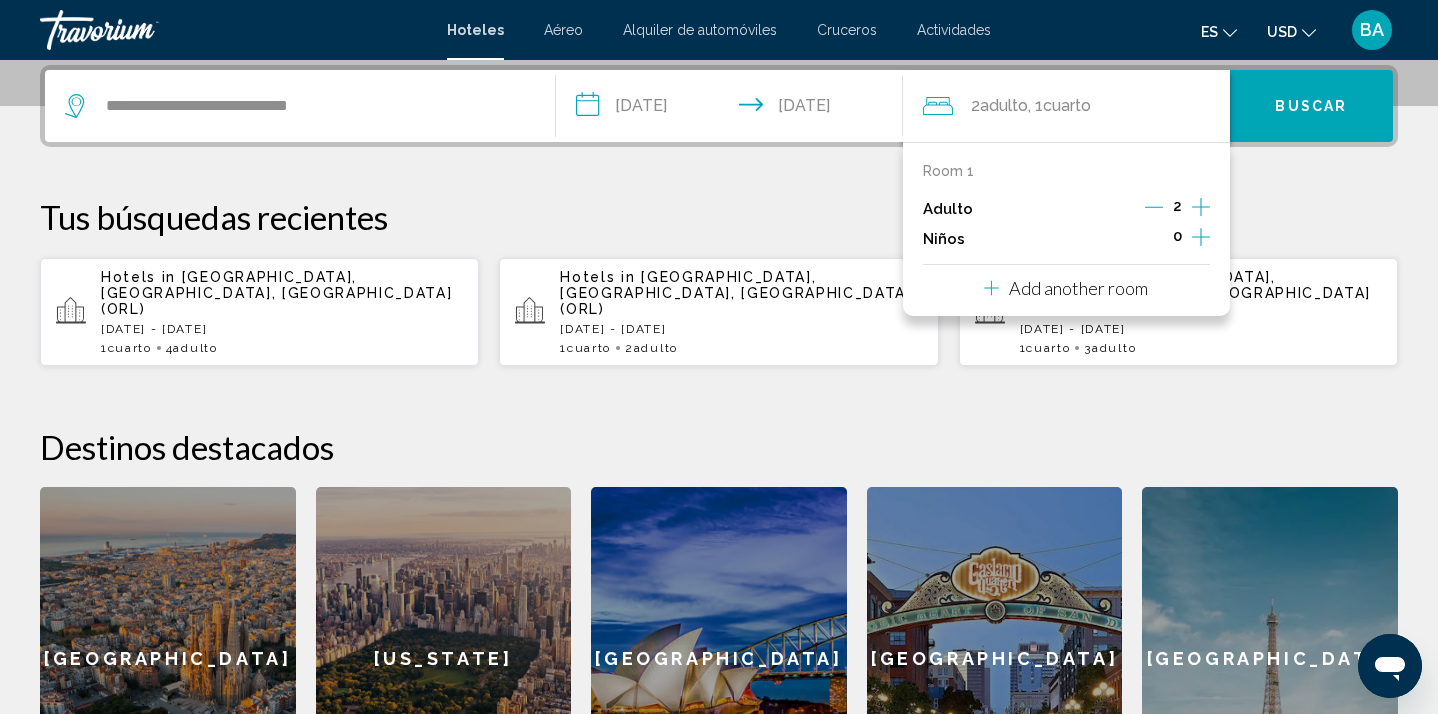 click 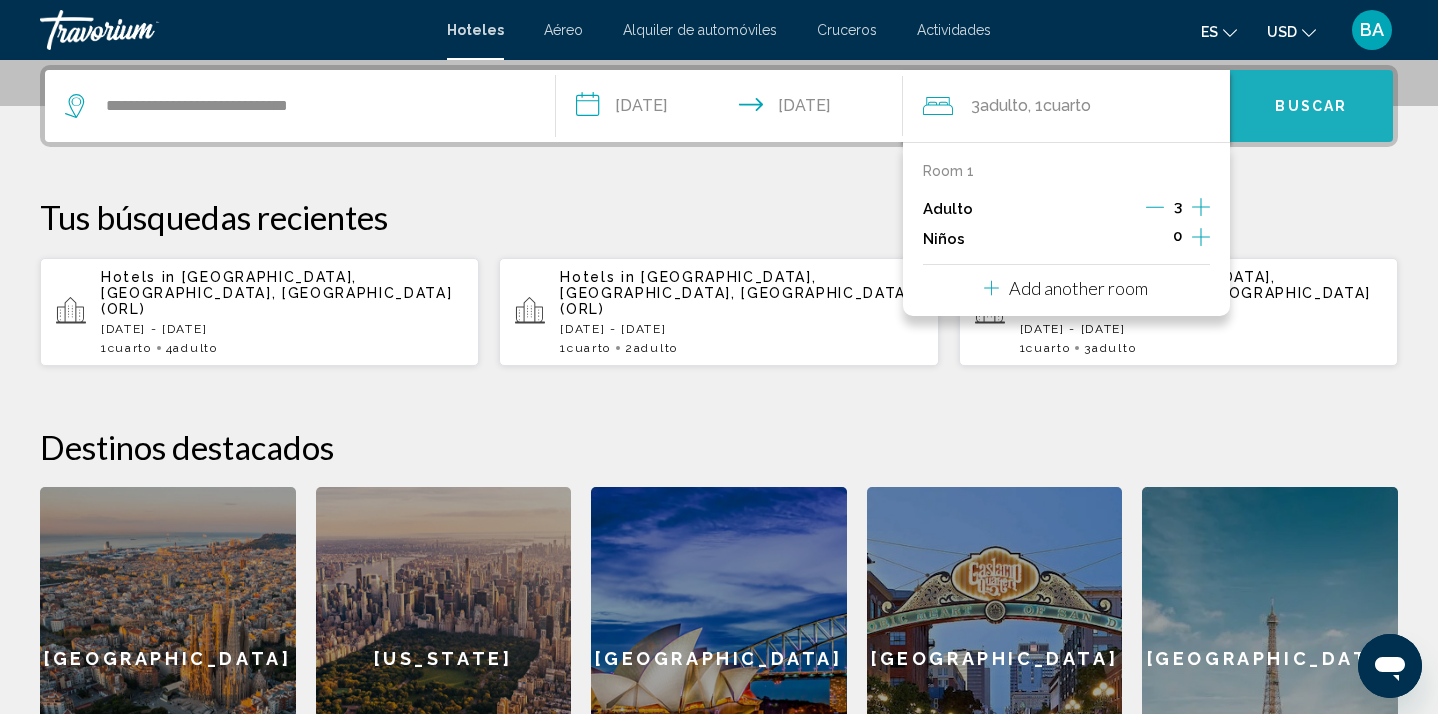 click on "Buscar" at bounding box center [1312, 106] 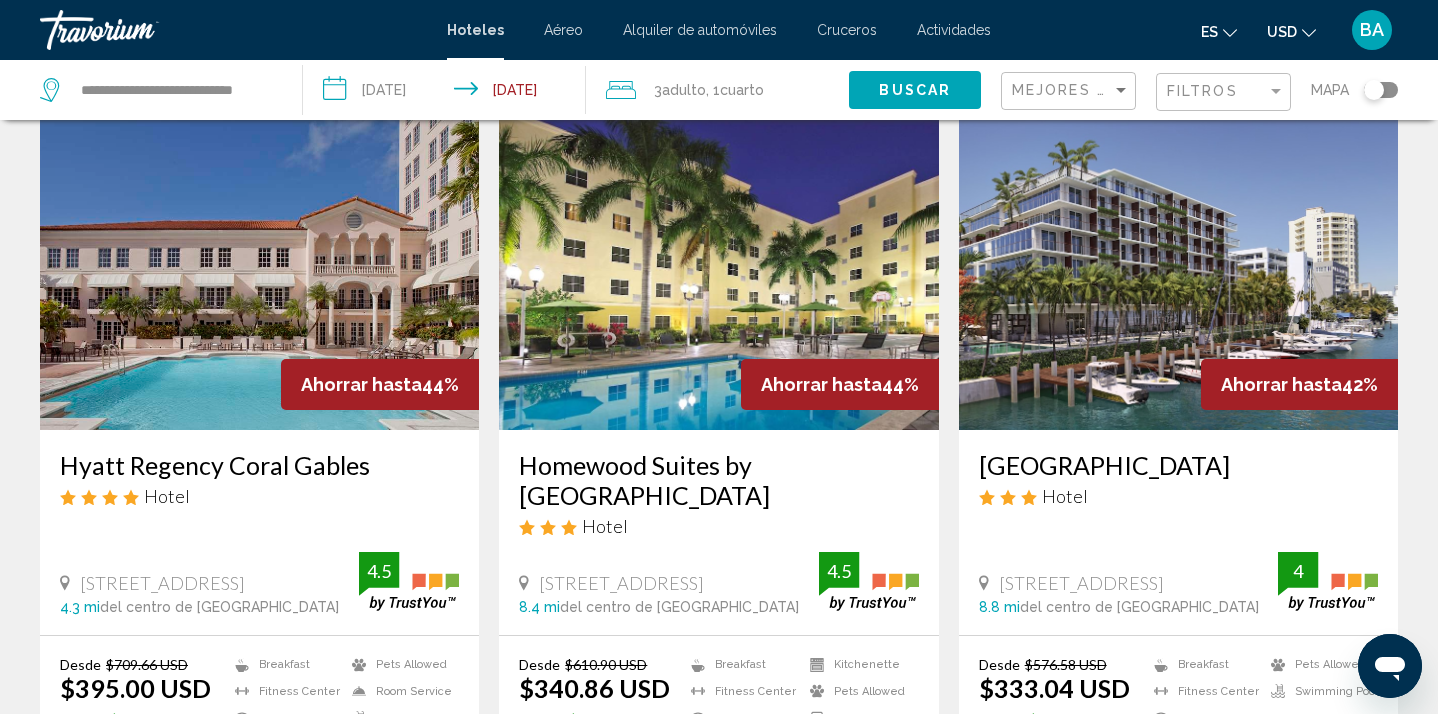 scroll, scrollTop: 120, scrollLeft: 0, axis: vertical 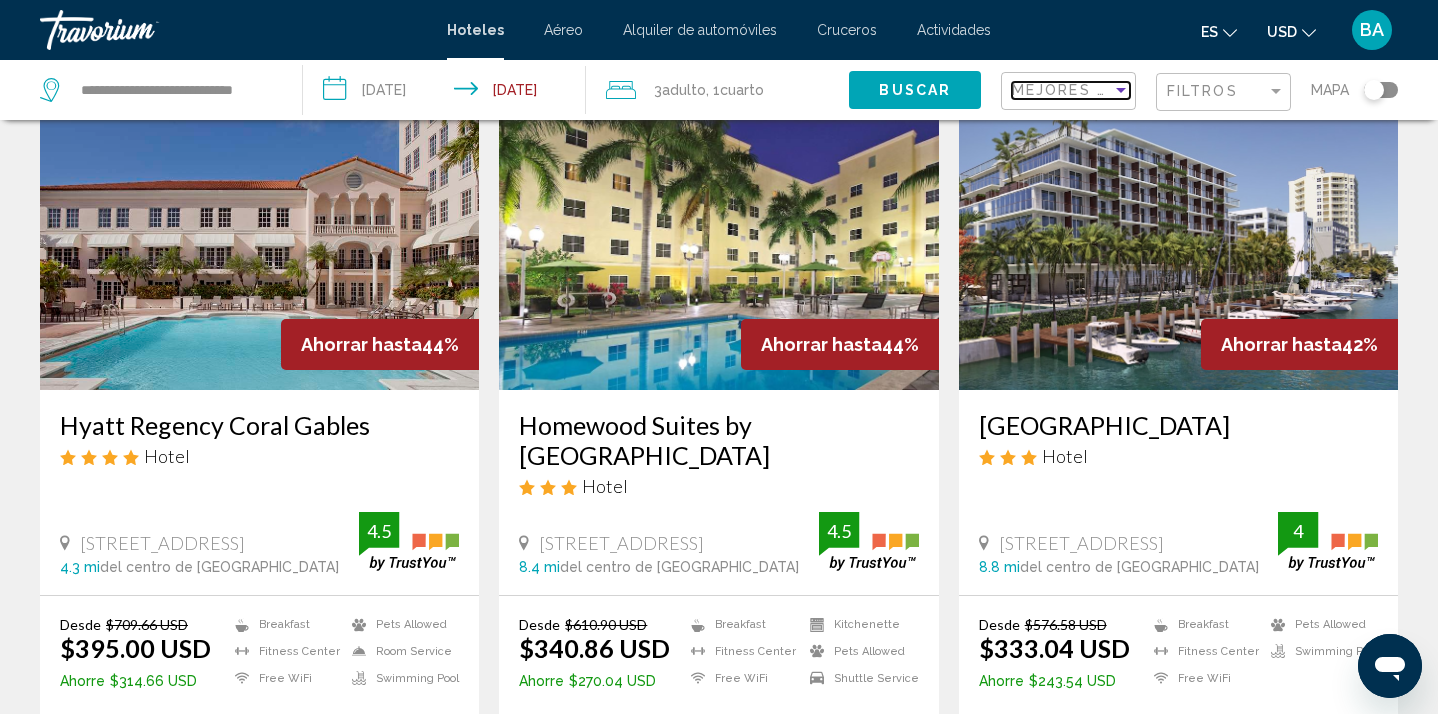click at bounding box center (1121, 90) 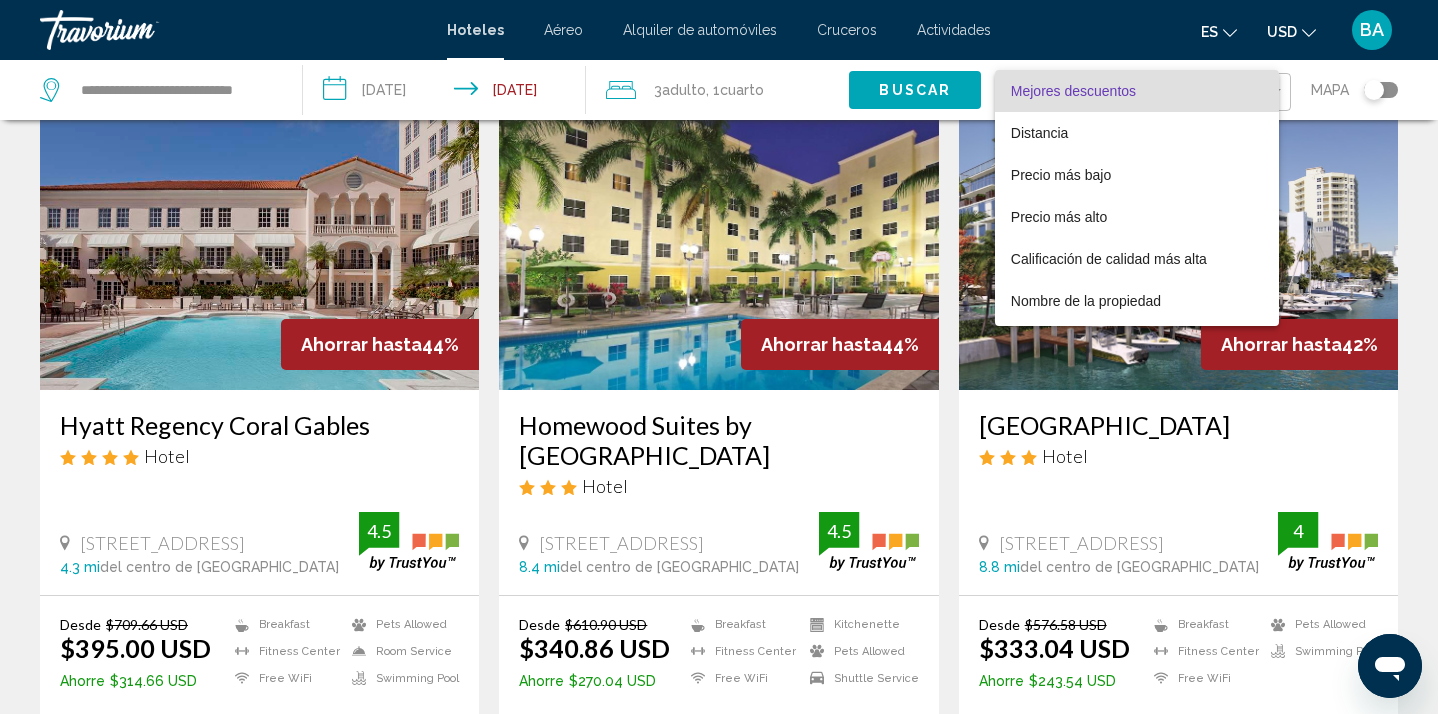 click at bounding box center (719, 357) 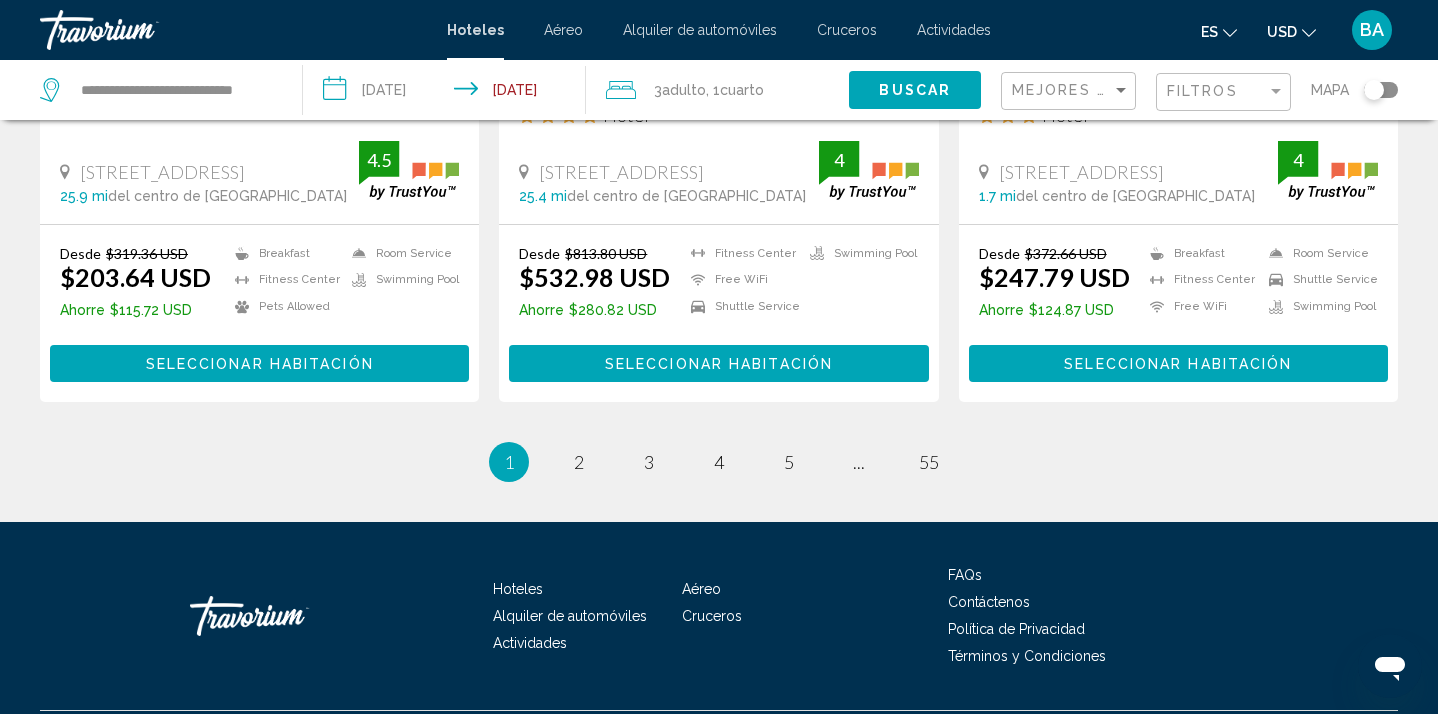 scroll, scrollTop: 2680, scrollLeft: 0, axis: vertical 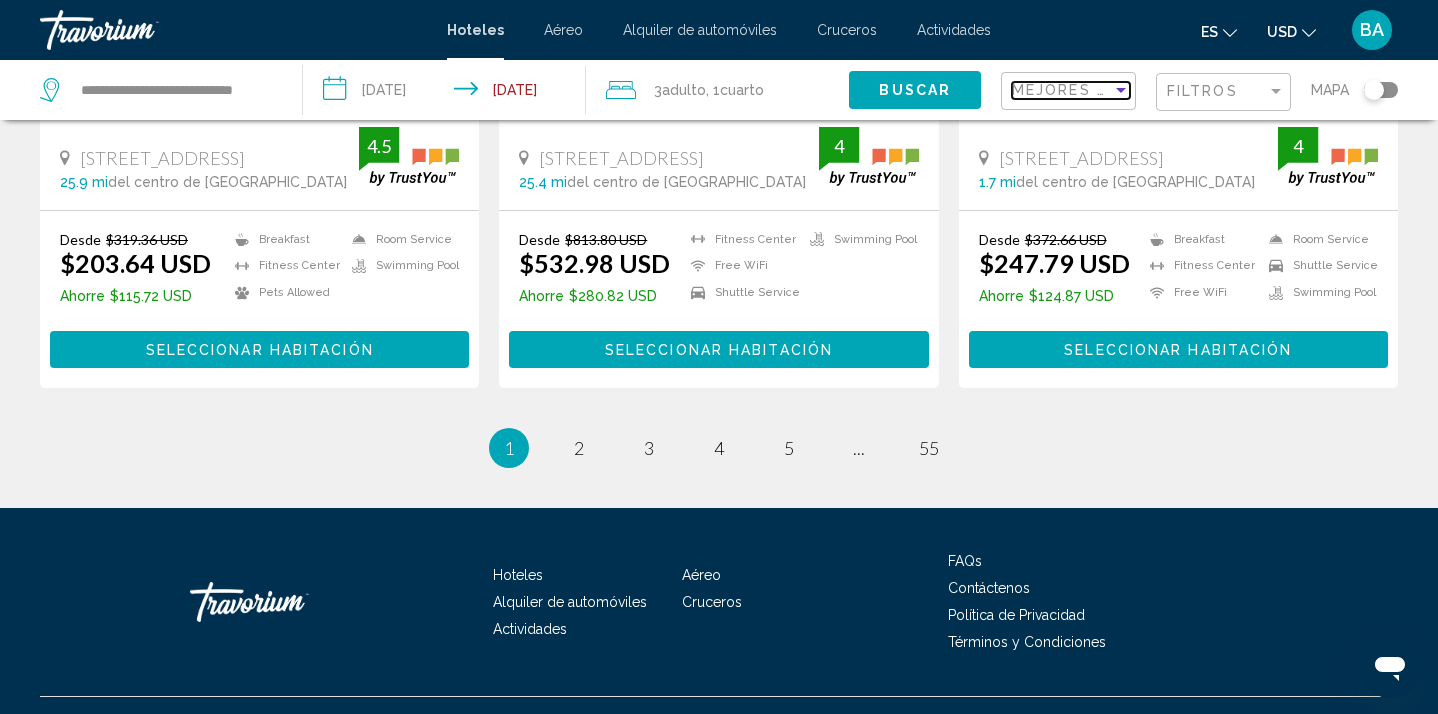click at bounding box center (1121, 90) 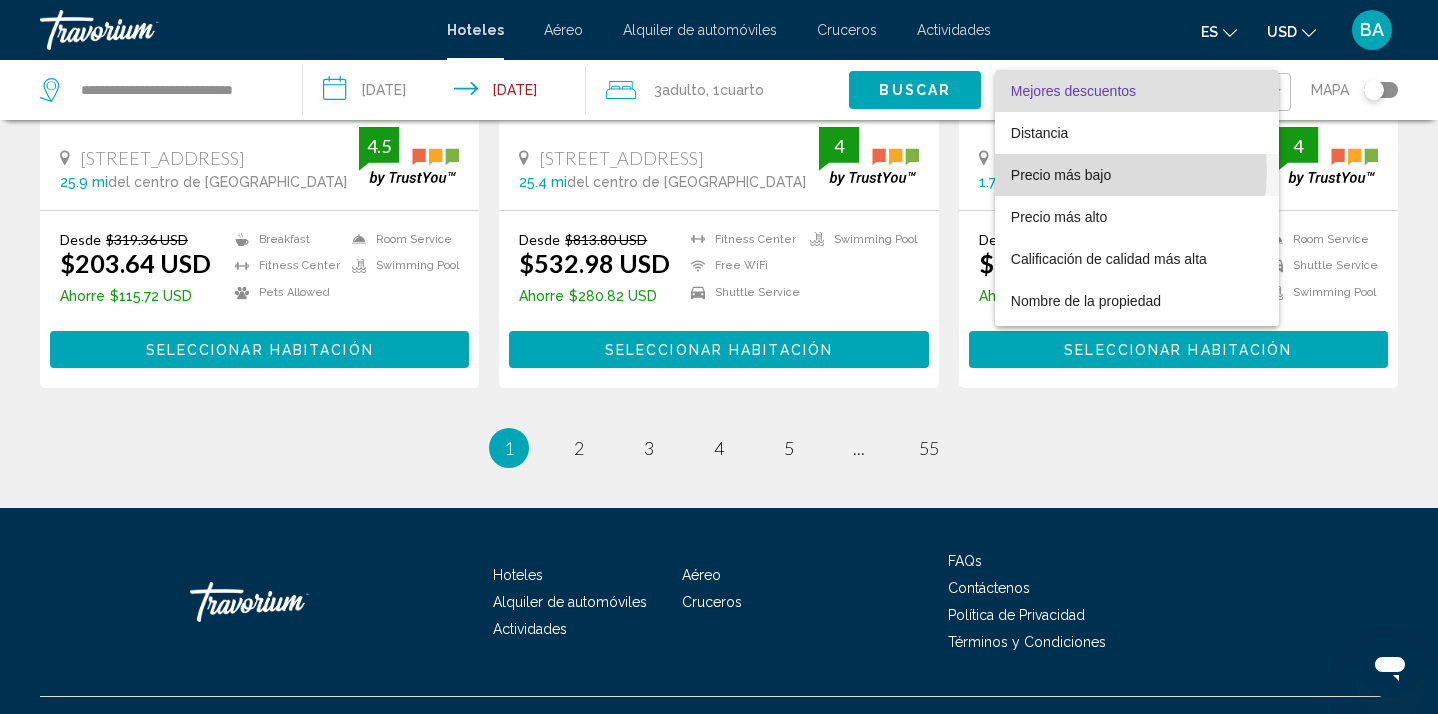 click on "Precio más bajo" at bounding box center [1061, 175] 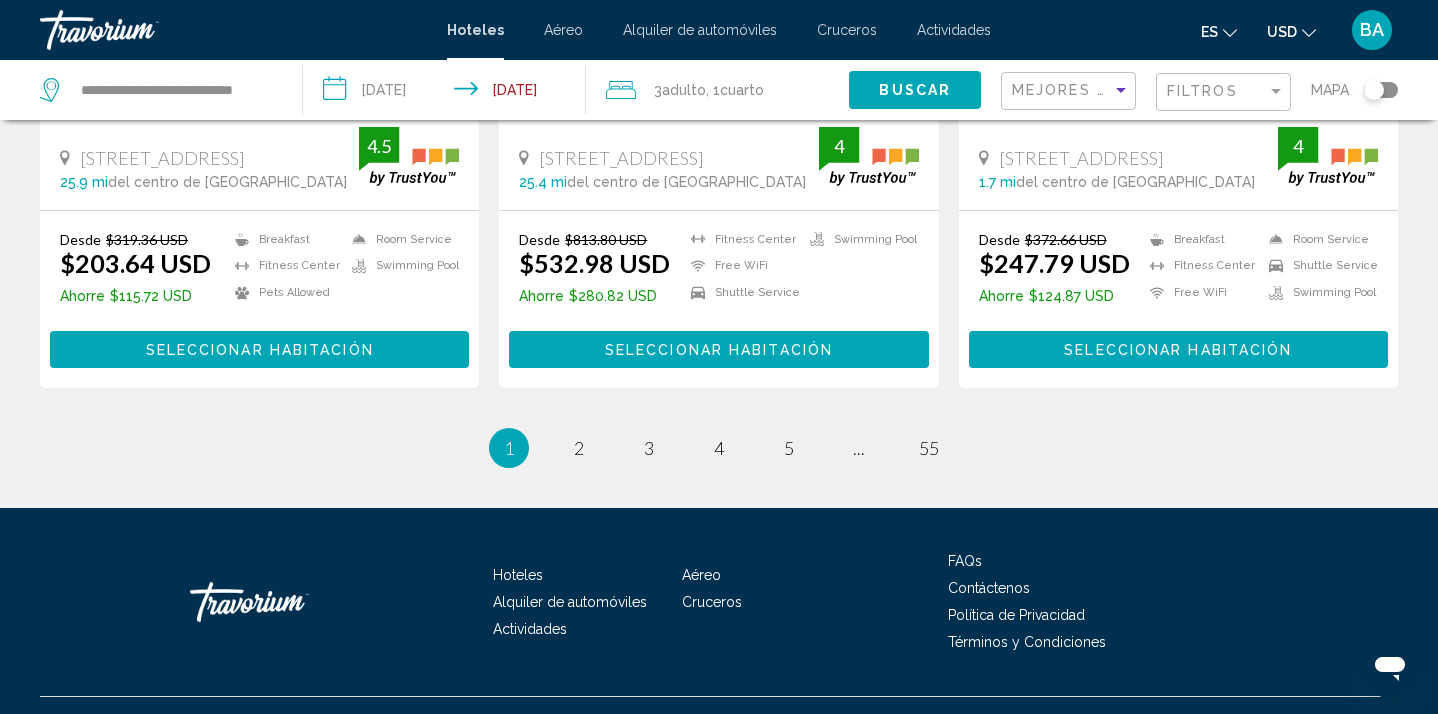 click on "1 / 55  You're on page  1 page  2 page  3 page  4 page  5 page  ... page  55" at bounding box center [719, 448] 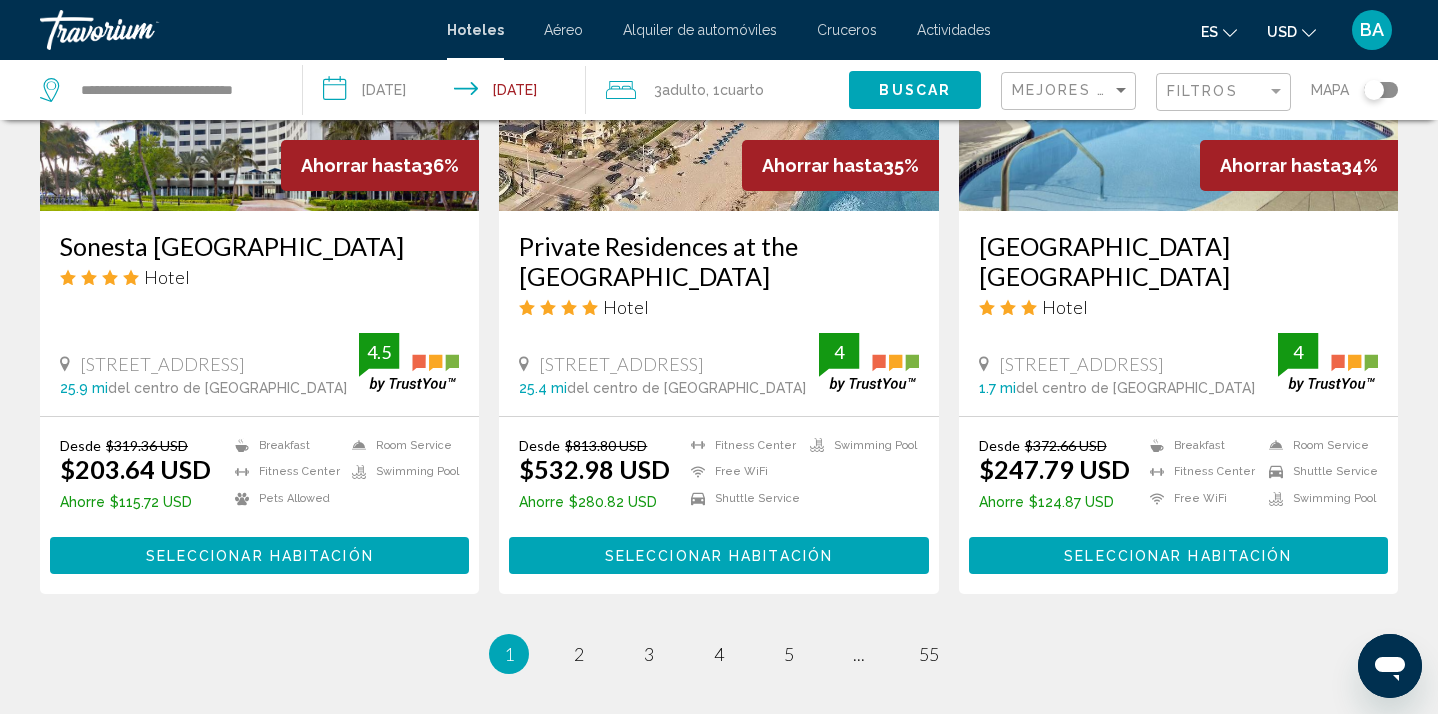 scroll, scrollTop: 2480, scrollLeft: 0, axis: vertical 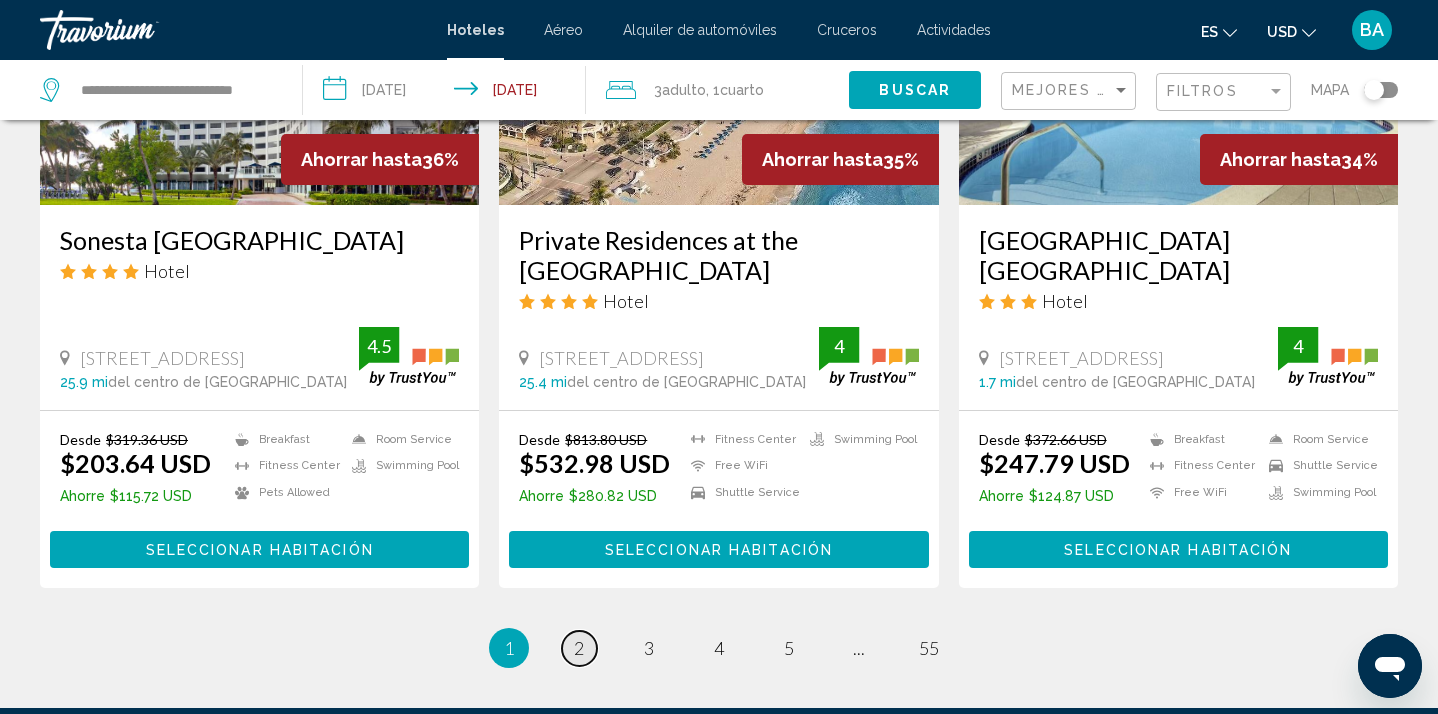 click on "2" at bounding box center [579, 648] 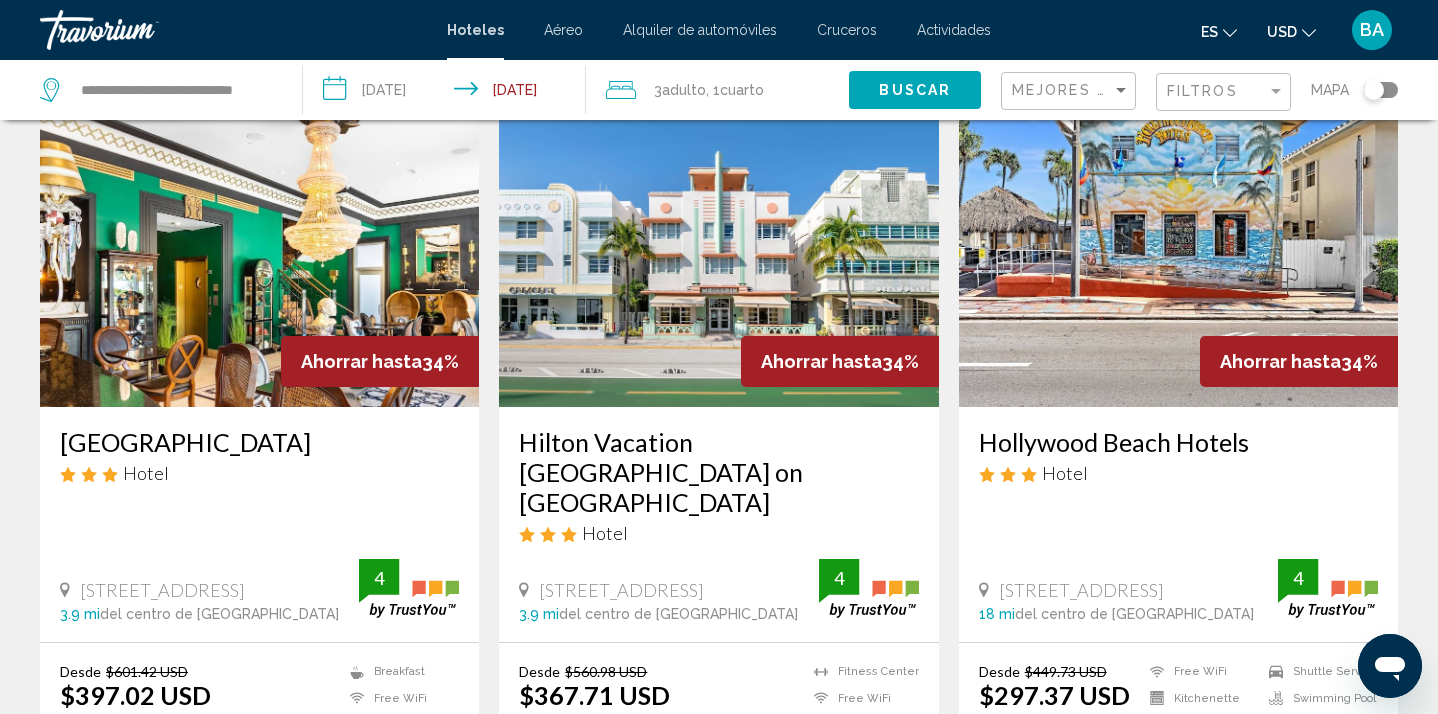 scroll, scrollTop: 0, scrollLeft: 0, axis: both 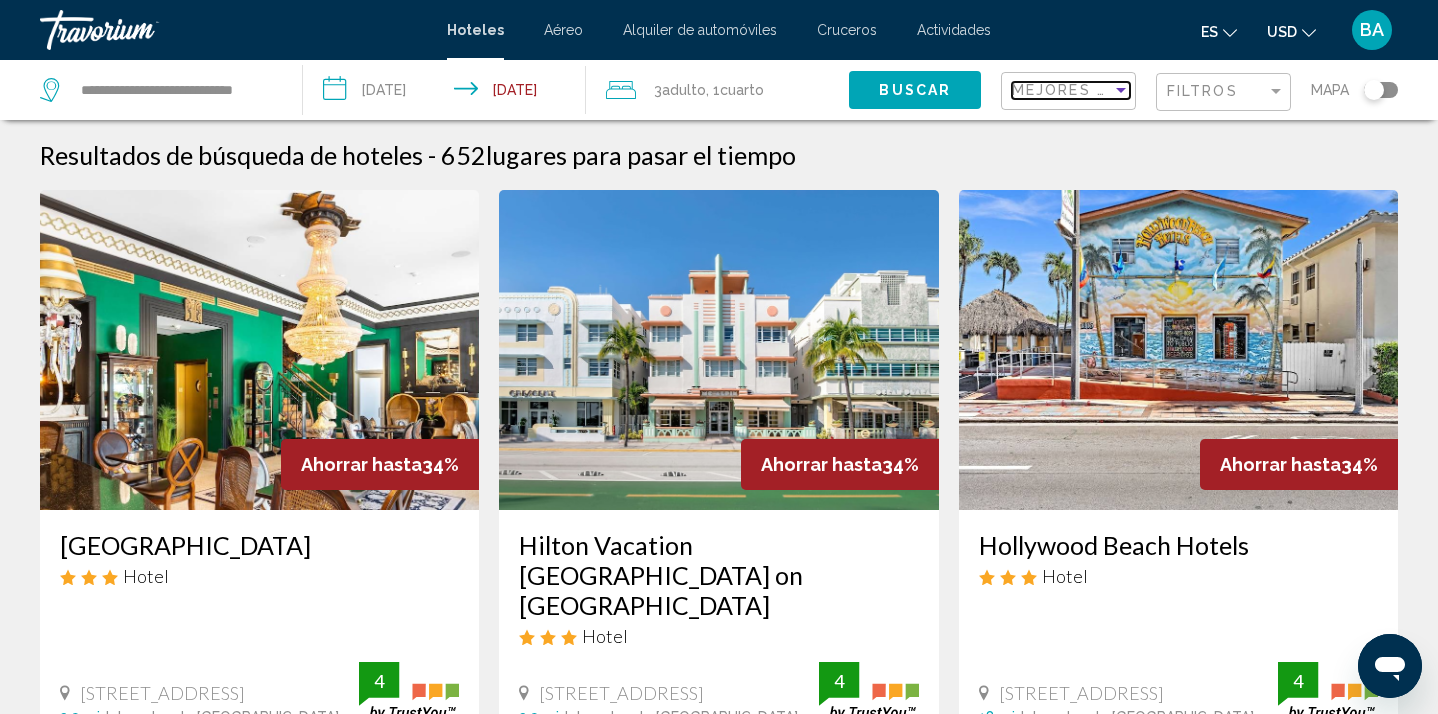 click at bounding box center (1121, 90) 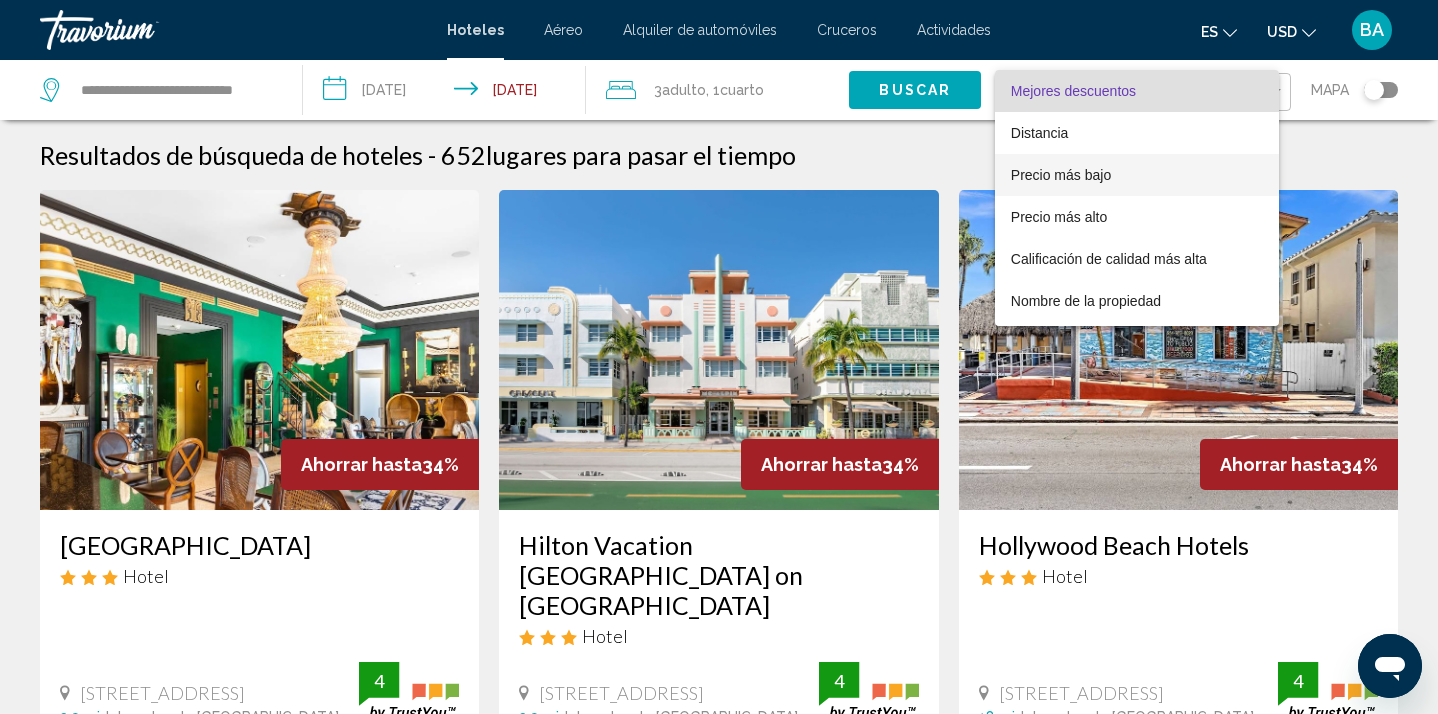 click on "Precio más bajo" at bounding box center (1137, 175) 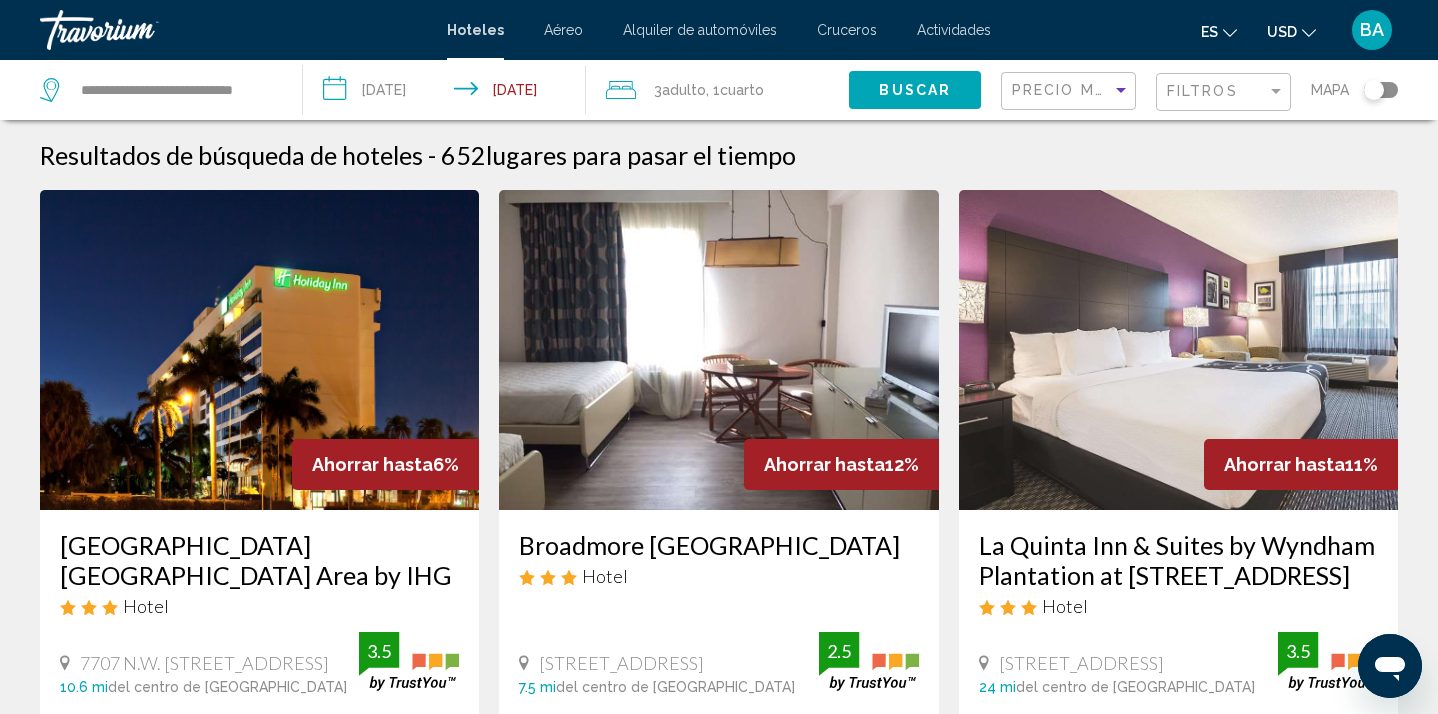 click on "Ahorrar hasta  6%   Holiday Inn [GEOGRAPHIC_DATA] Area by IHG
Hotel
7707 N.W. [GEOGRAPHIC_DATA] 10.6 mi  del centro de [GEOGRAPHIC_DATA] 3.5 Desde $210.63 USD $198.05 USD  Ahorre  $12.58 USD
[GEOGRAPHIC_DATA]
Free WiFi
Pets Allowed
Shuttle Service
Swimming Pool  3.5 Seleccionar habitación" at bounding box center [259, 542] 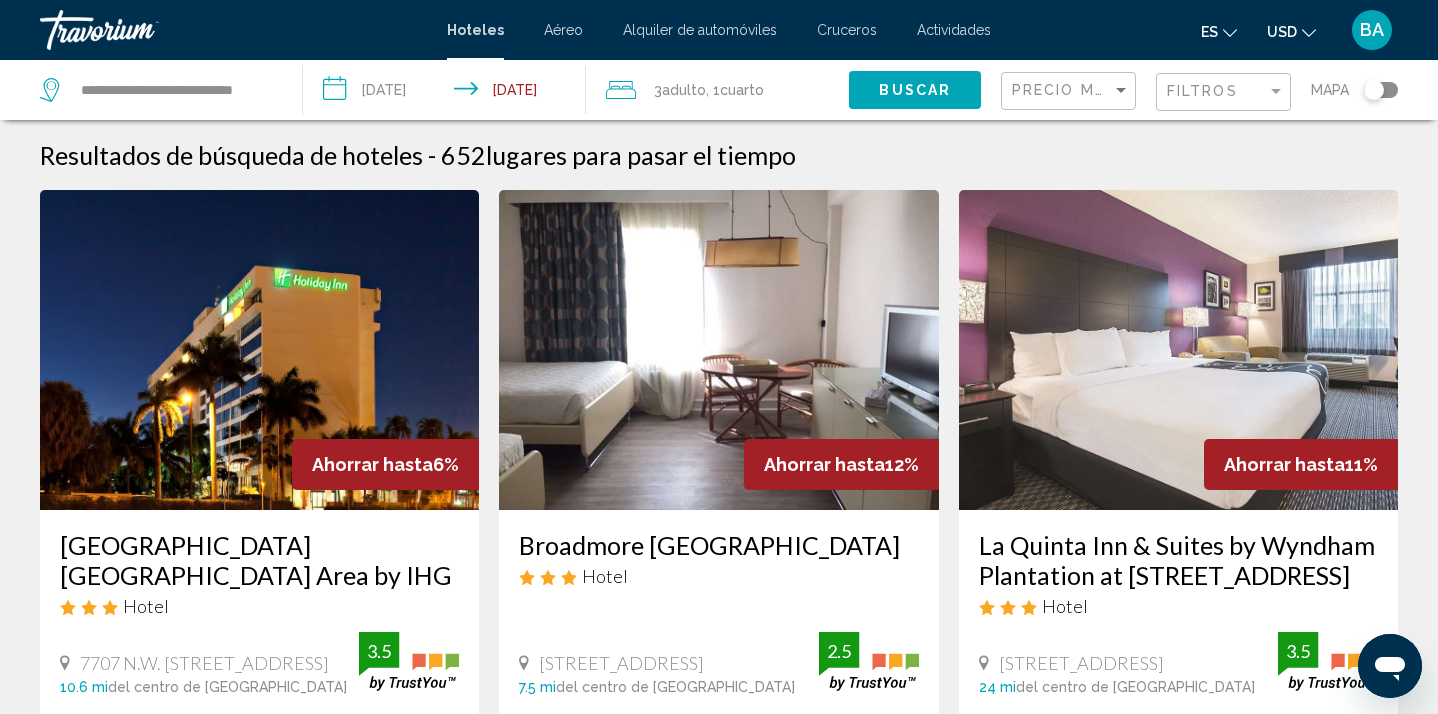 click on "[GEOGRAPHIC_DATA] [GEOGRAPHIC_DATA] Area by IHG
Hotel
7707 N.W. [STREET_ADDRESS] 10.6 mi  del centro de [GEOGRAPHIC_DATA] 3.5" at bounding box center (259, 612) 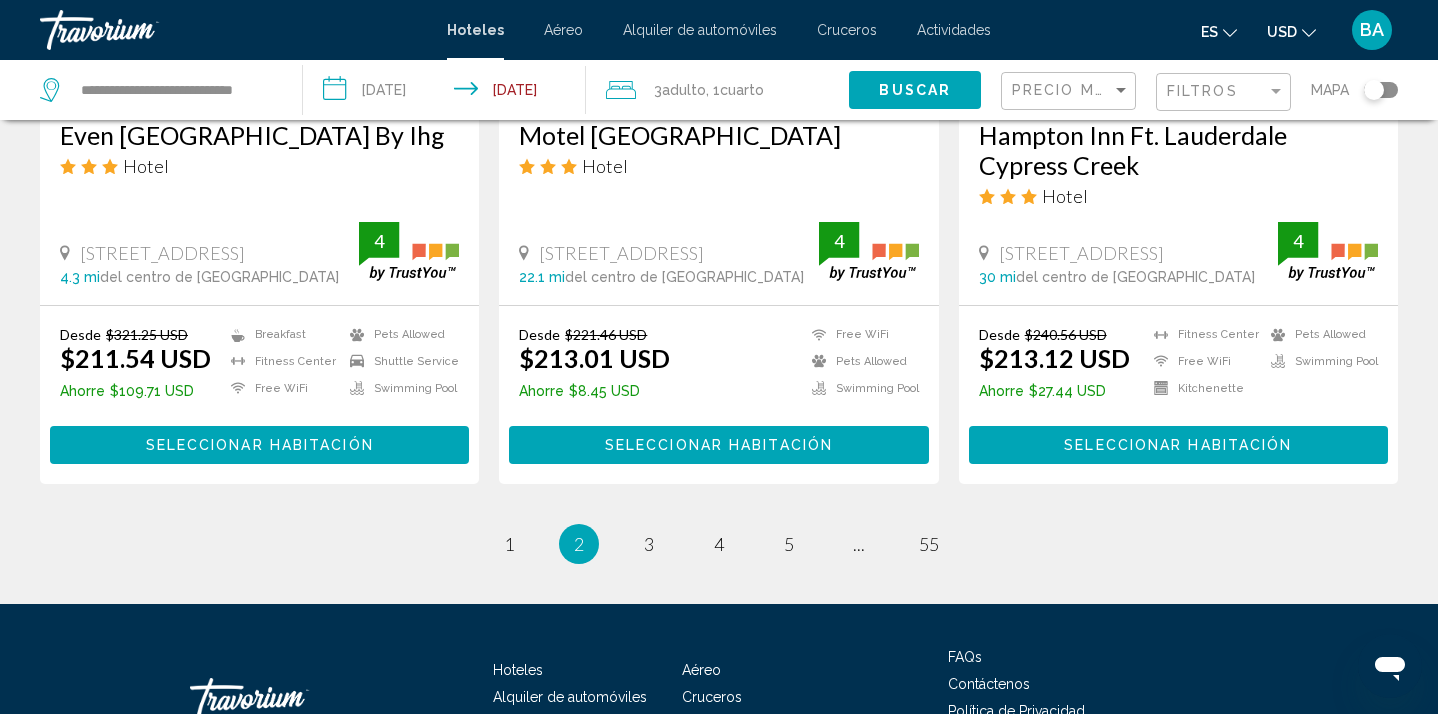 scroll, scrollTop: 2680, scrollLeft: 0, axis: vertical 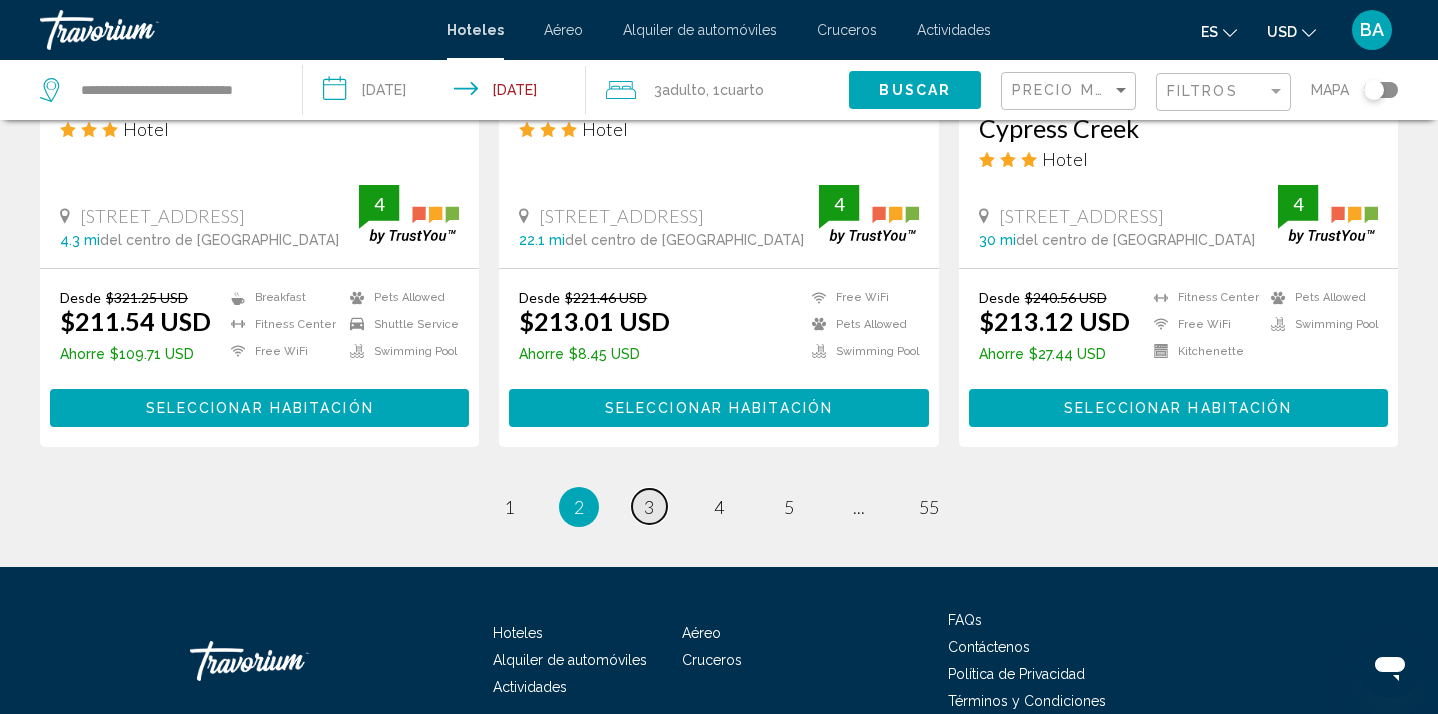 click on "3" at bounding box center [649, 507] 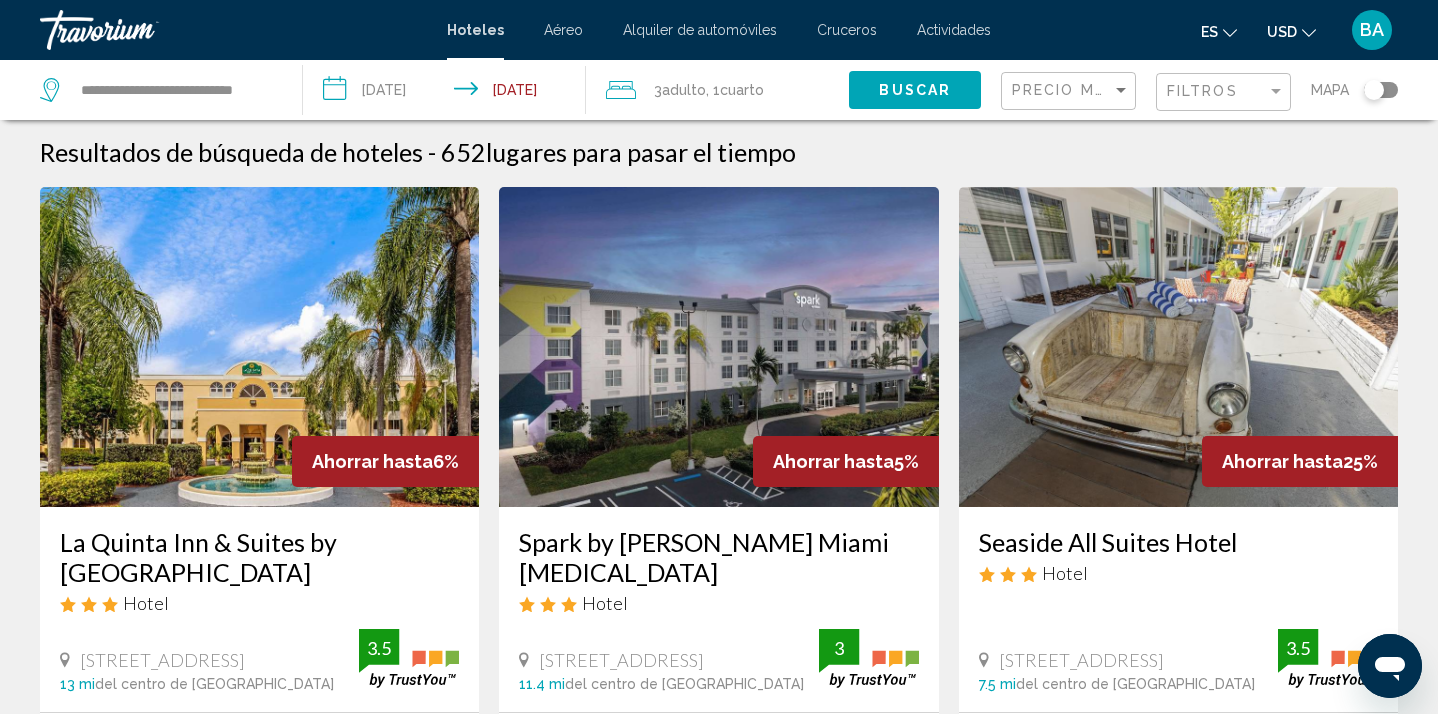 scroll, scrollTop: 0, scrollLeft: 0, axis: both 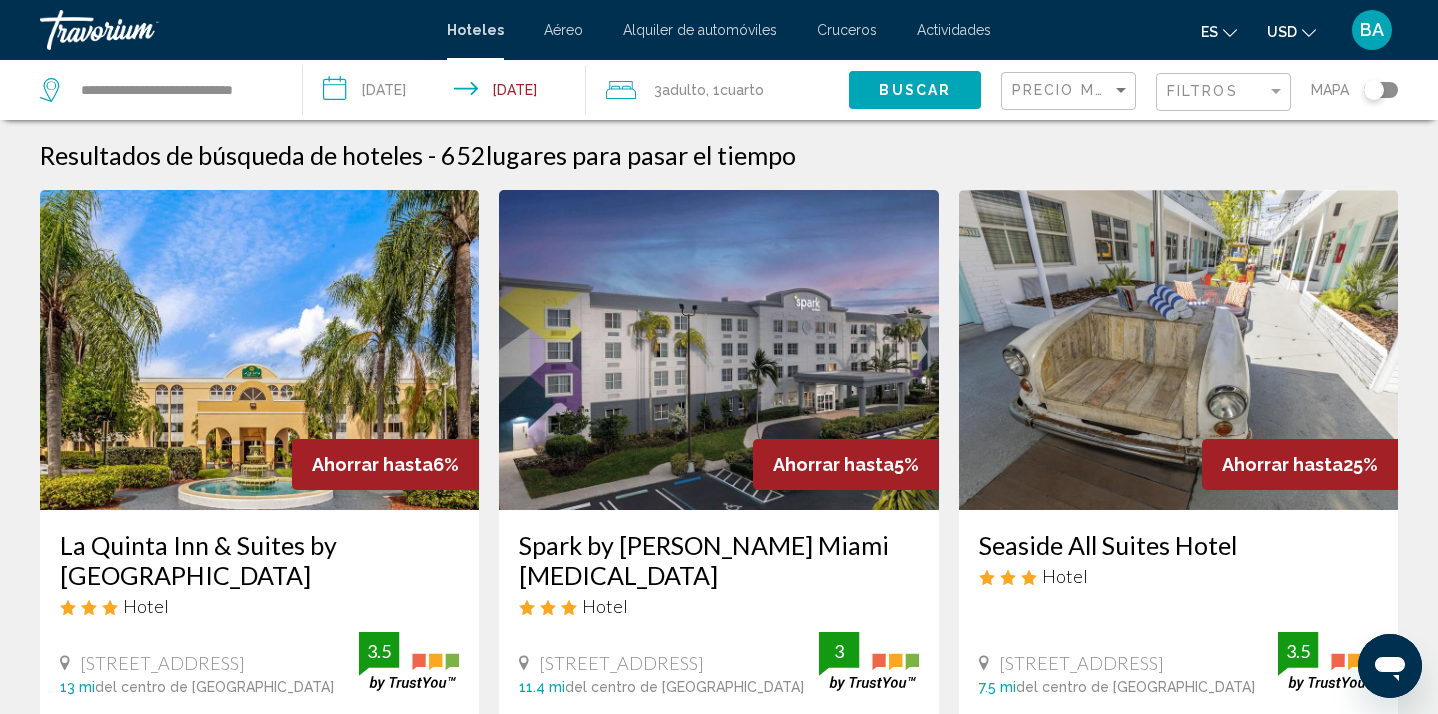 click on "**********" at bounding box center (448, 93) 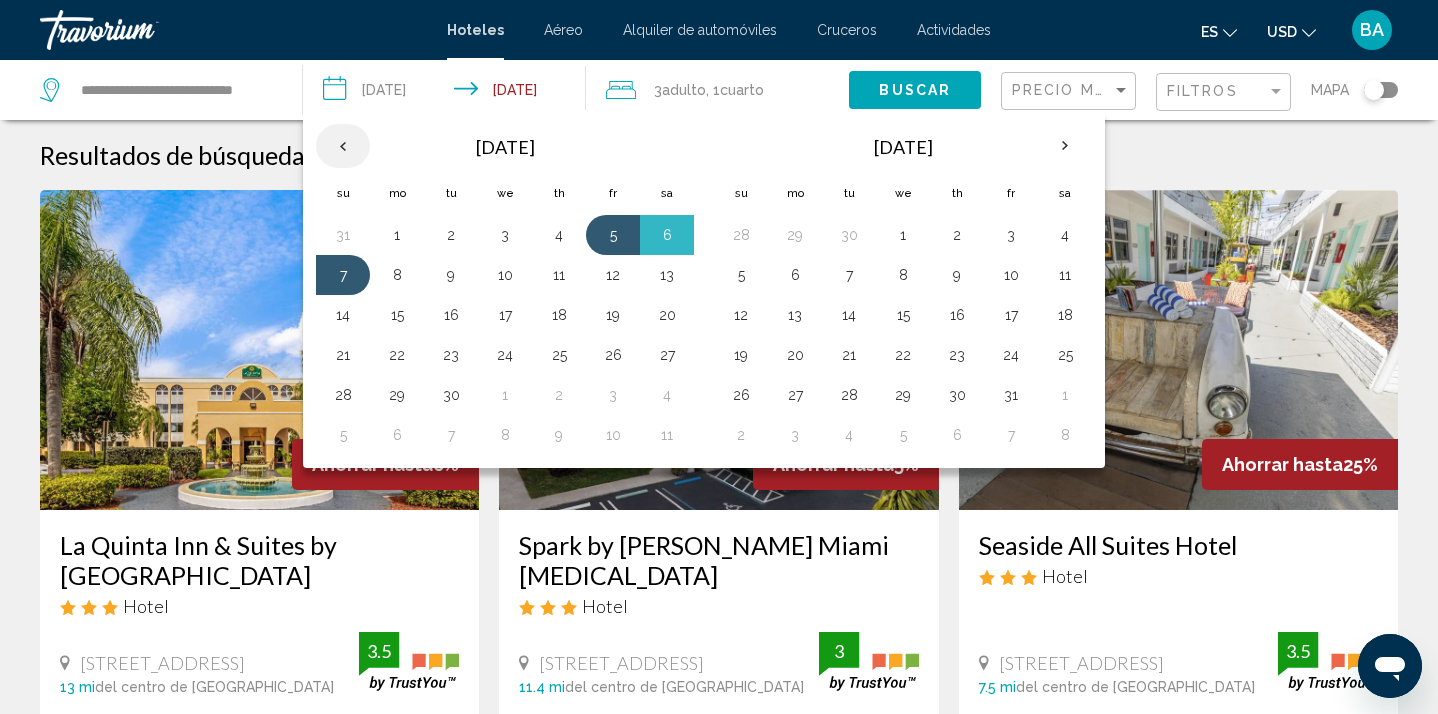 click at bounding box center (343, 146) 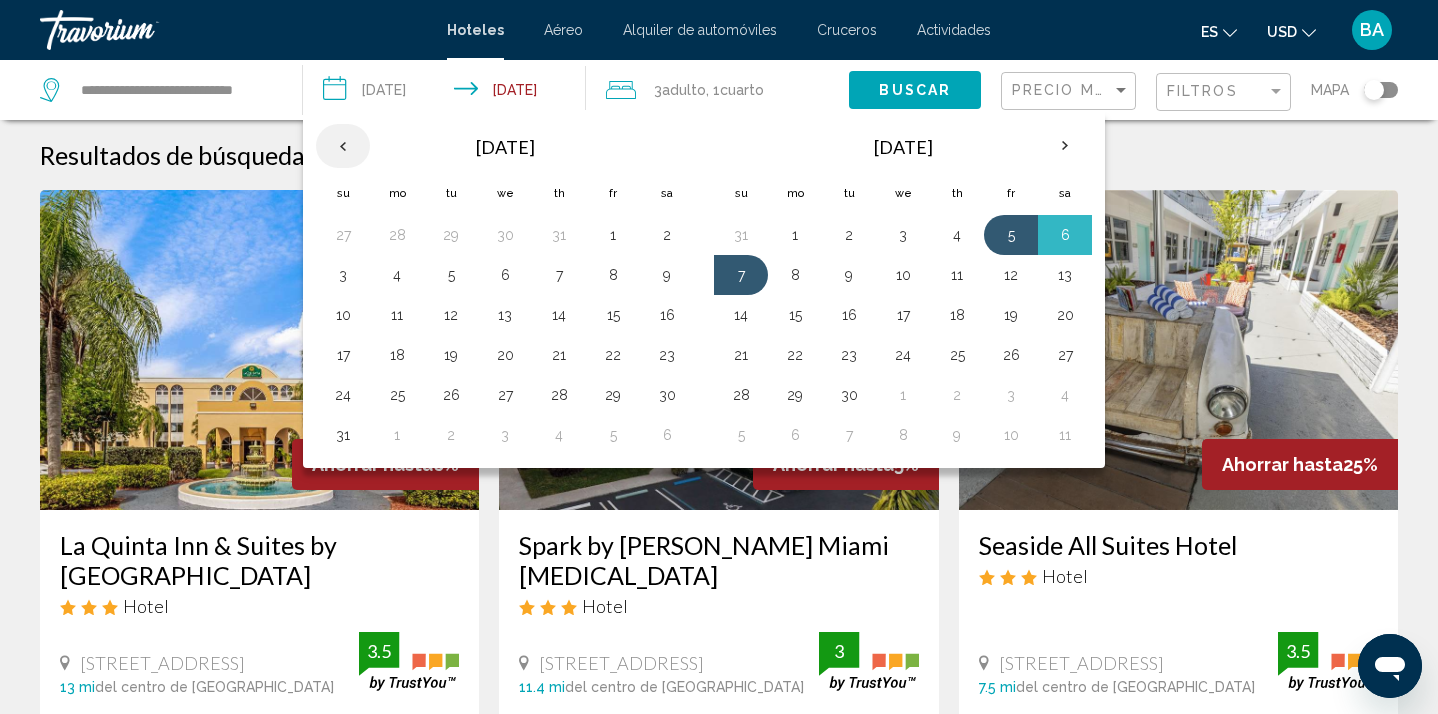 click at bounding box center (343, 146) 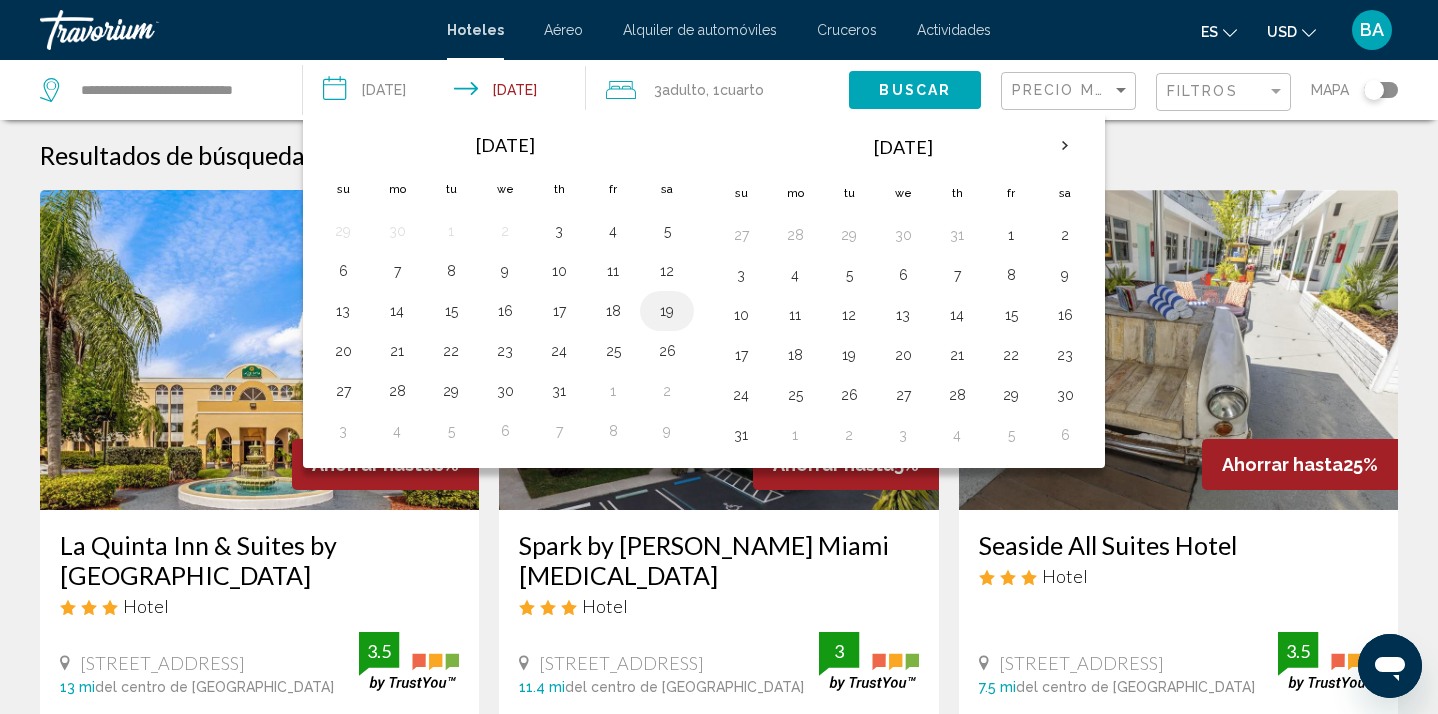 click on "19" at bounding box center [667, 311] 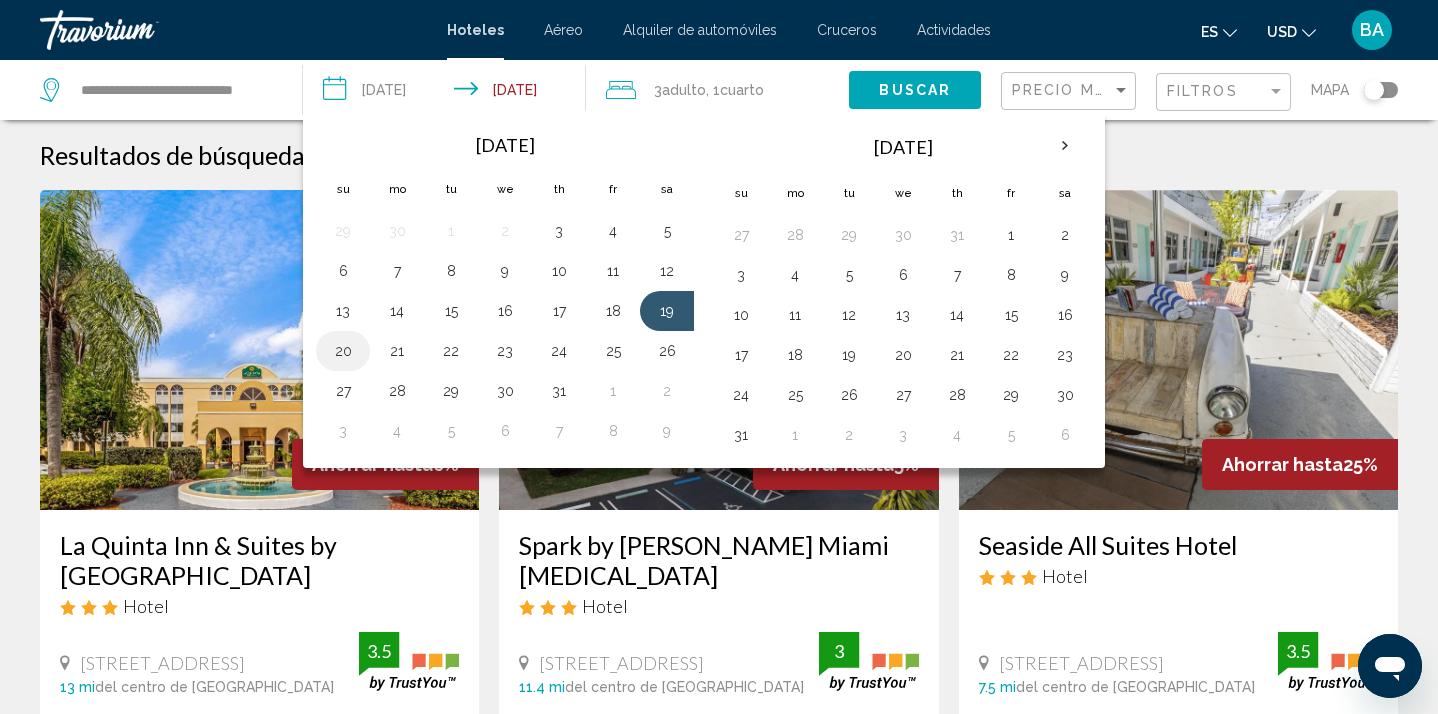 click on "20" at bounding box center [343, 351] 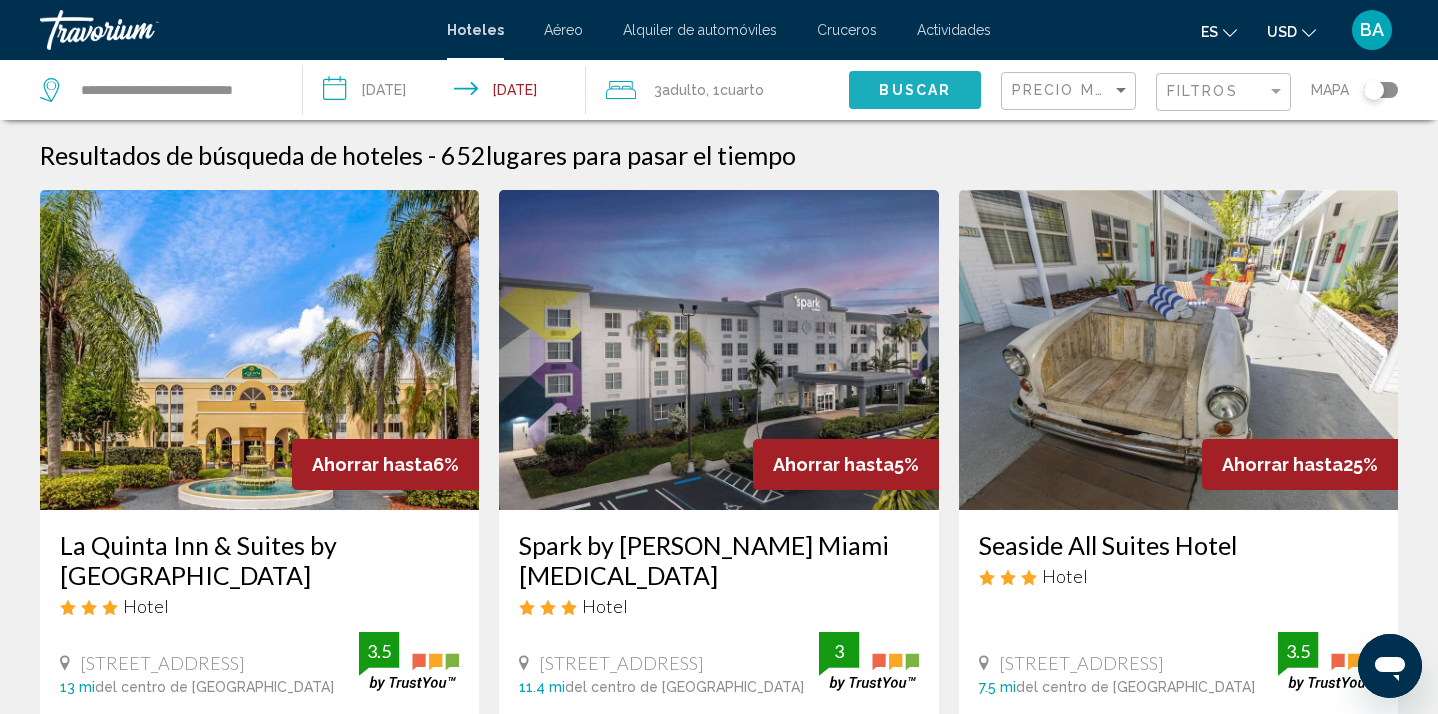 click on "Buscar" 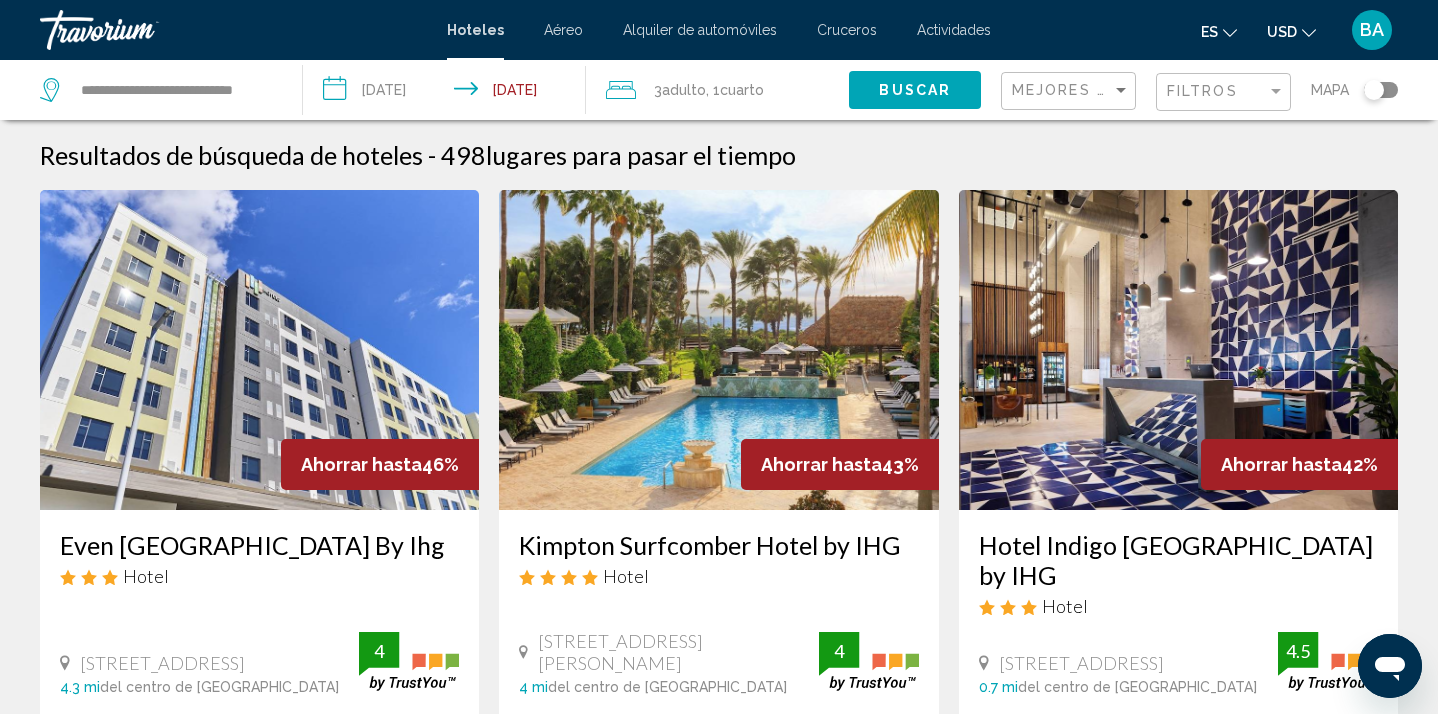 type 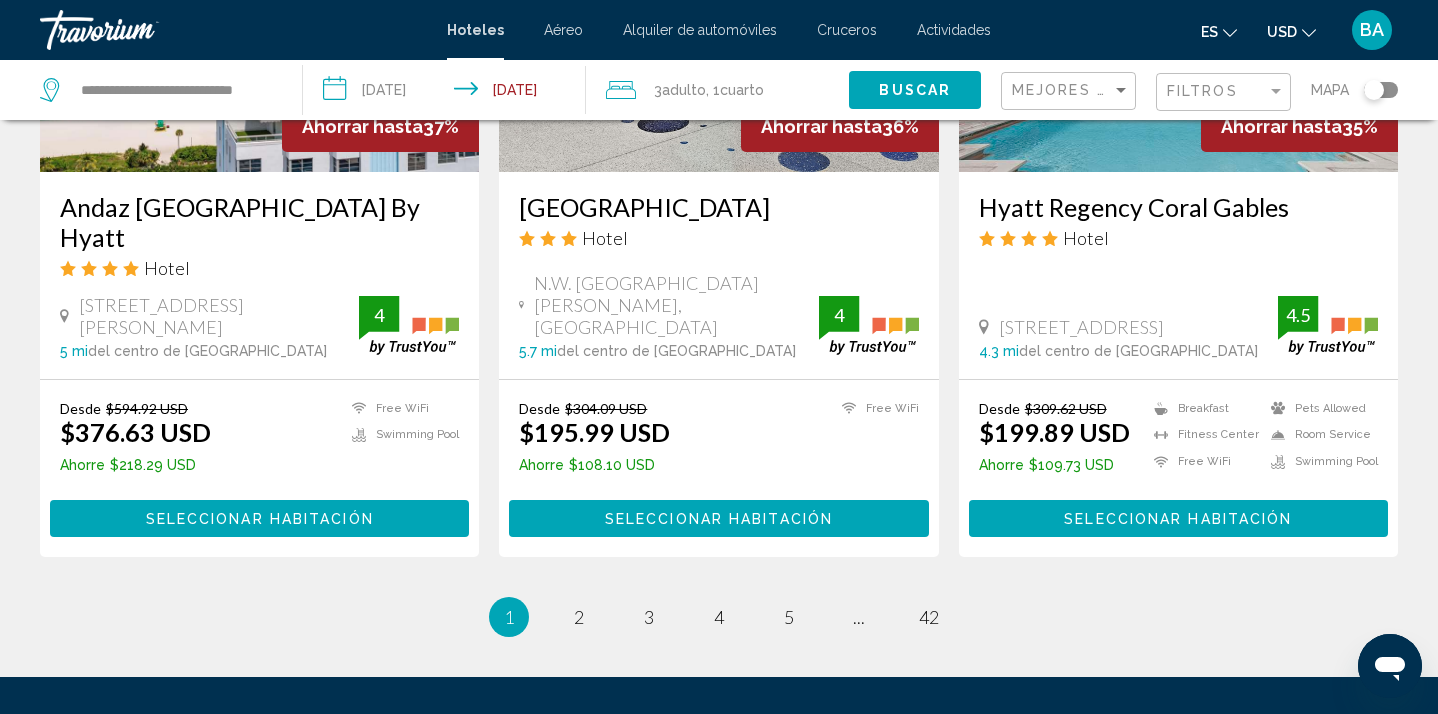 scroll, scrollTop: 2600, scrollLeft: 0, axis: vertical 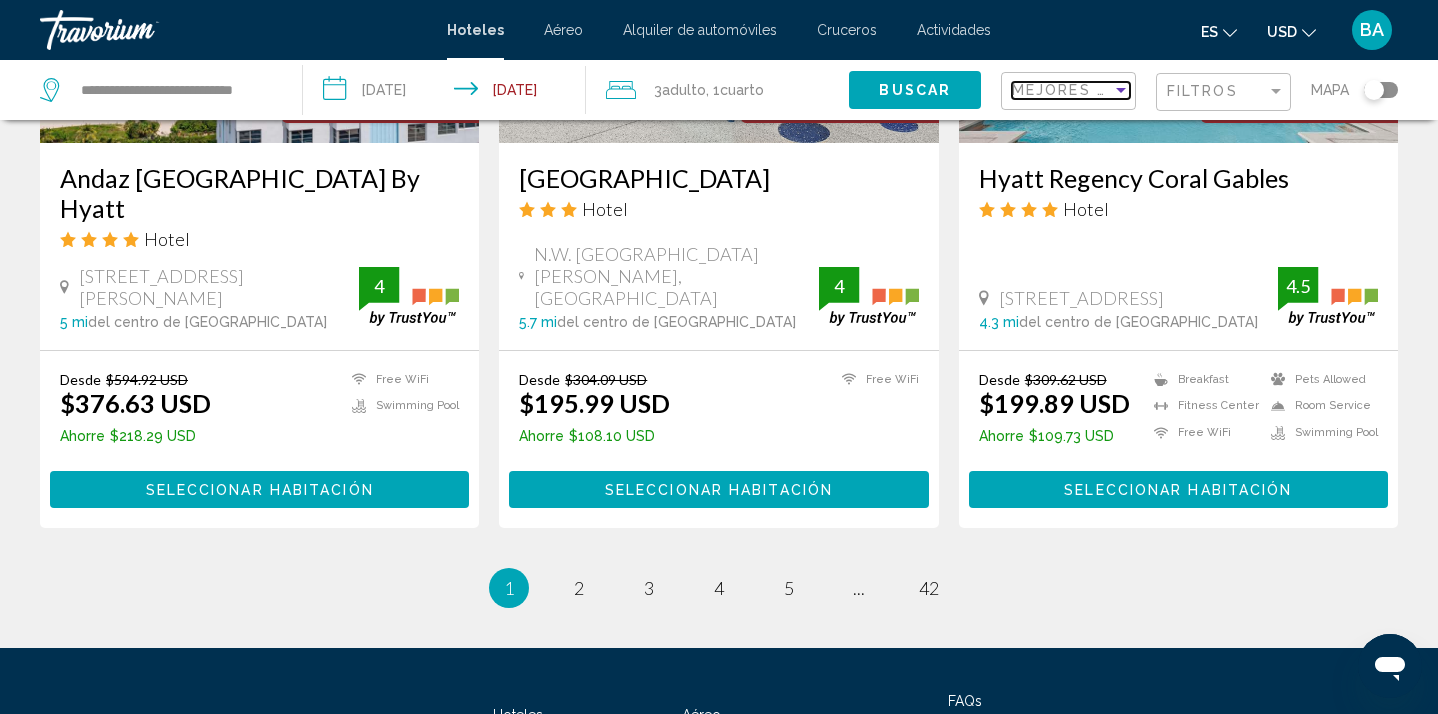 click at bounding box center [1121, 90] 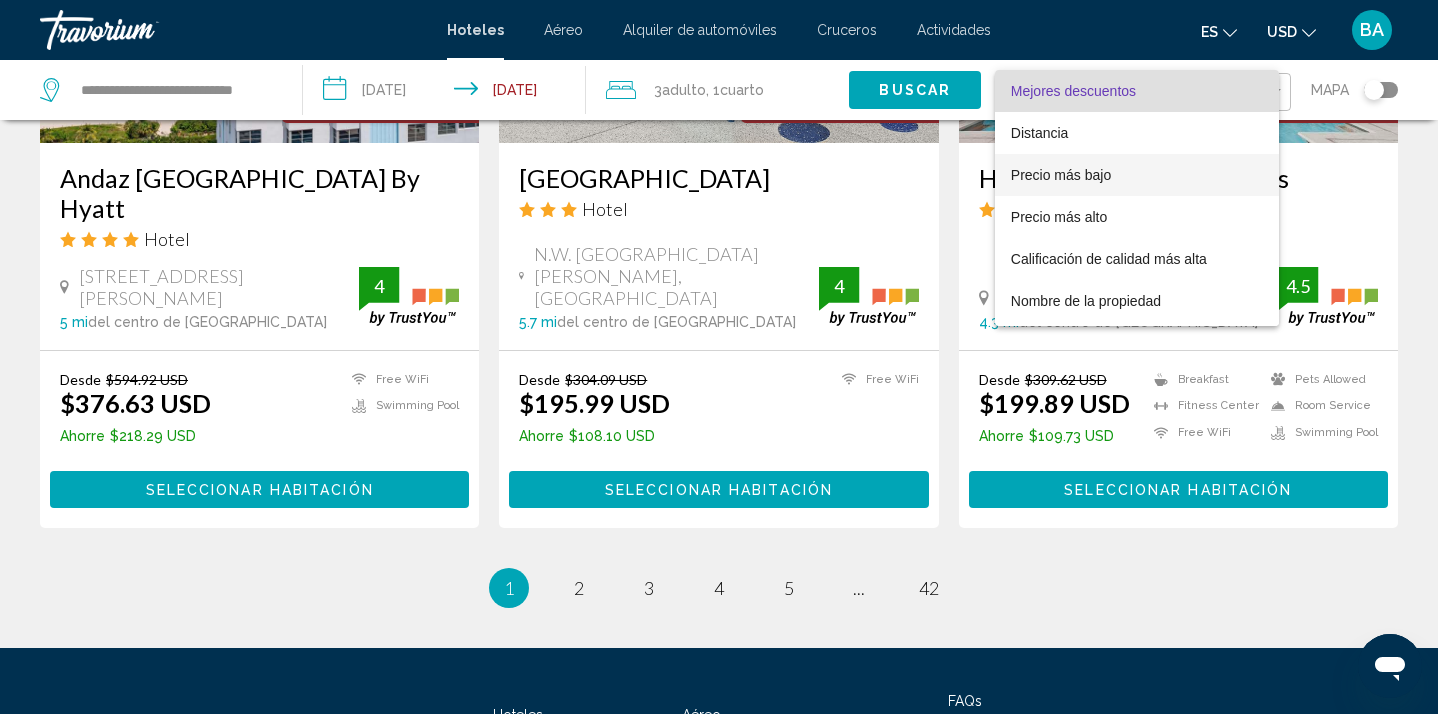 click on "Precio más bajo" at bounding box center (1137, 175) 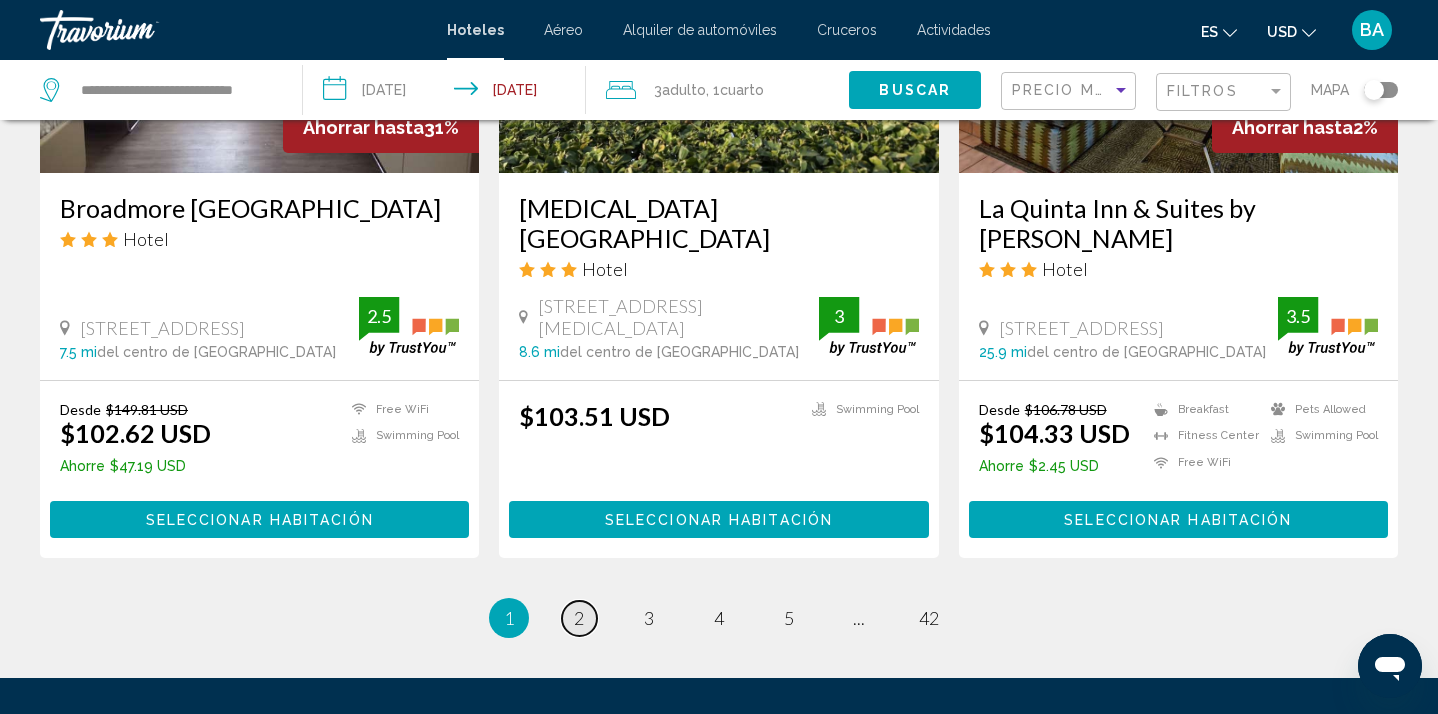 click on "2" at bounding box center [579, 618] 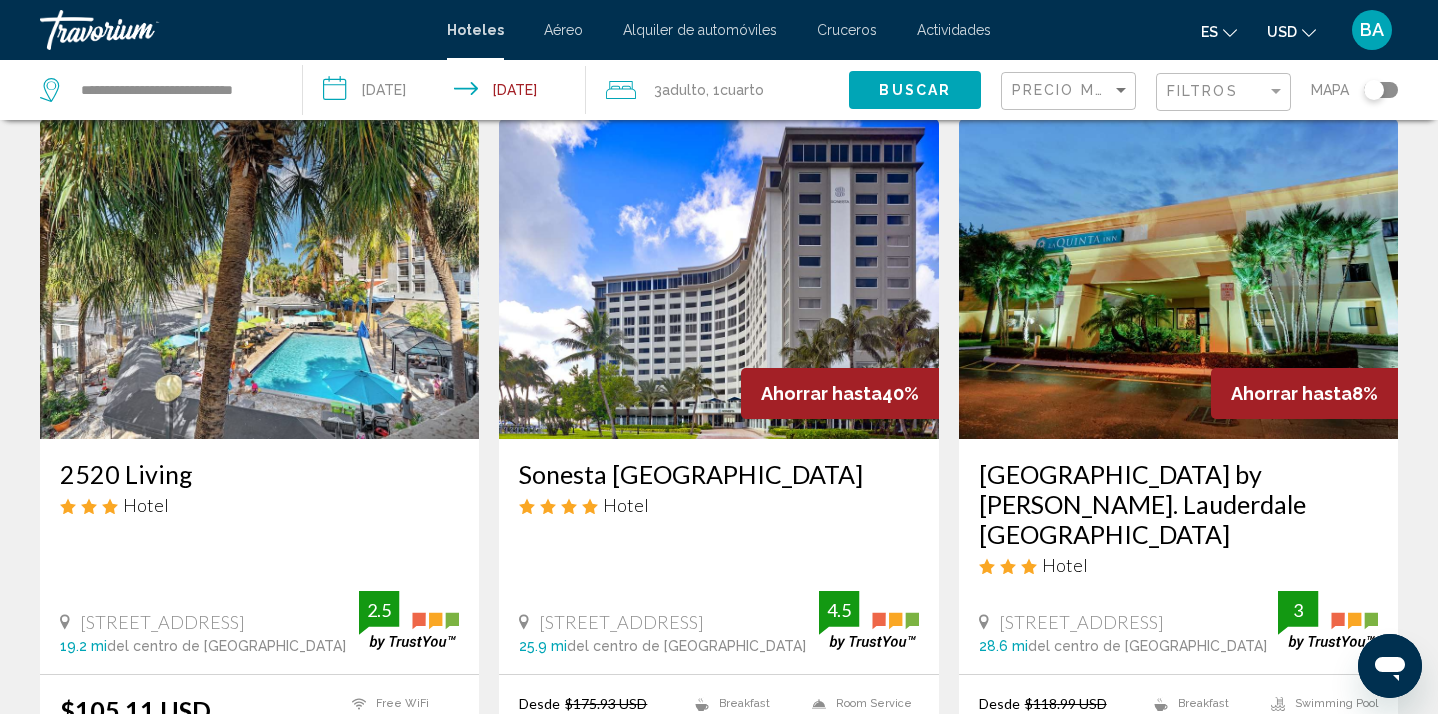 scroll, scrollTop: 0, scrollLeft: 0, axis: both 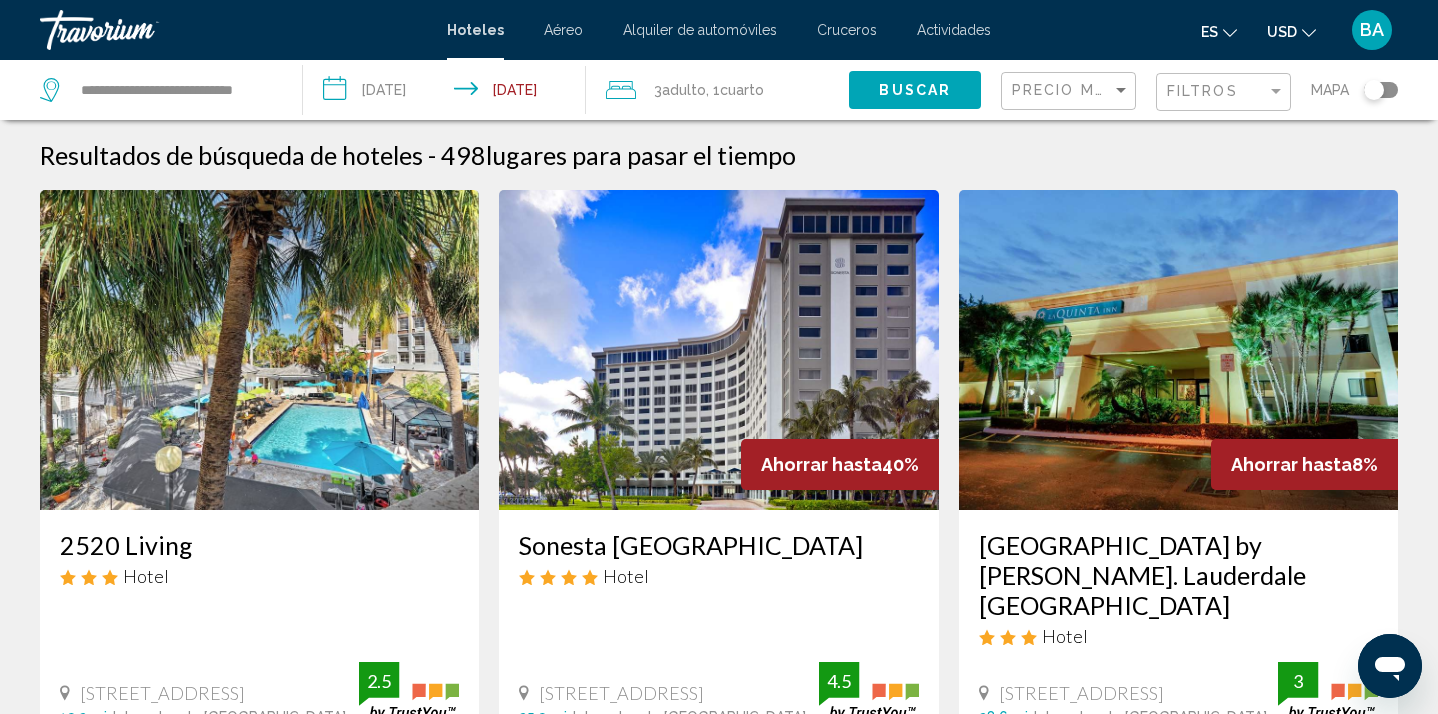 click at bounding box center [718, 350] 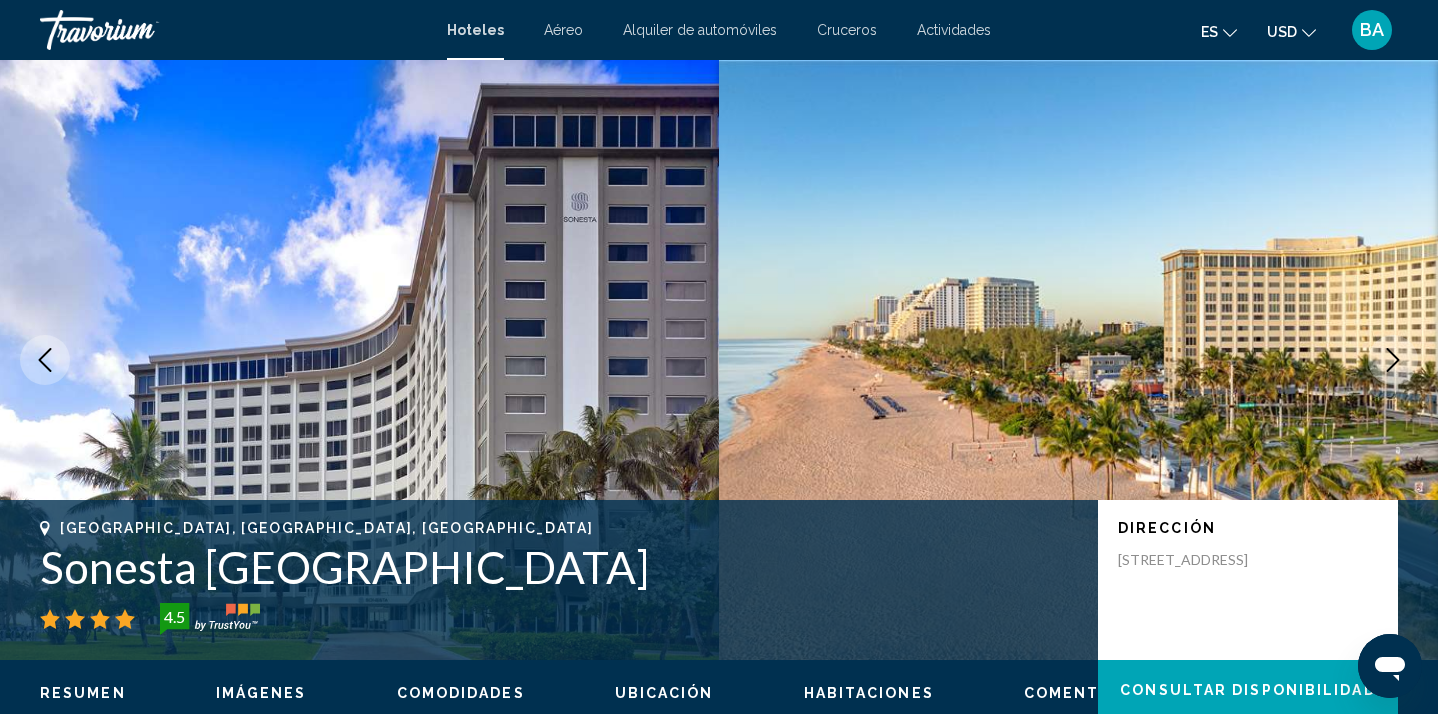 scroll, scrollTop: 3, scrollLeft: 0, axis: vertical 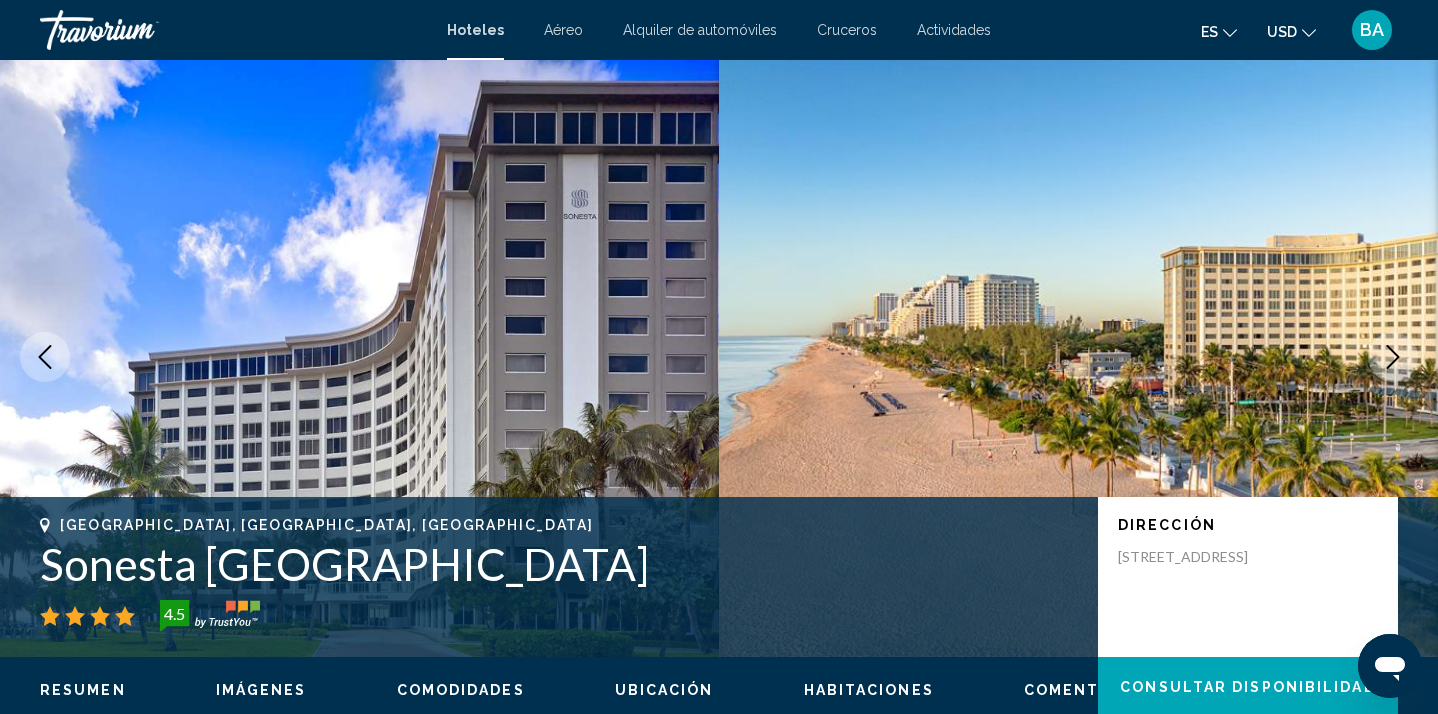 click 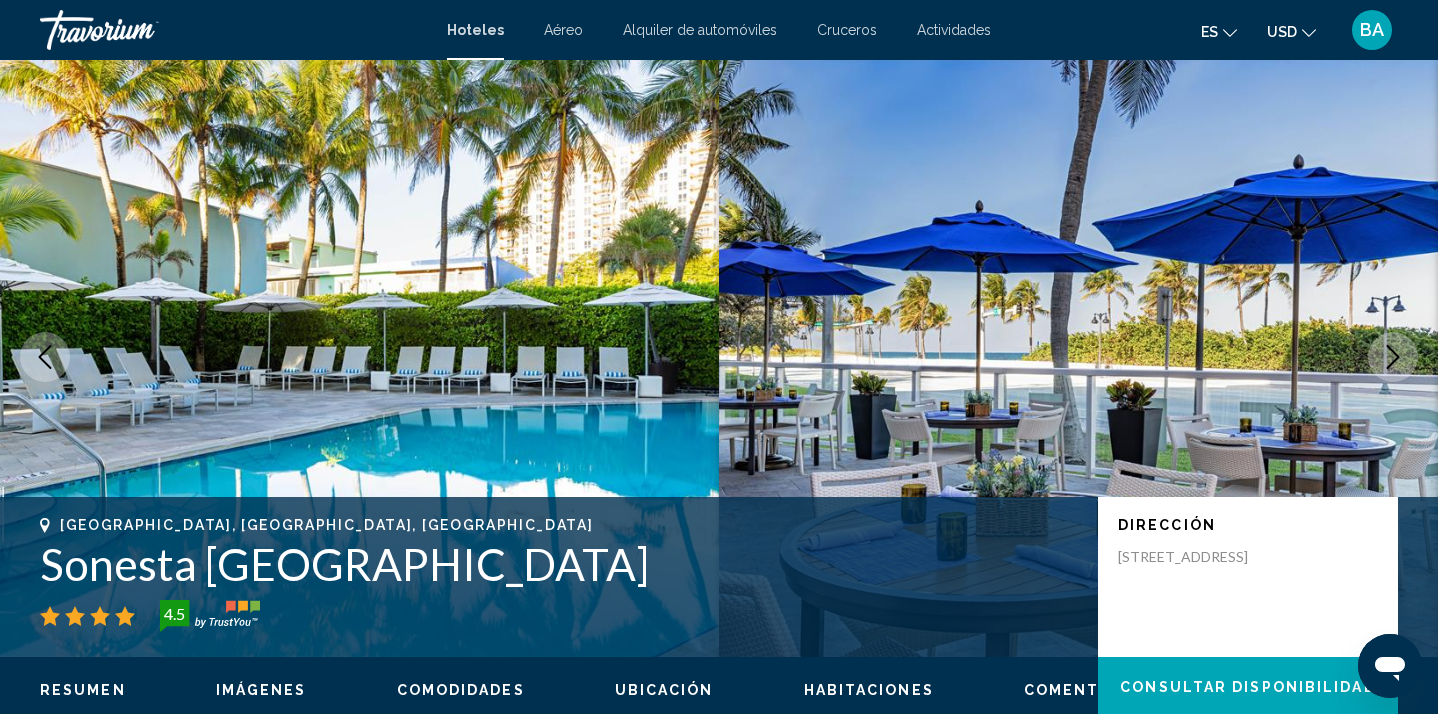 click 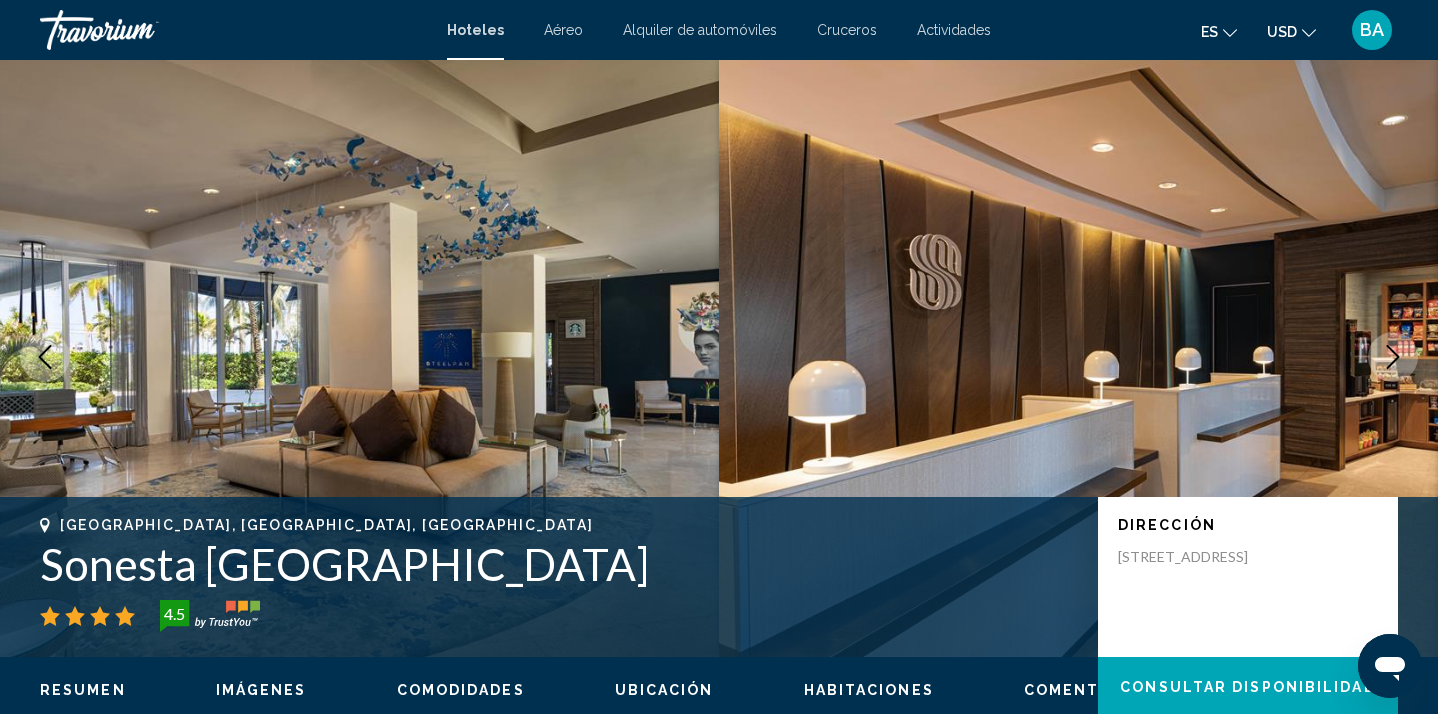 click 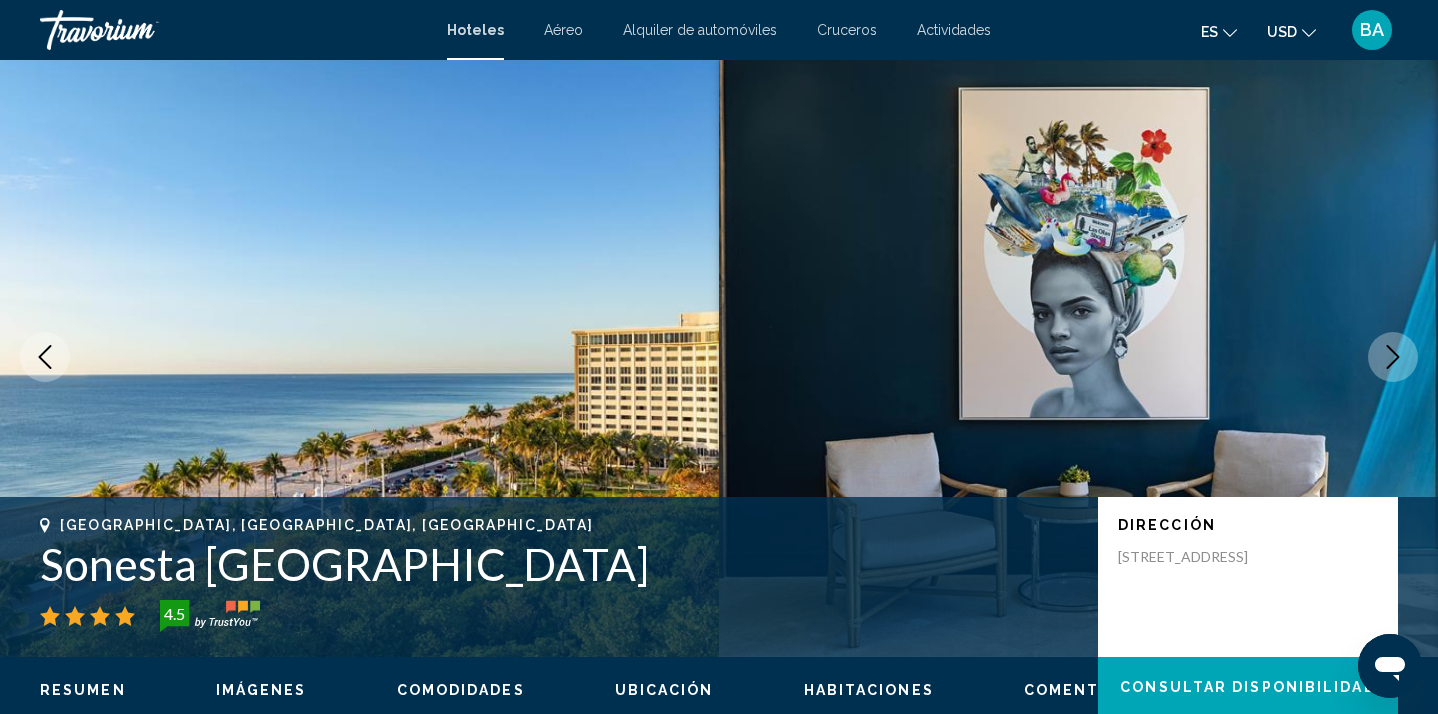 click 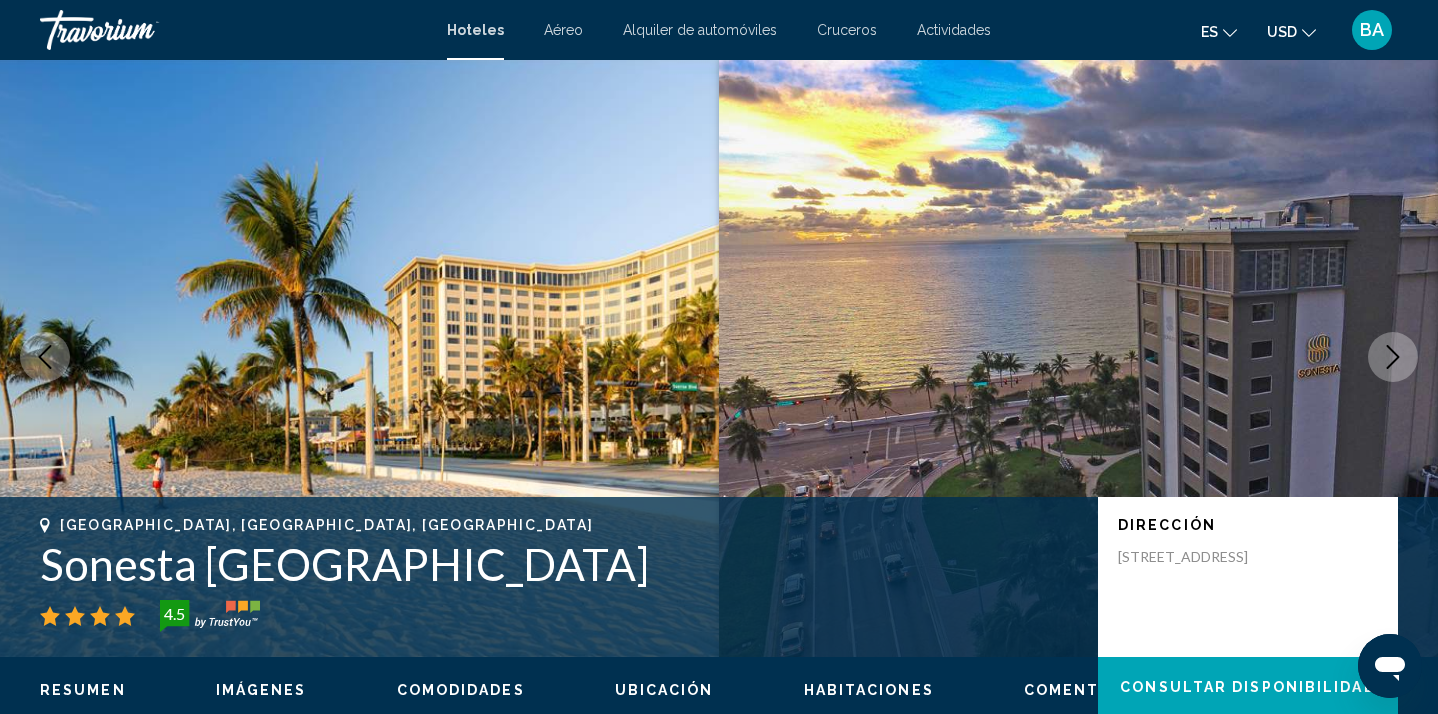 click 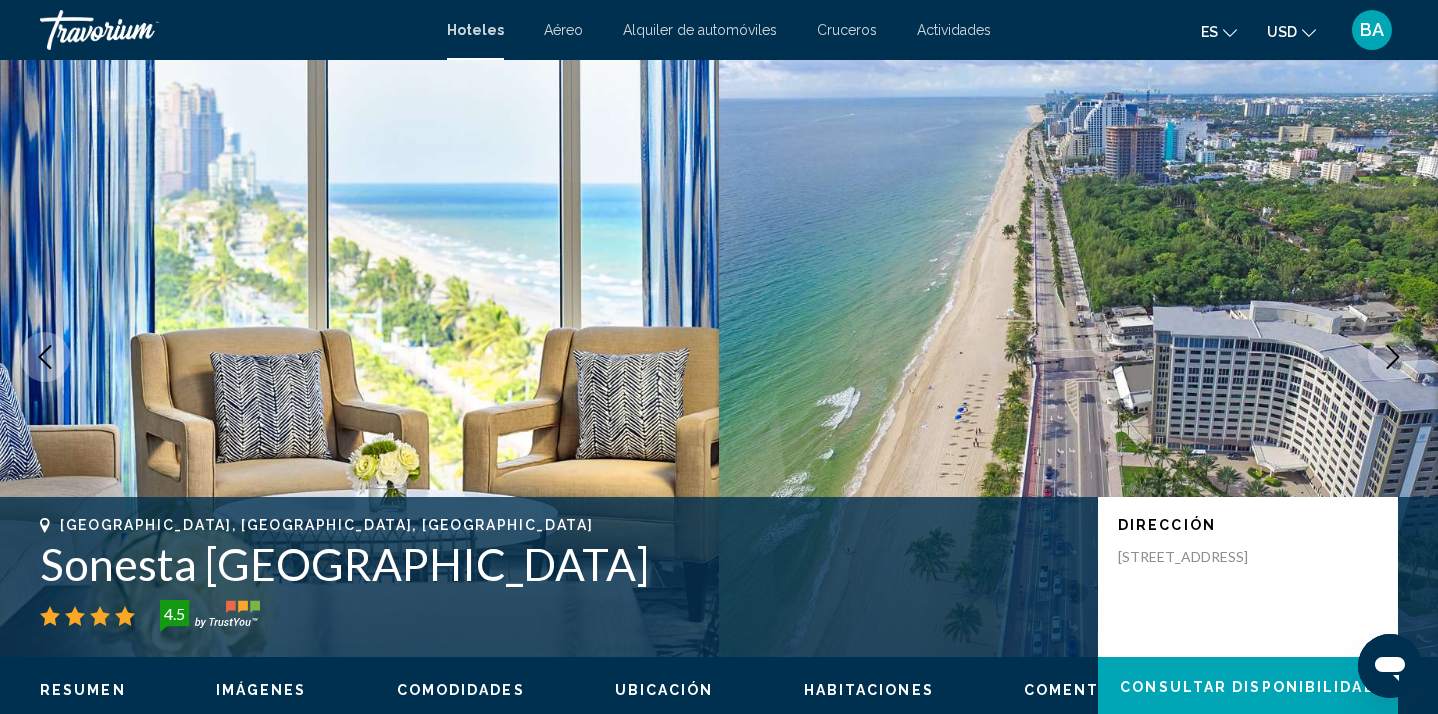 click 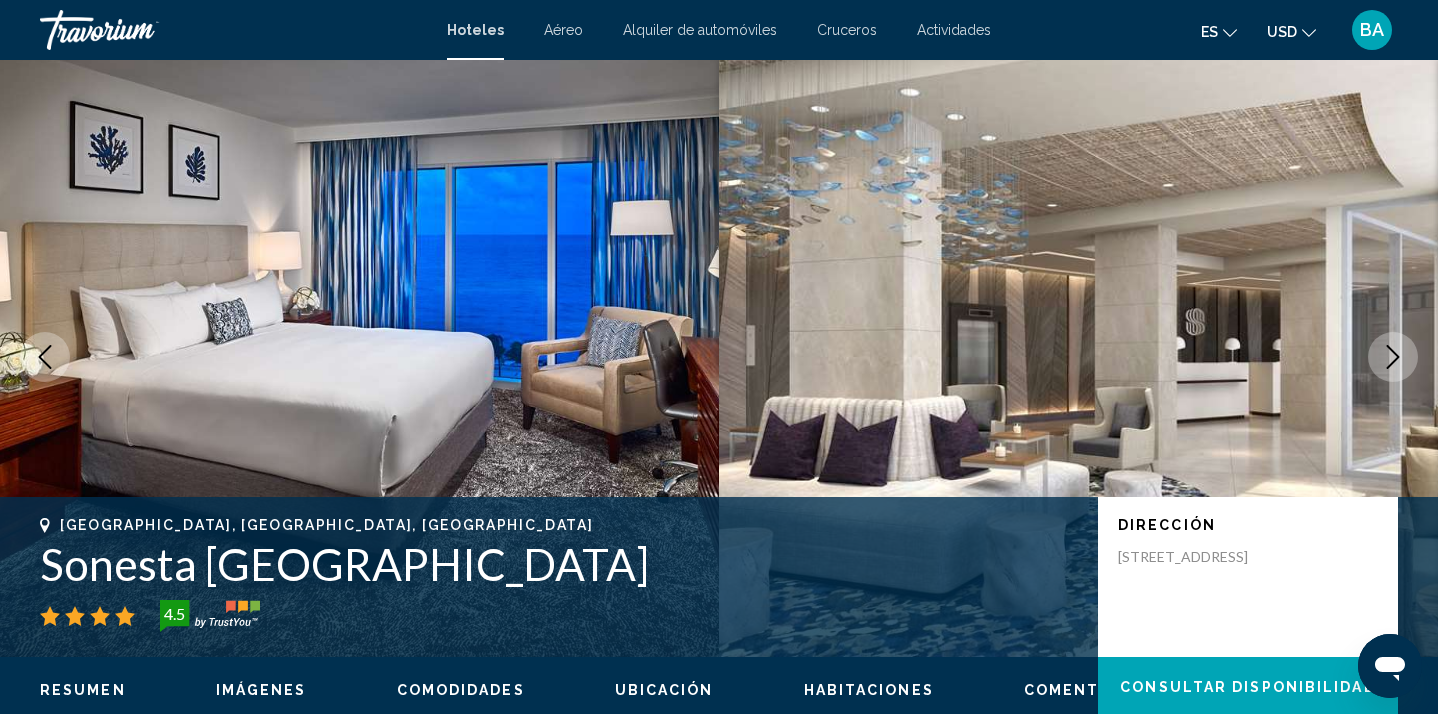 click 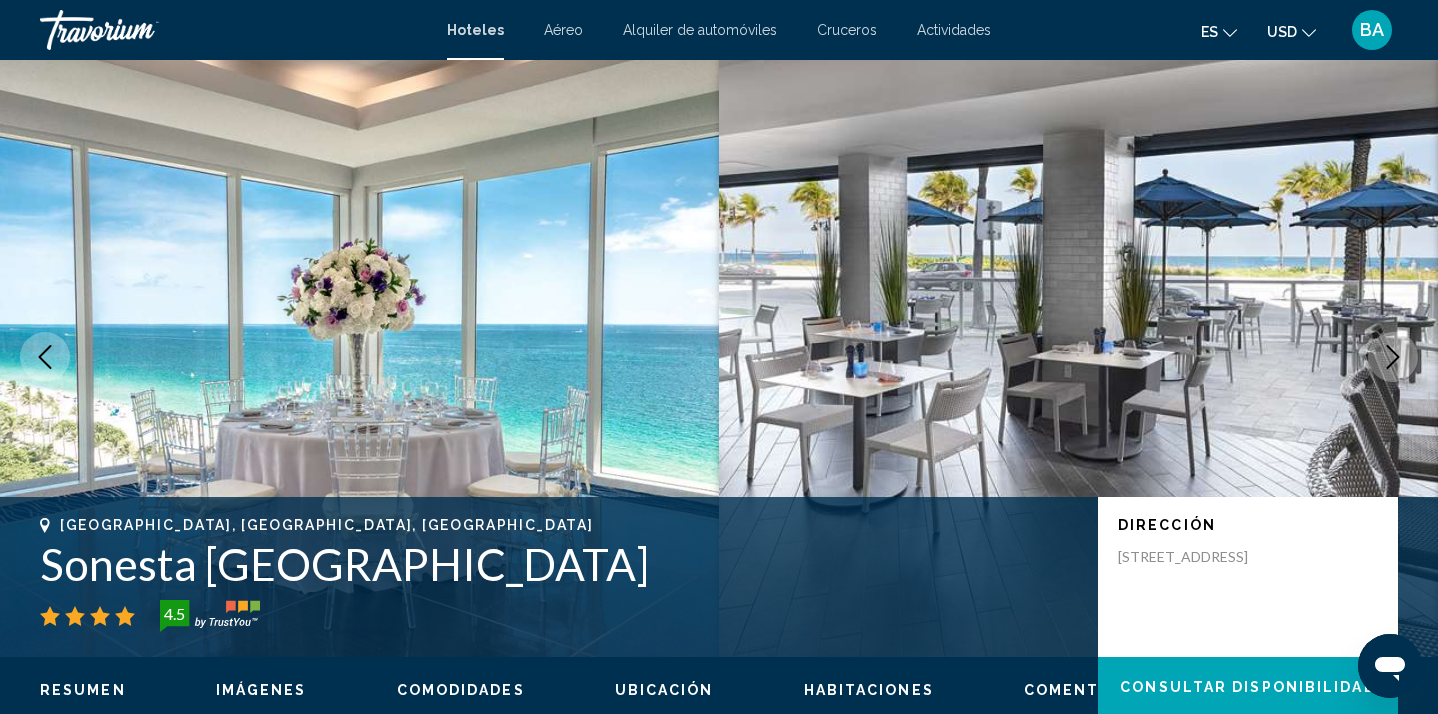 click 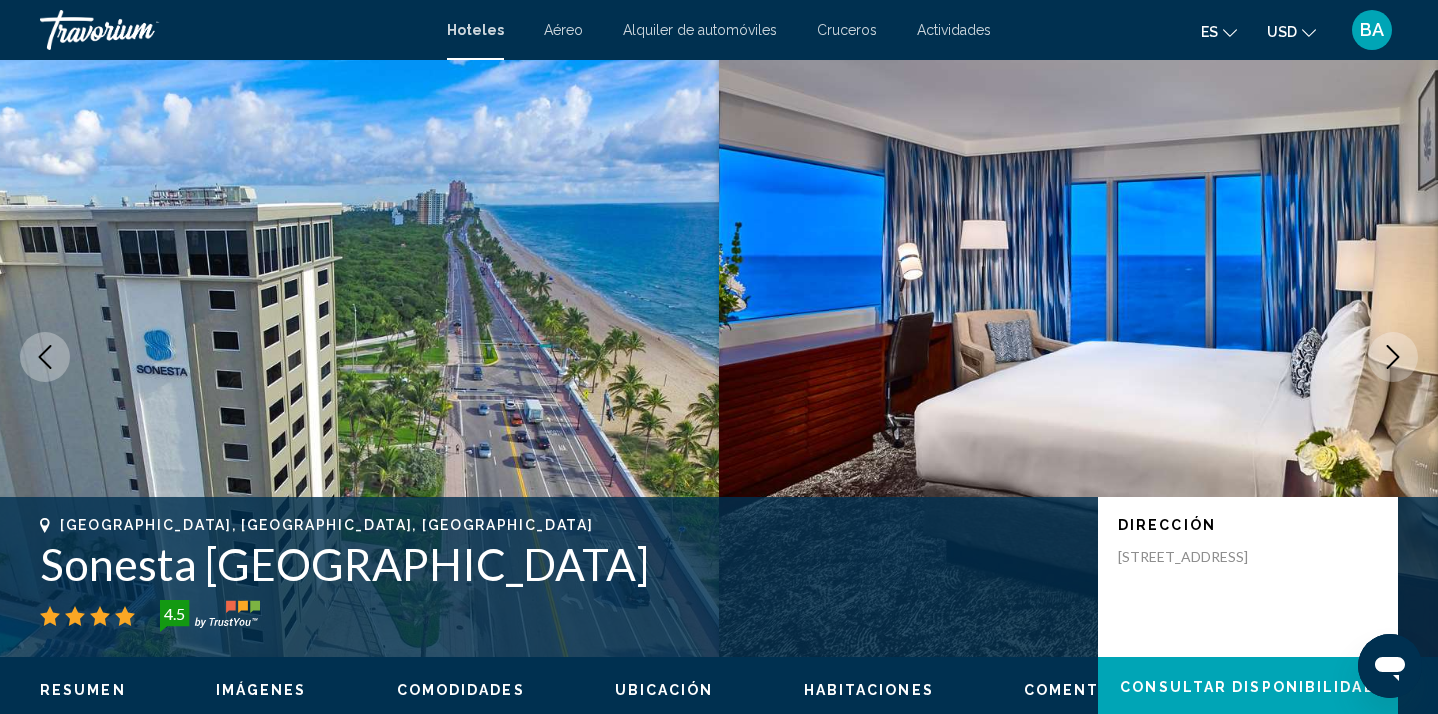 click 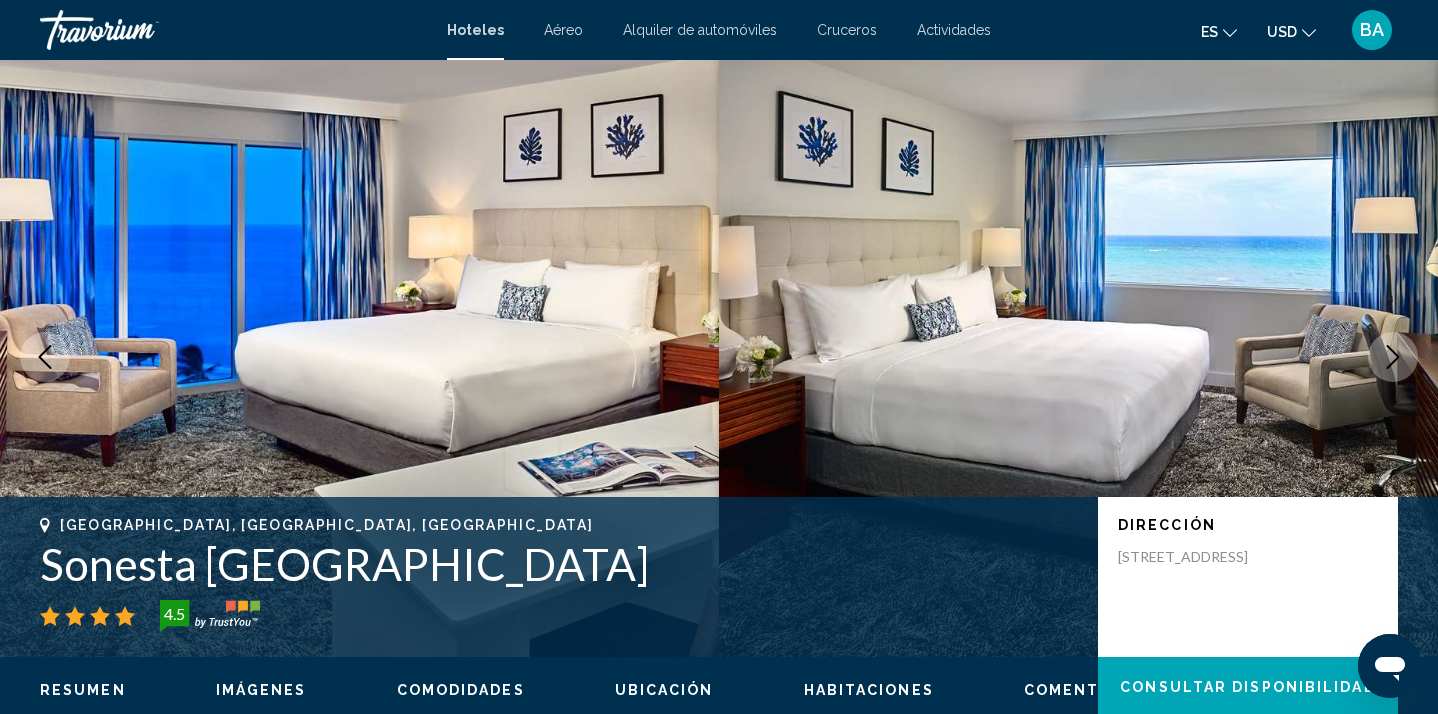 click 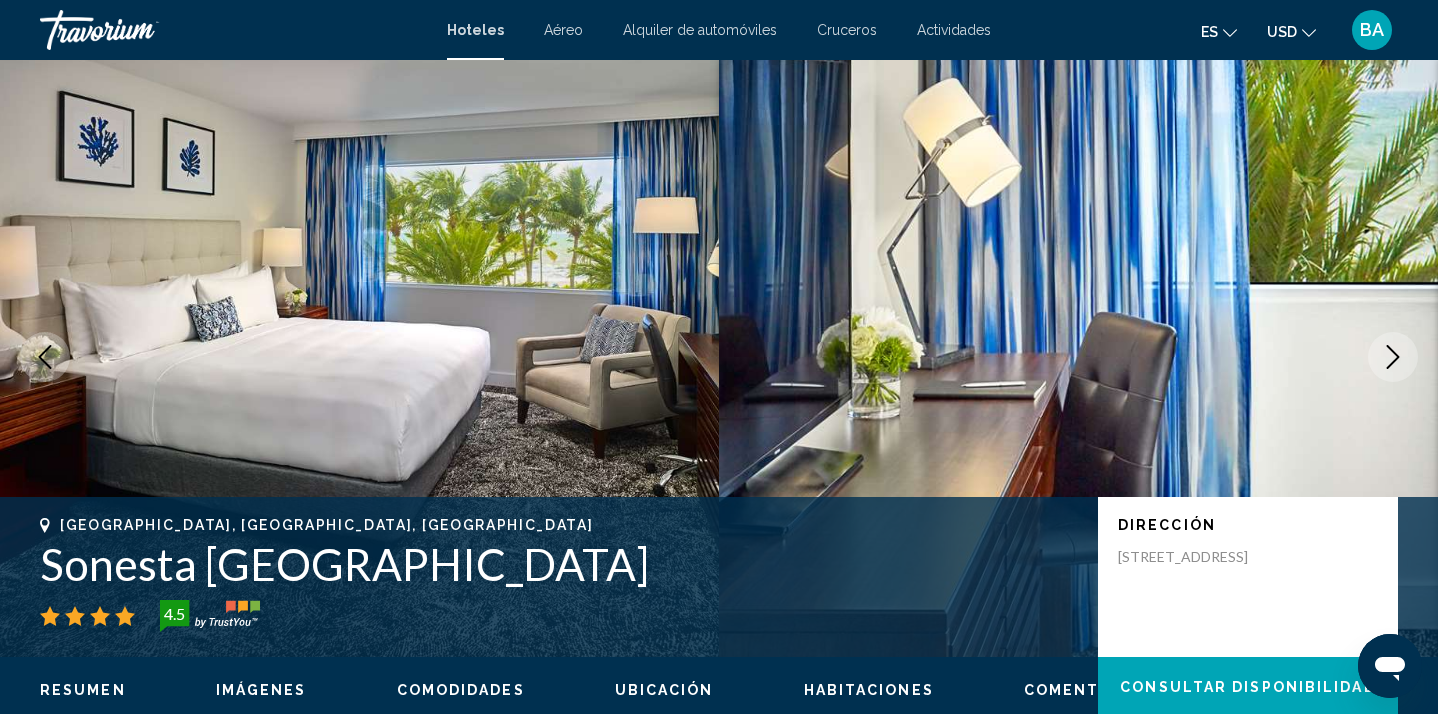 click 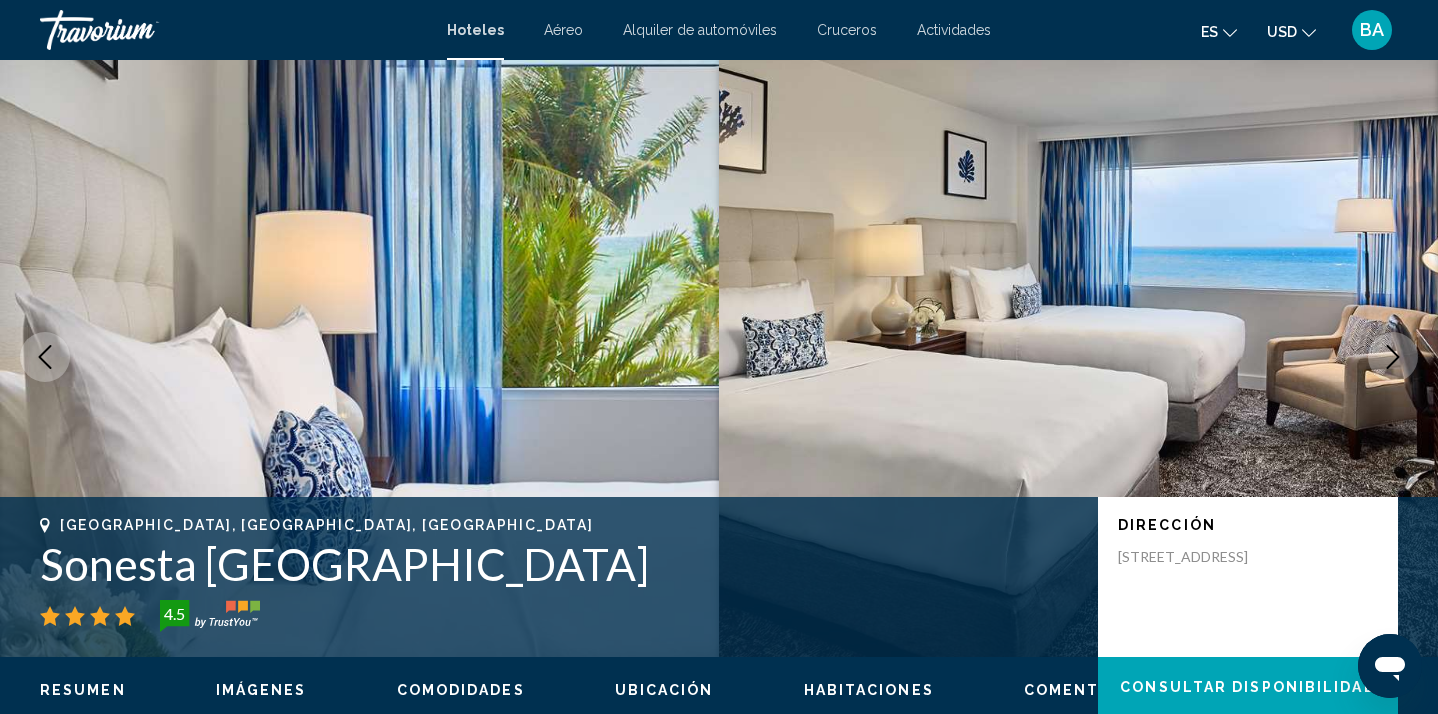 click 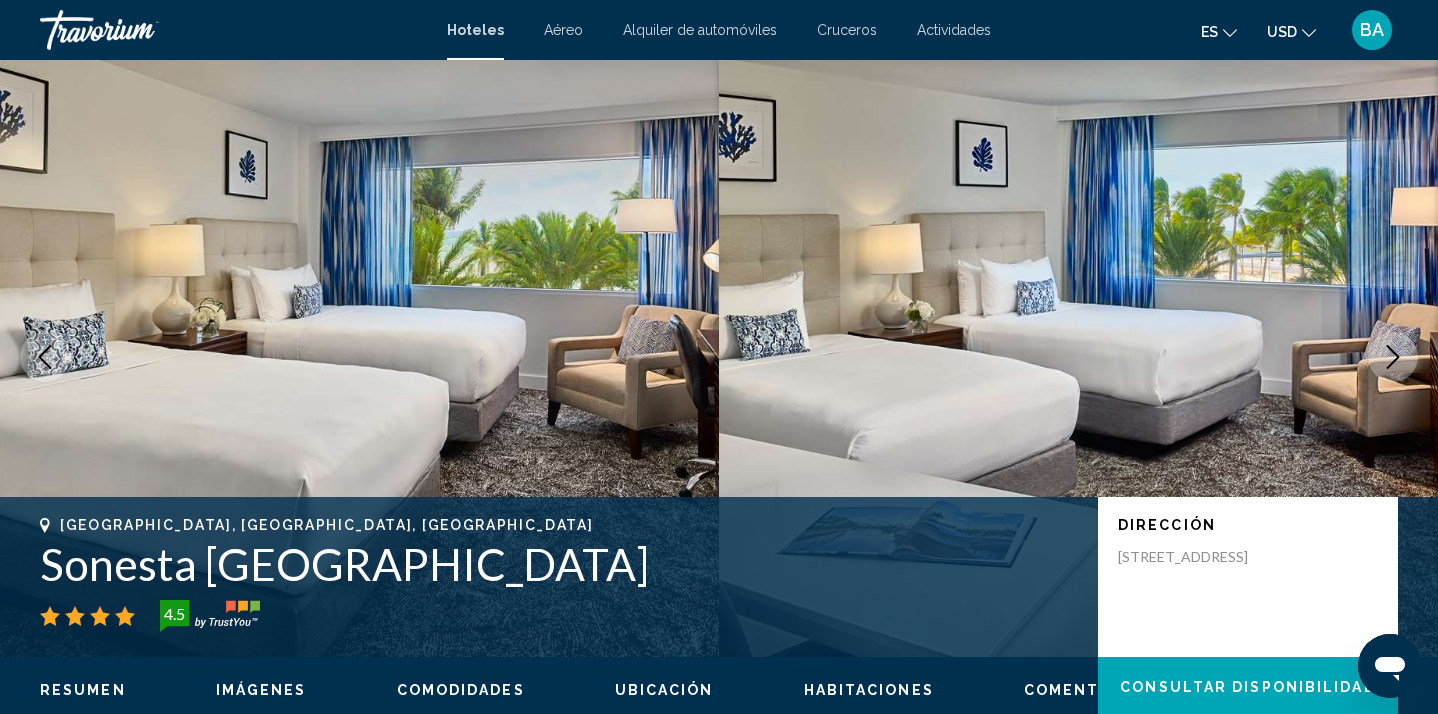 click 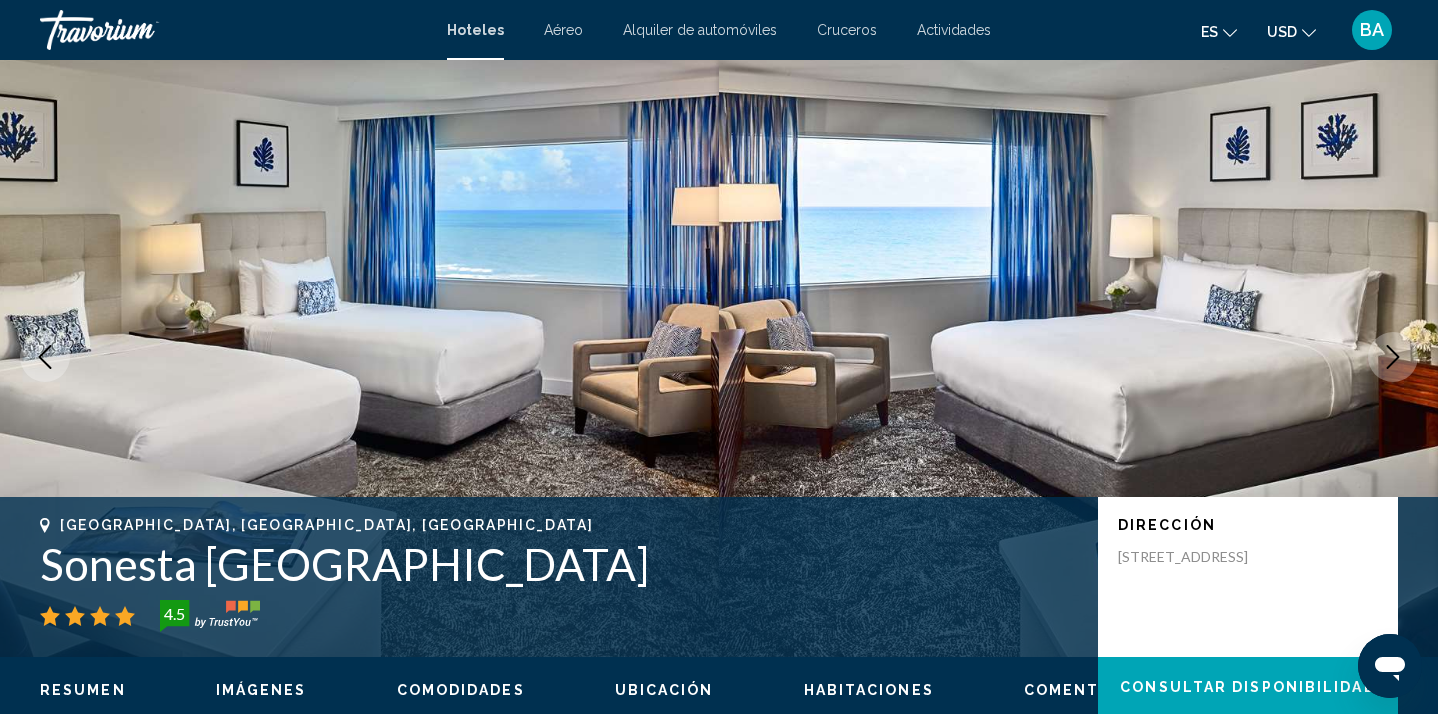 click 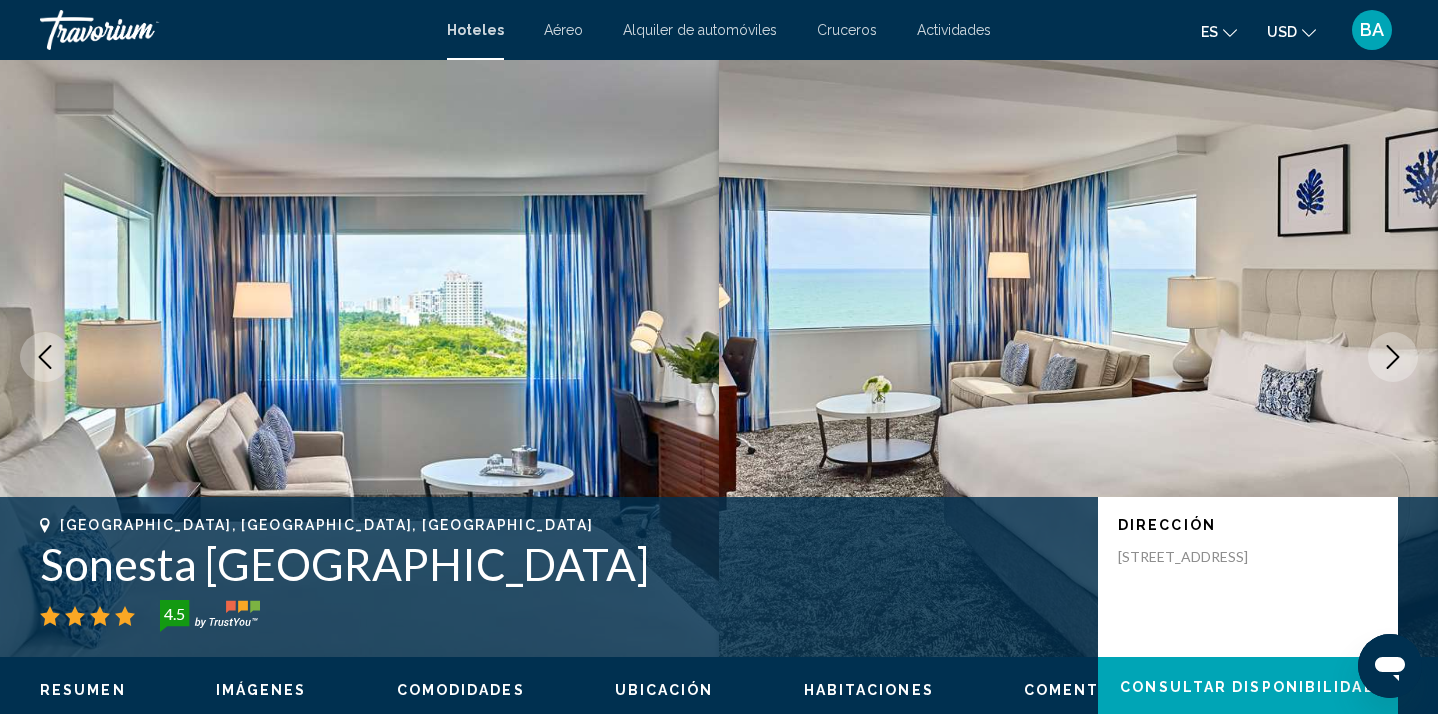 click 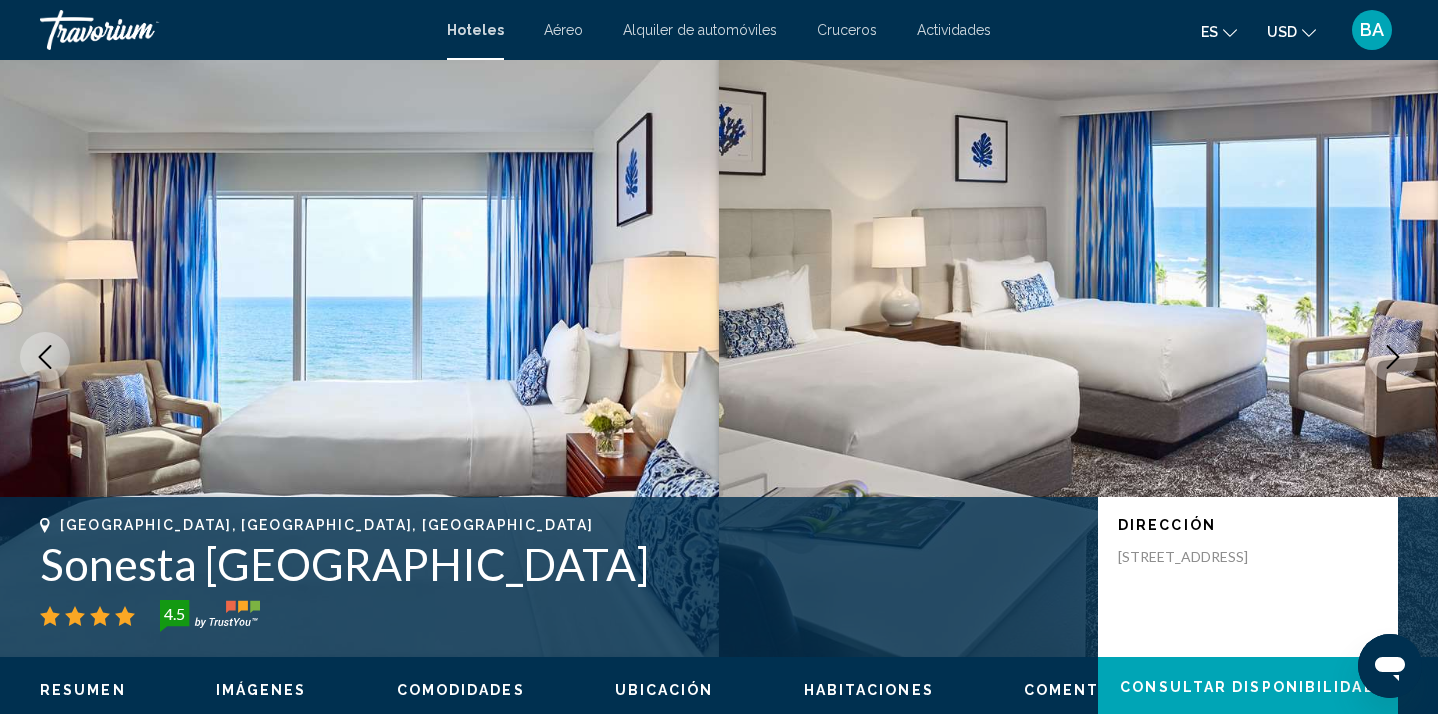click 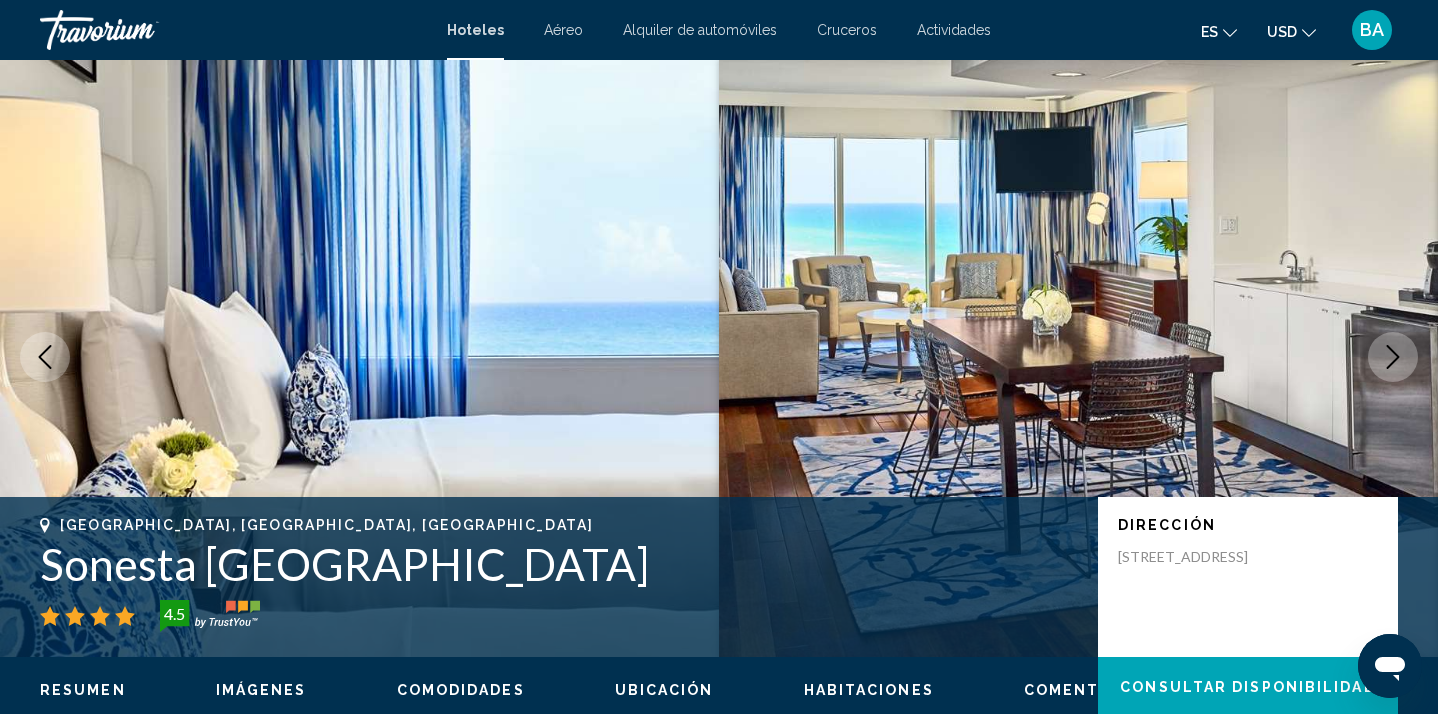 click 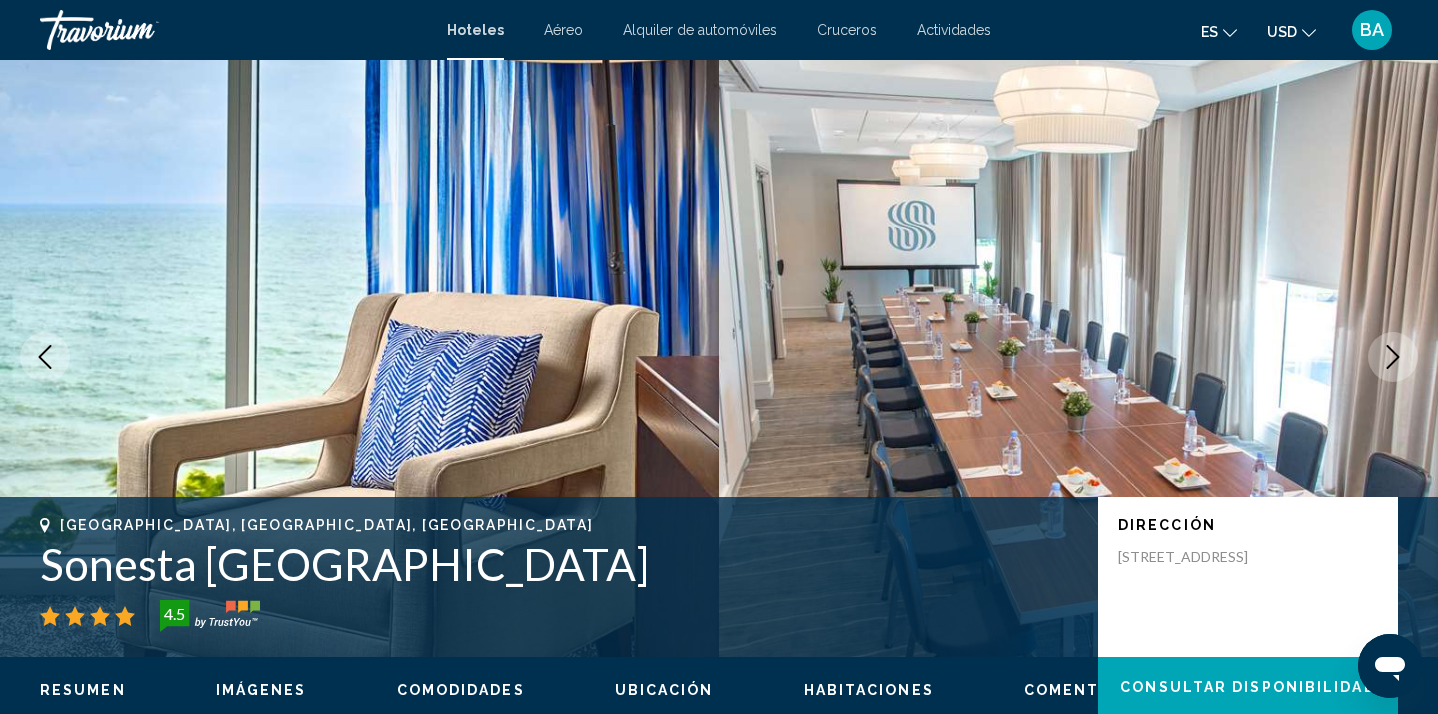 click 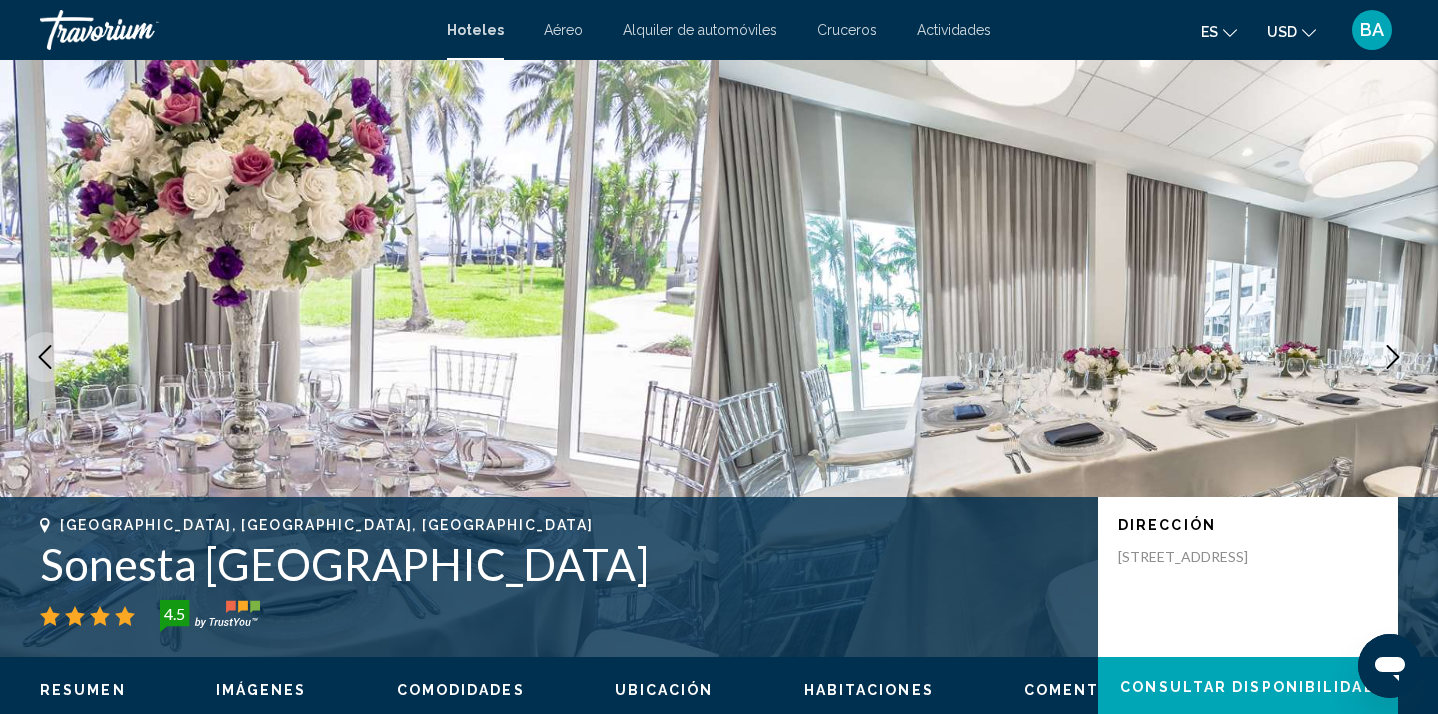 click 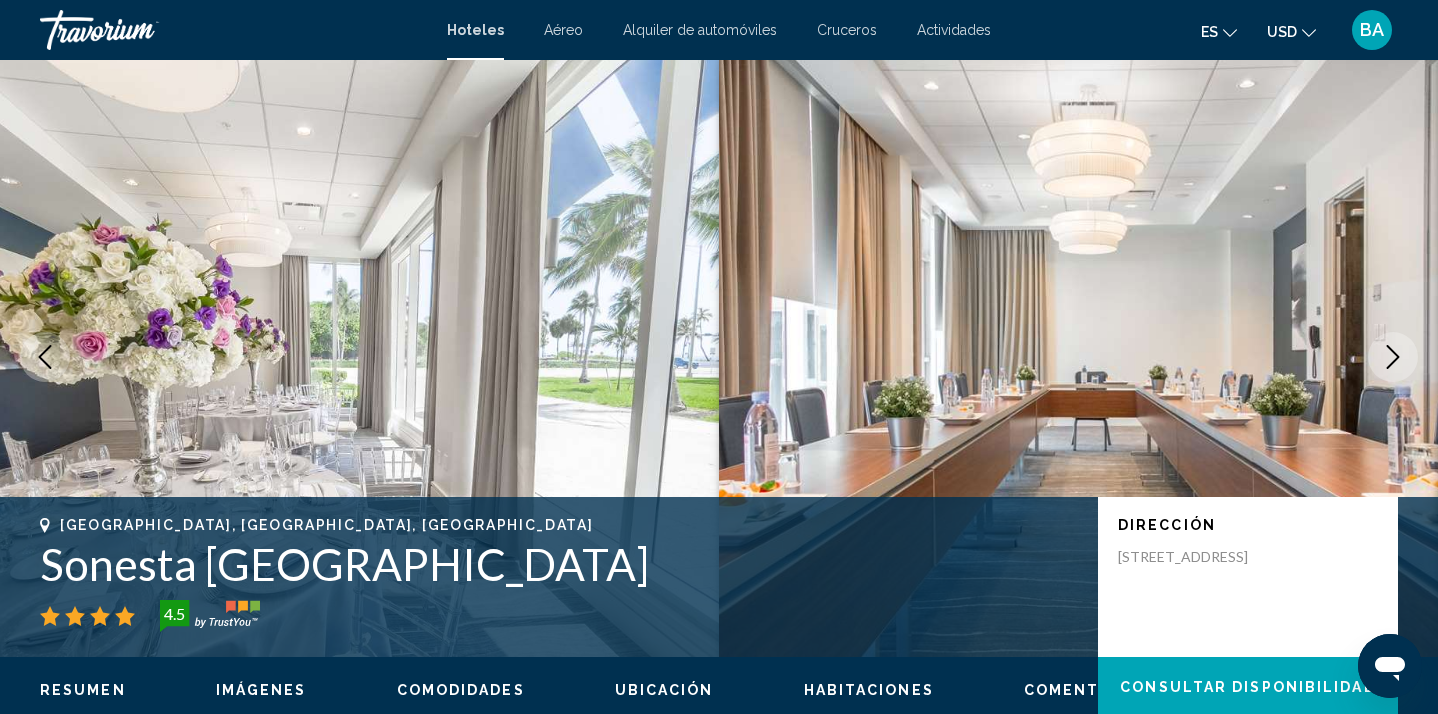 click 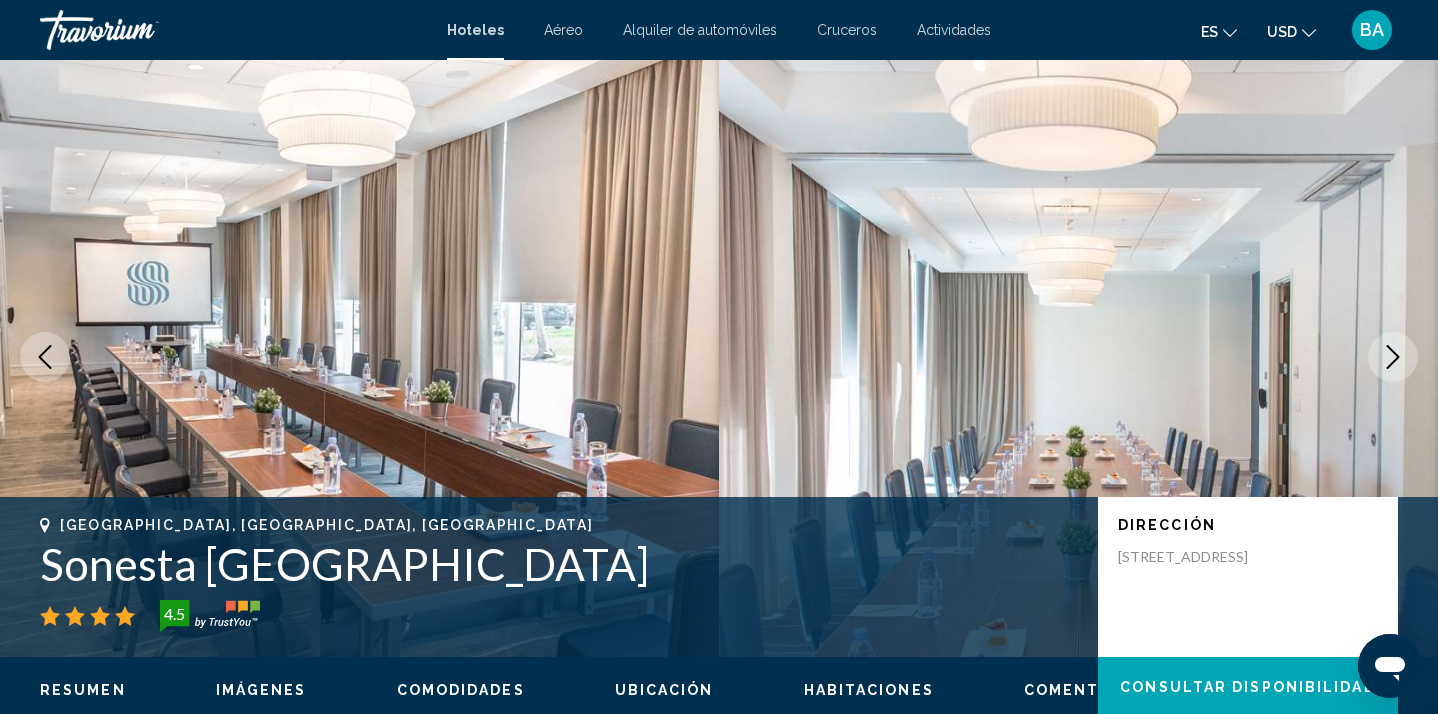 click 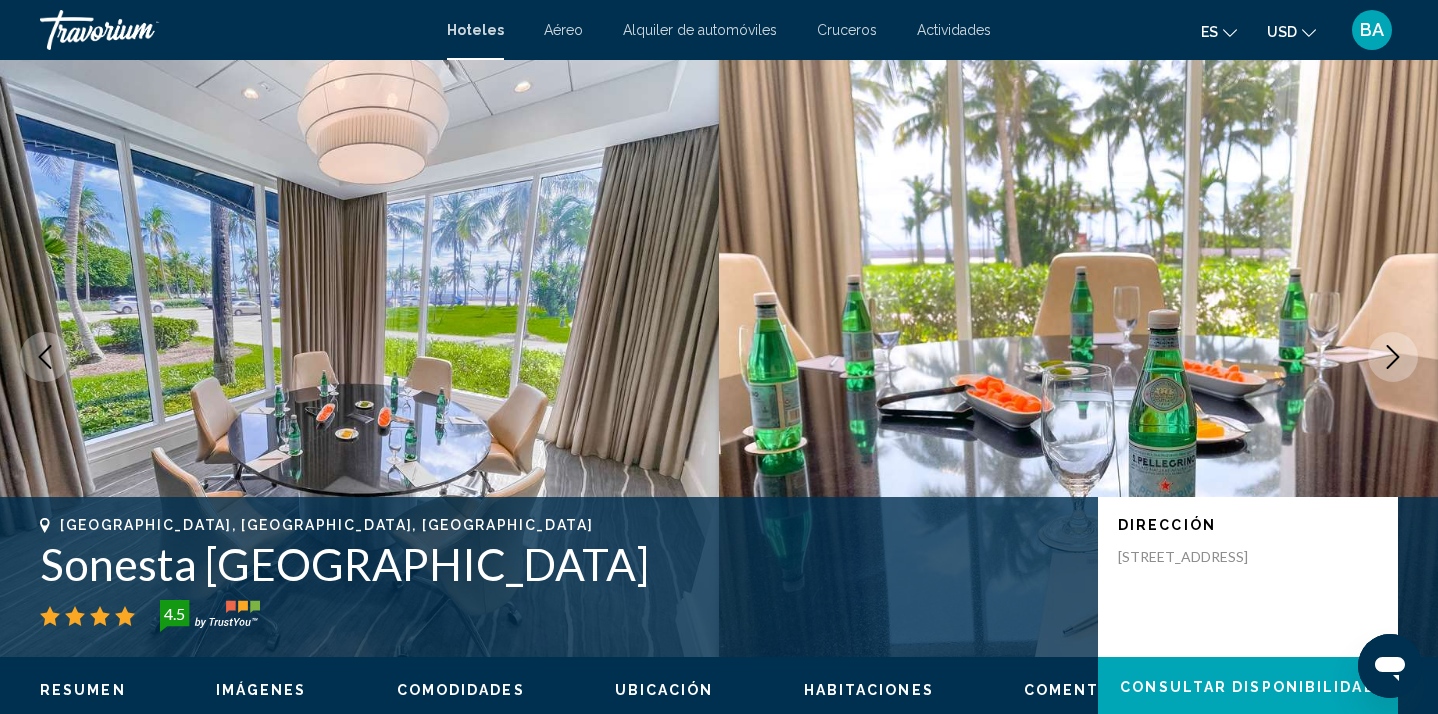 click 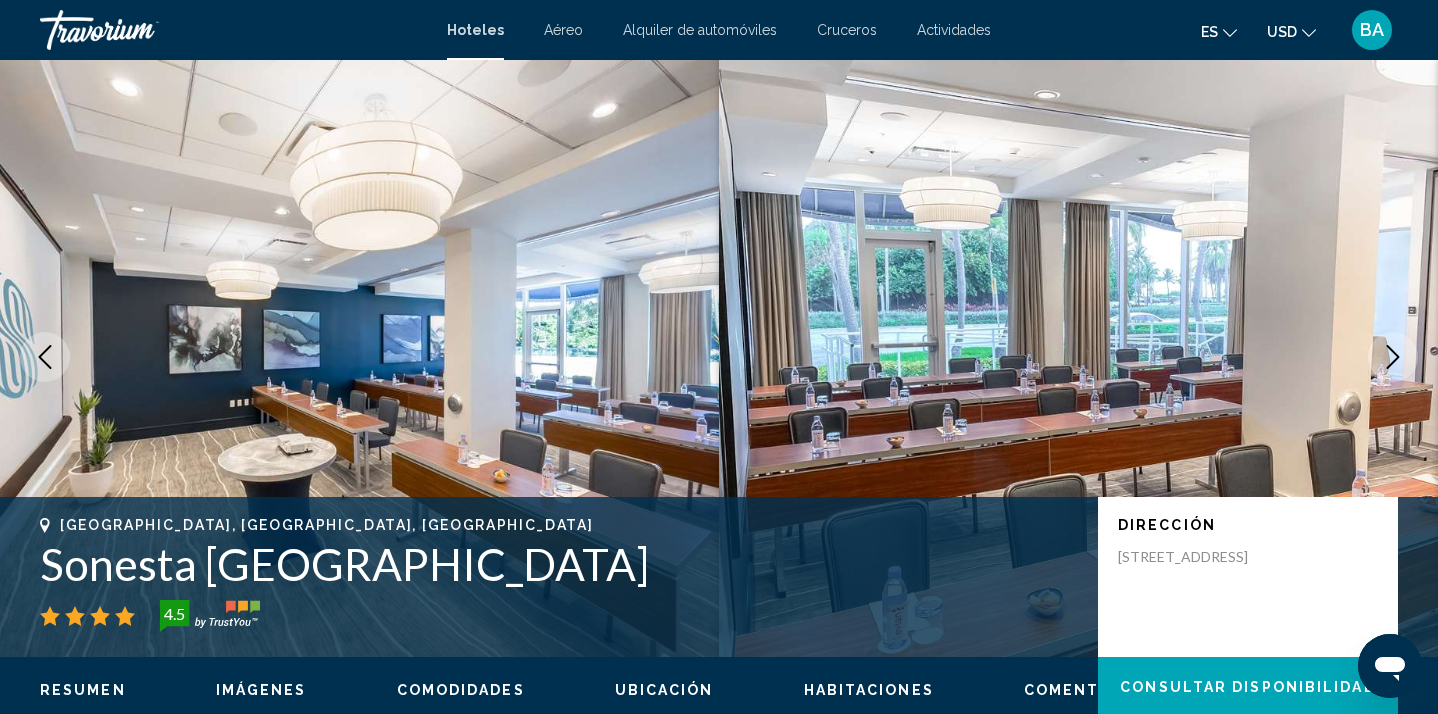 click 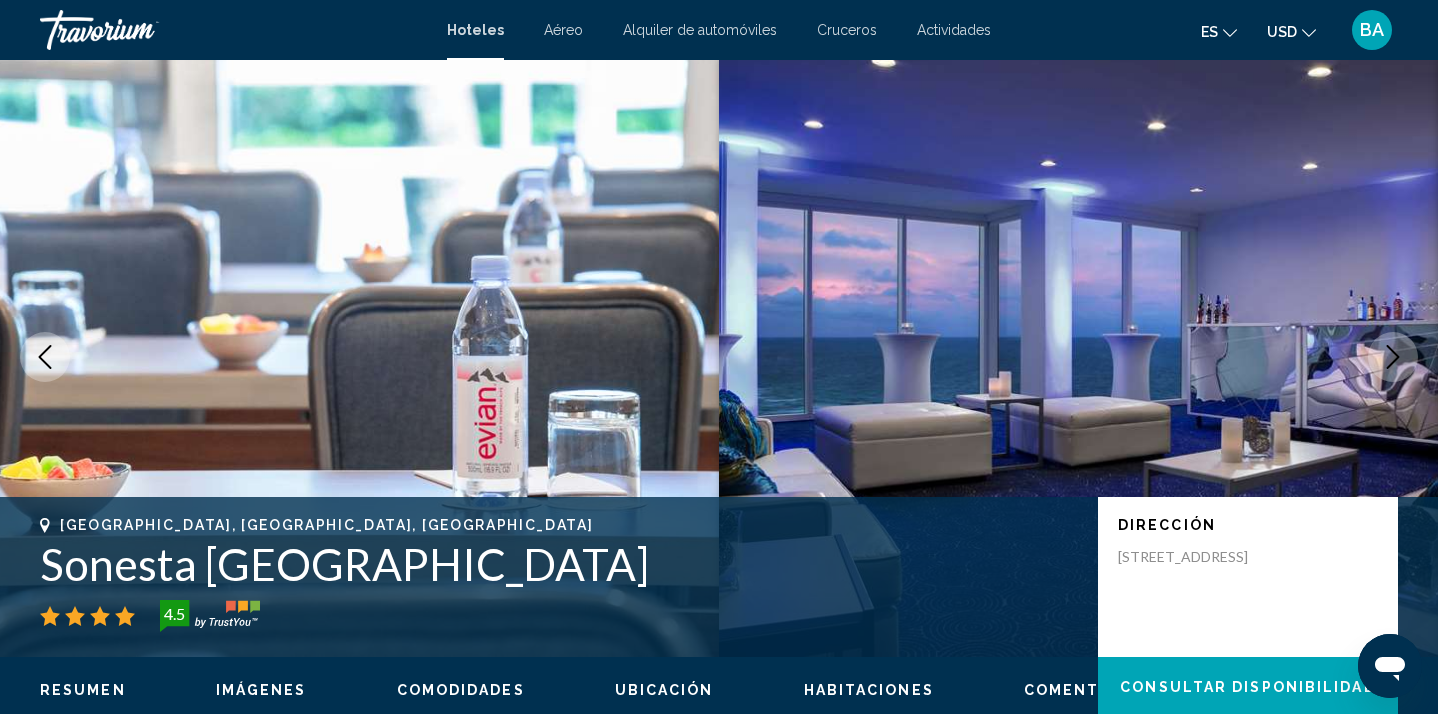 click 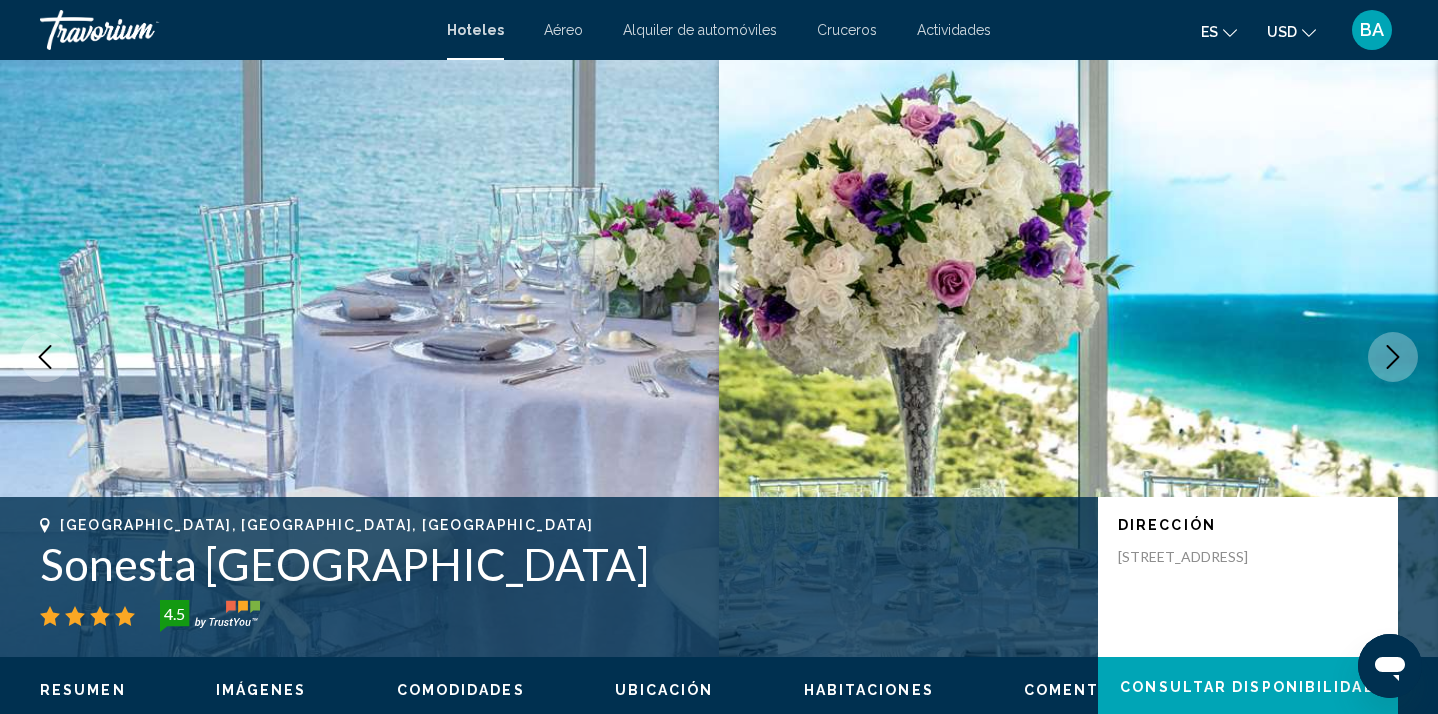 click 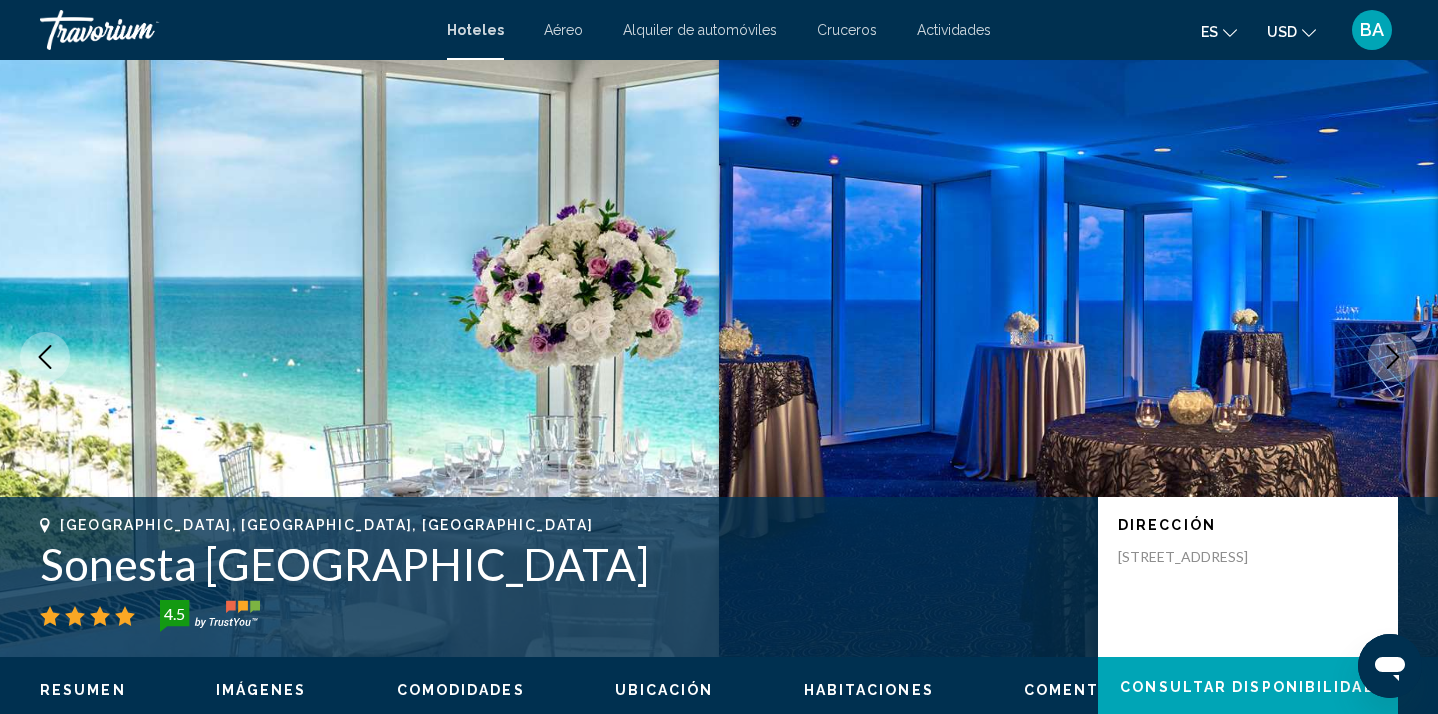 click 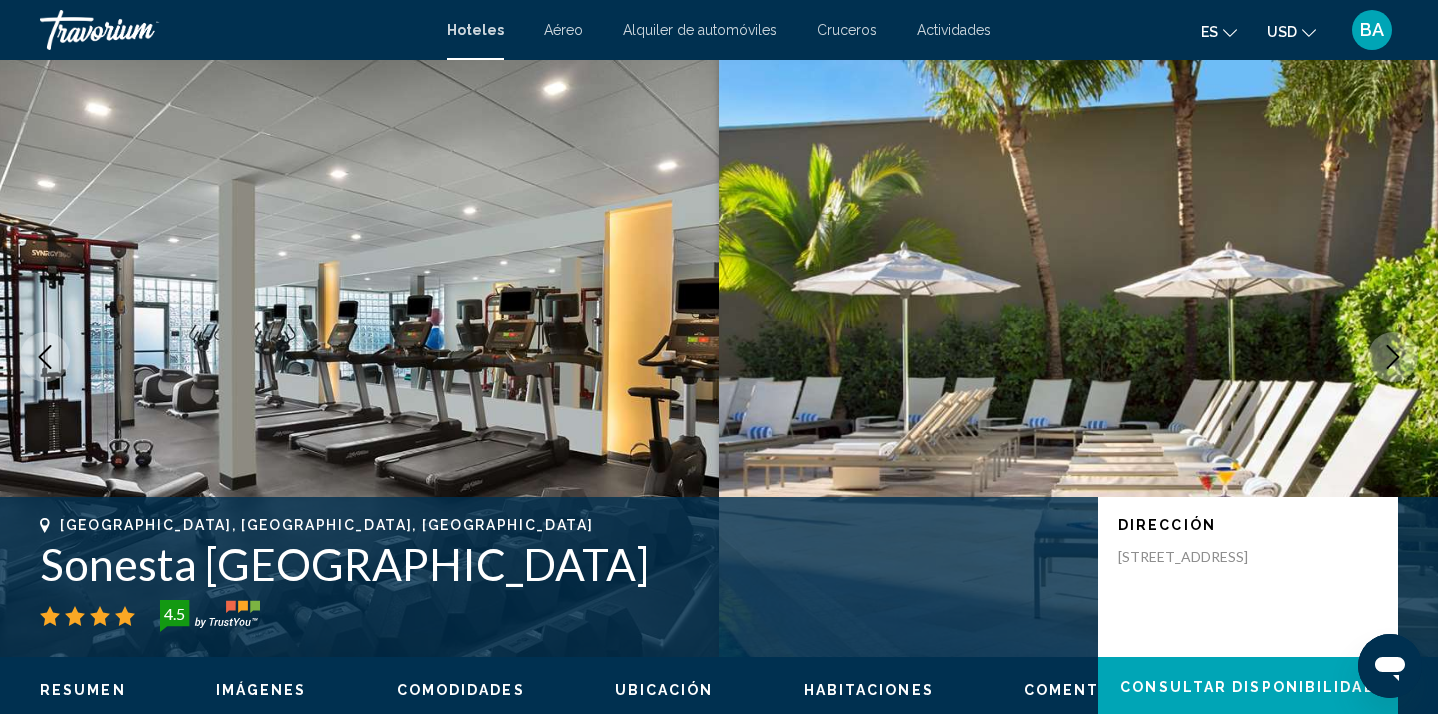 click 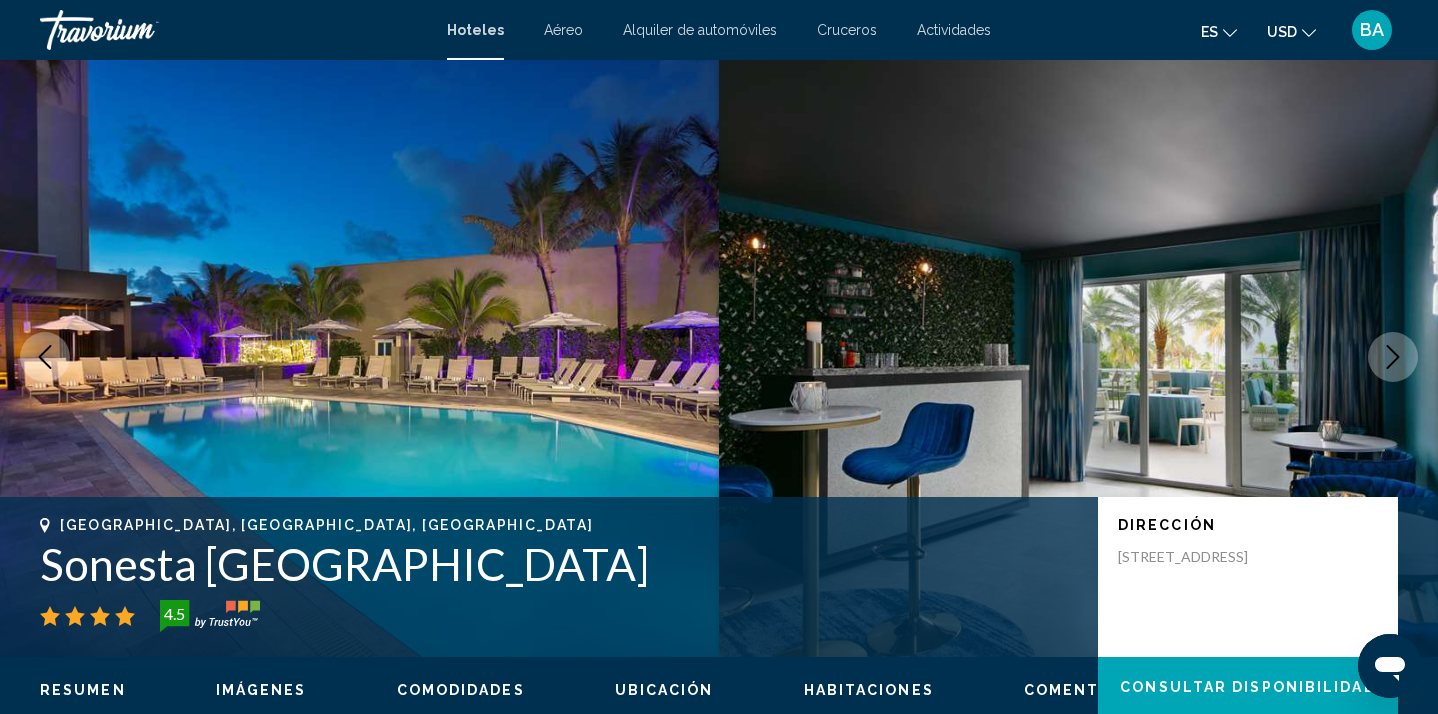 click 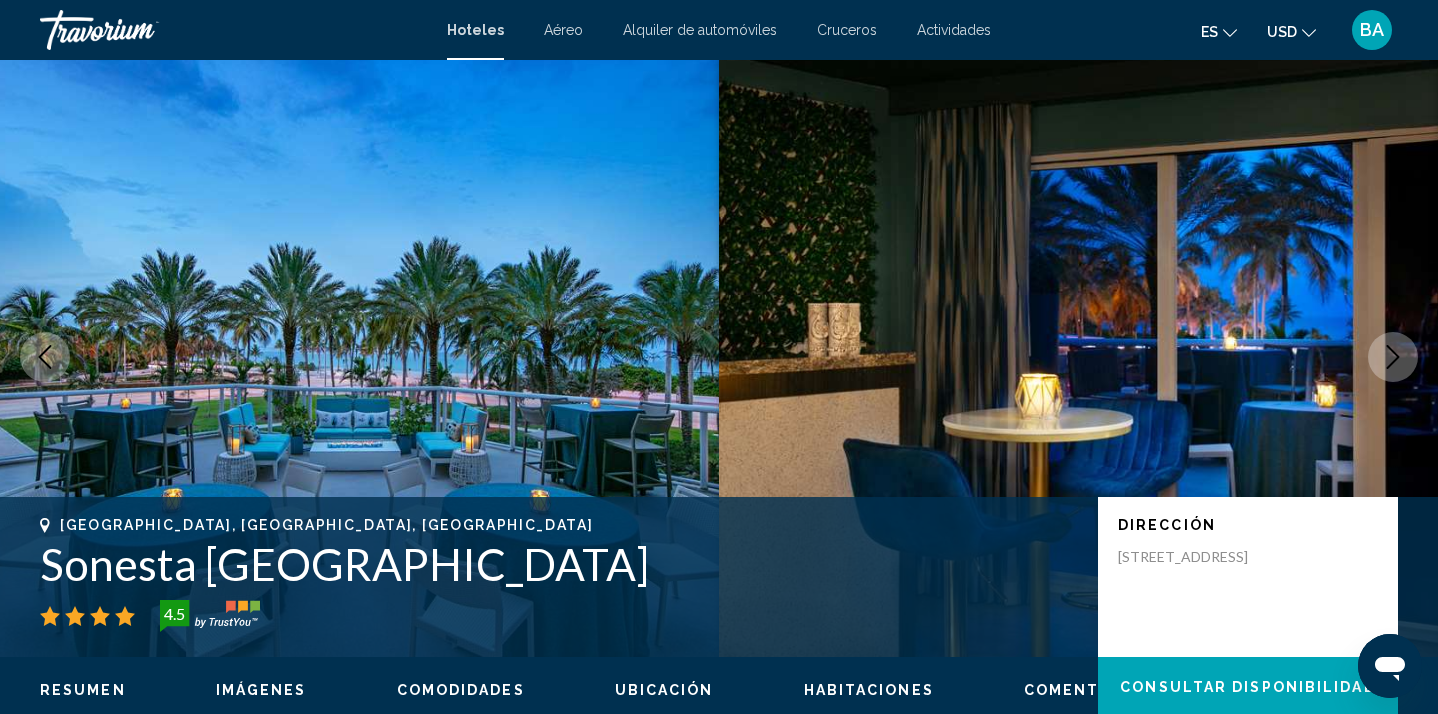 click 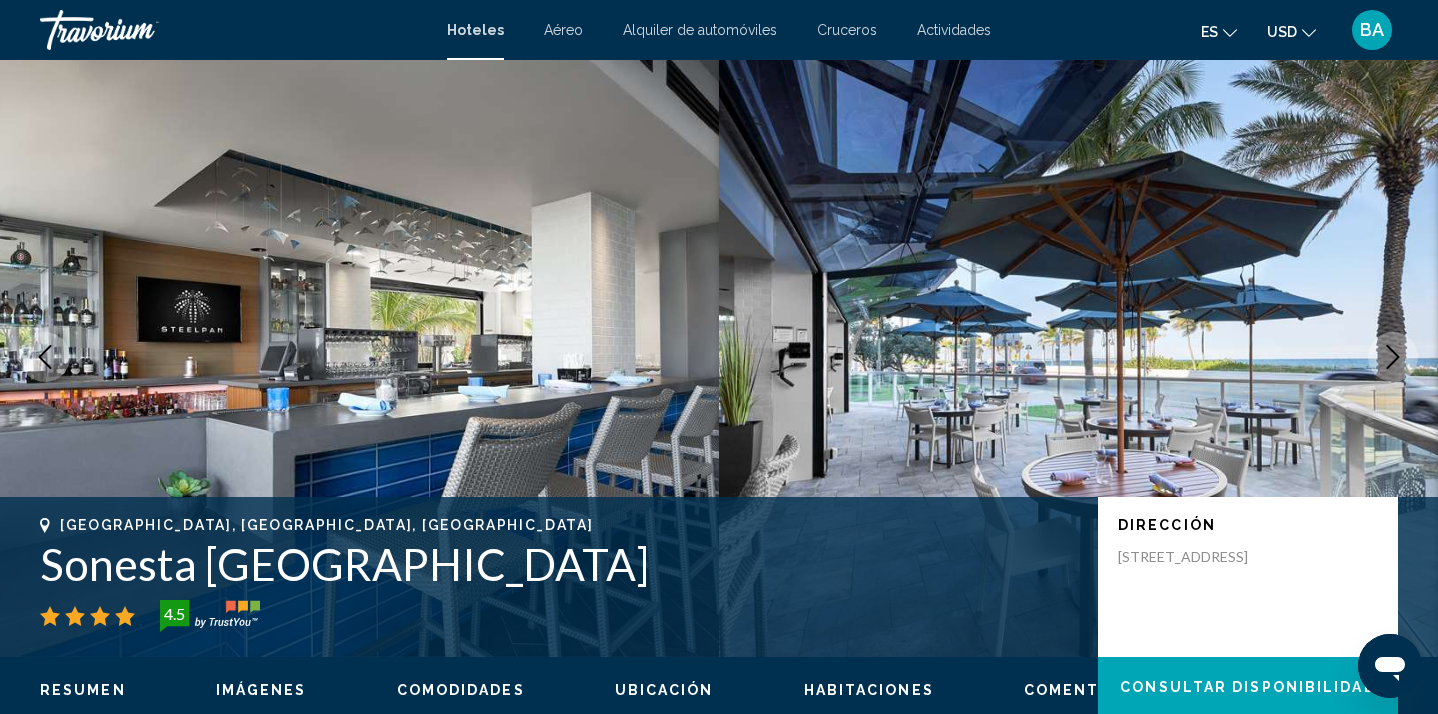 click 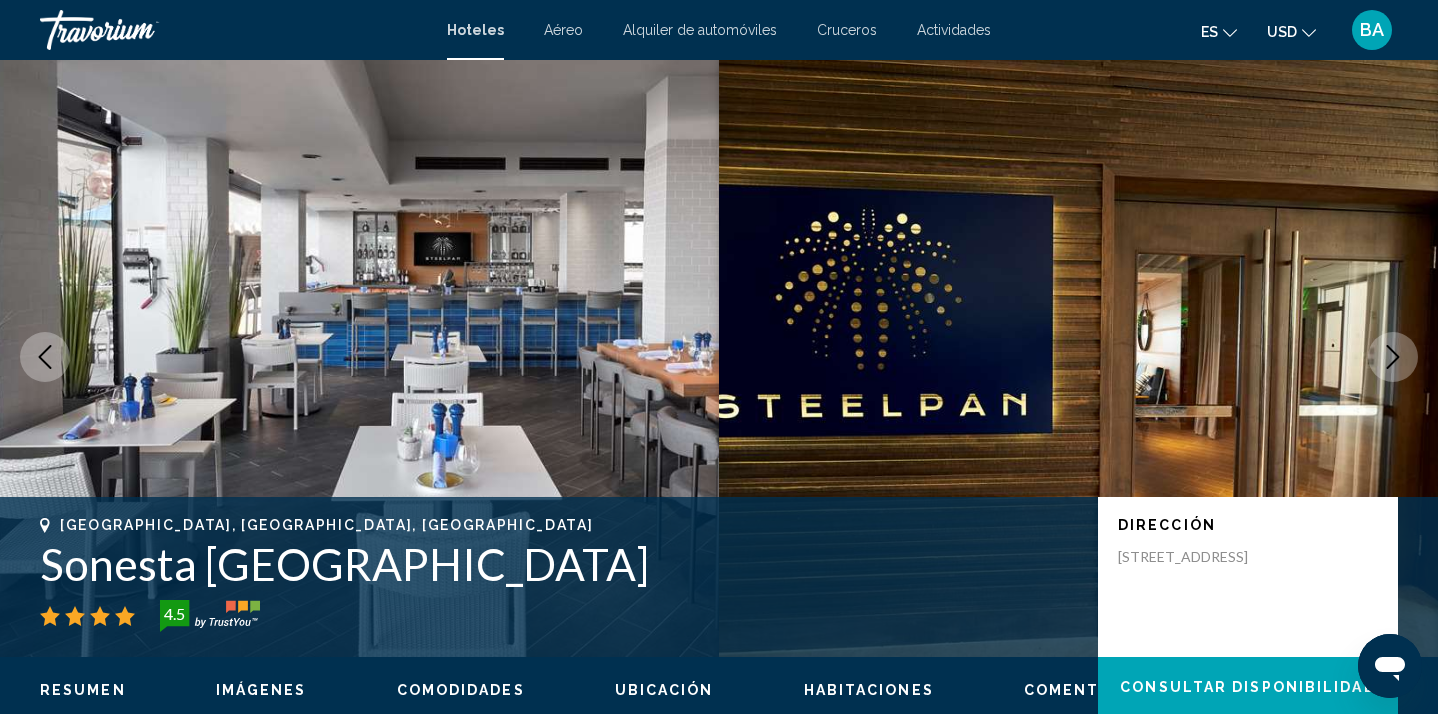 click 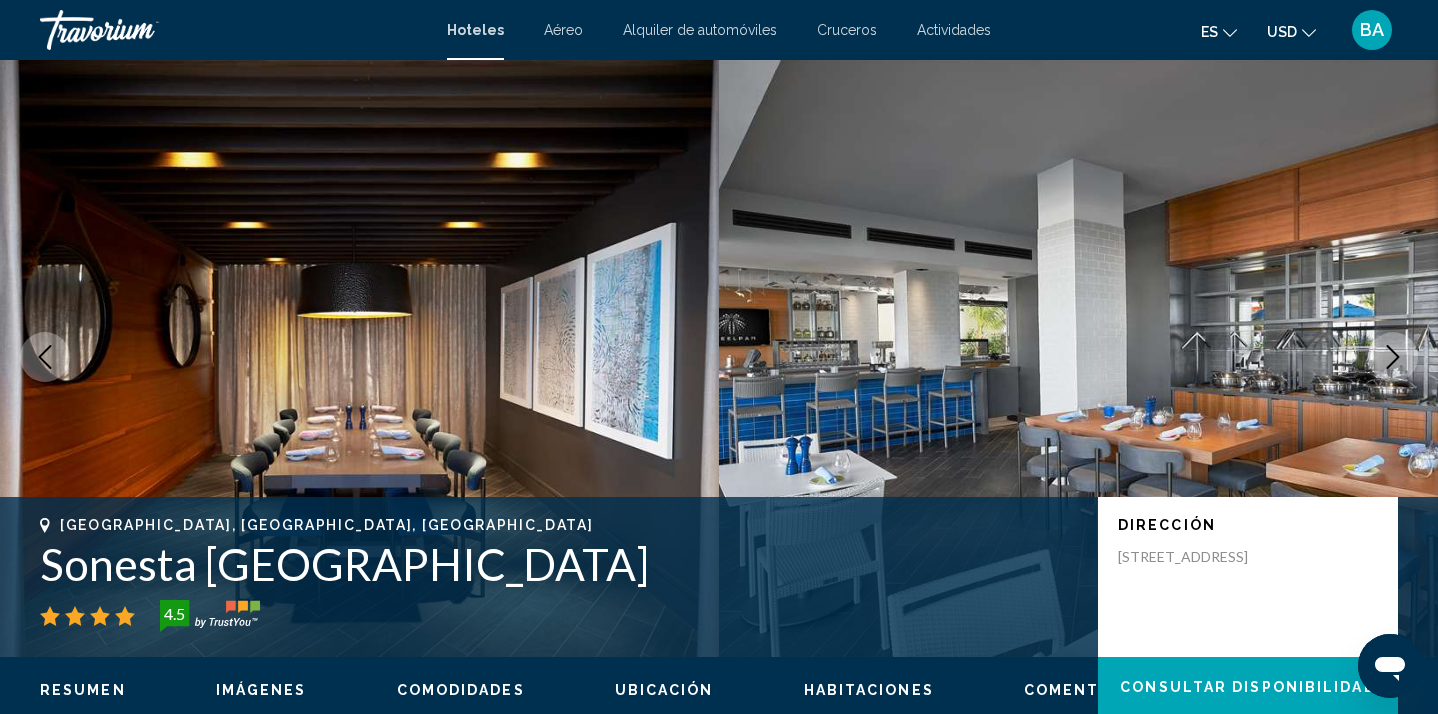 click at bounding box center [1078, 357] 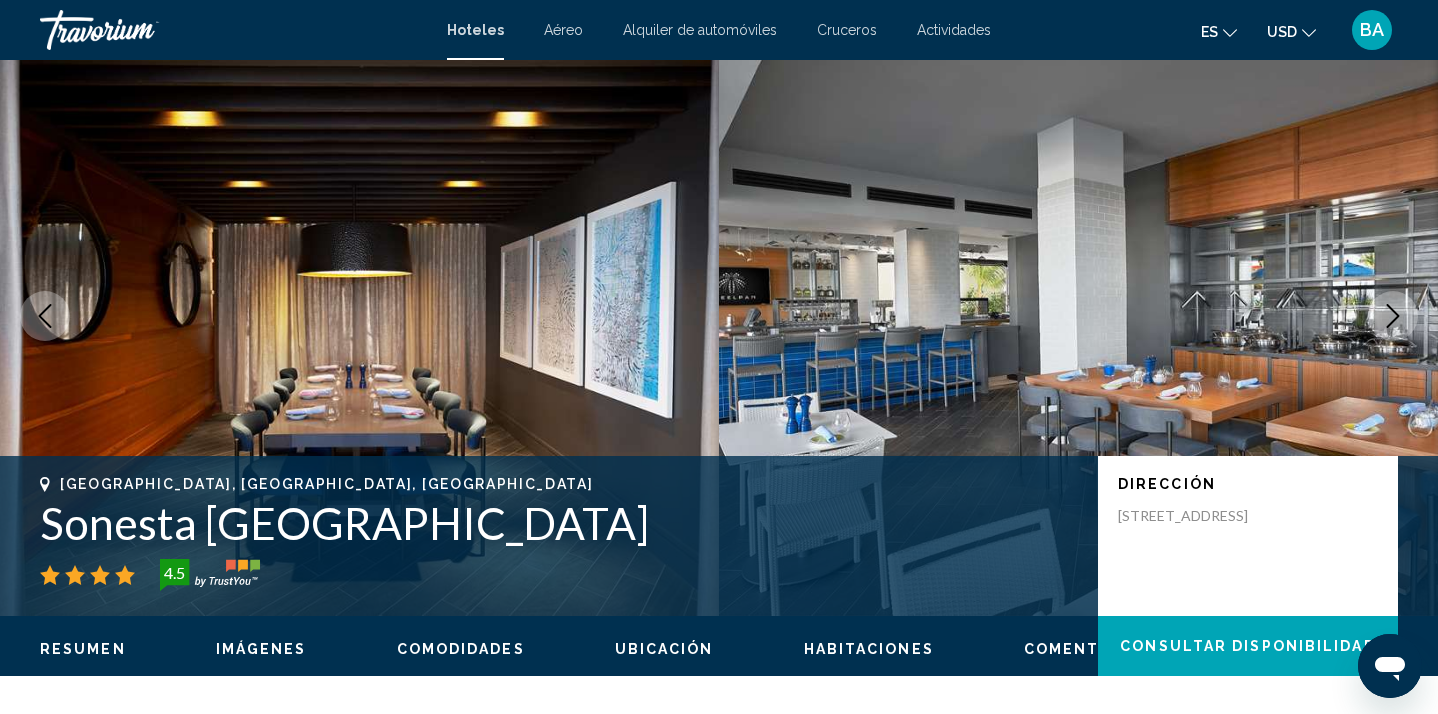 scroll, scrollTop: 40, scrollLeft: 0, axis: vertical 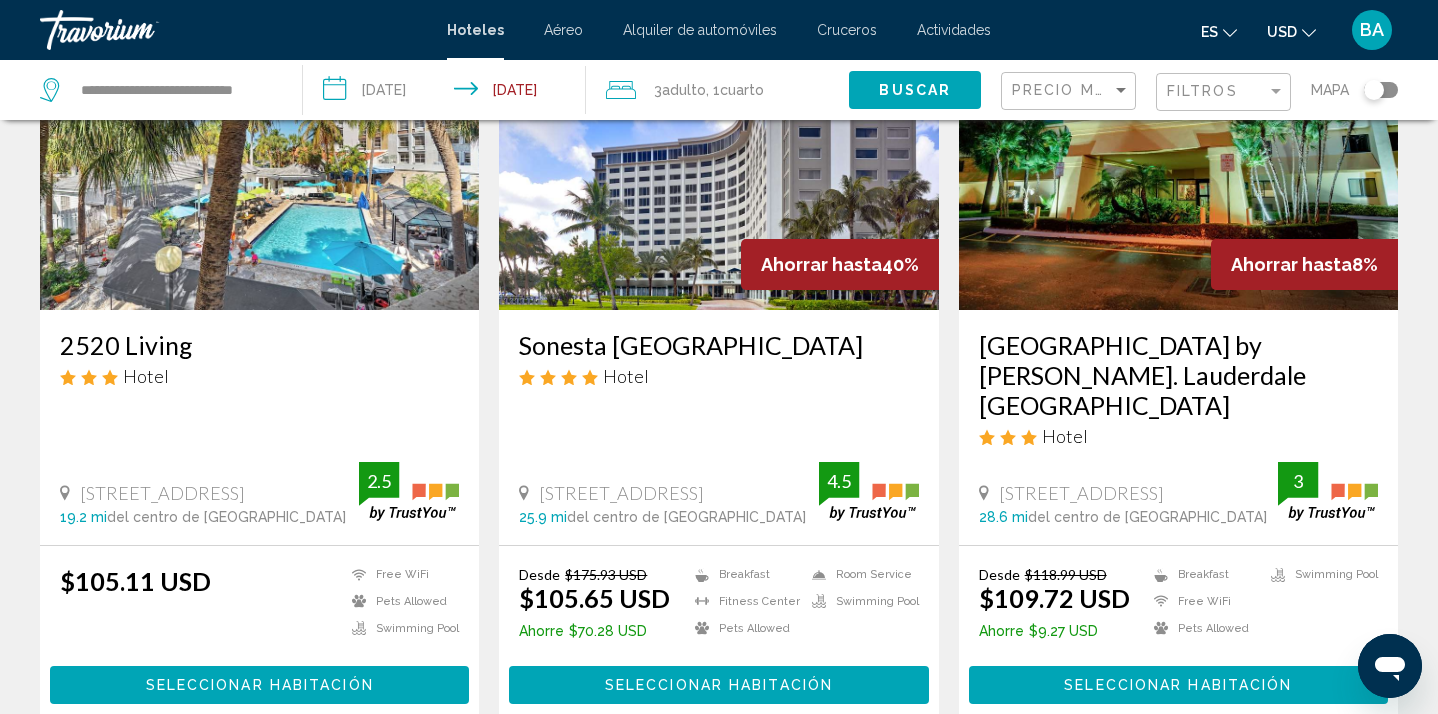 click on "**********" at bounding box center (448, 93) 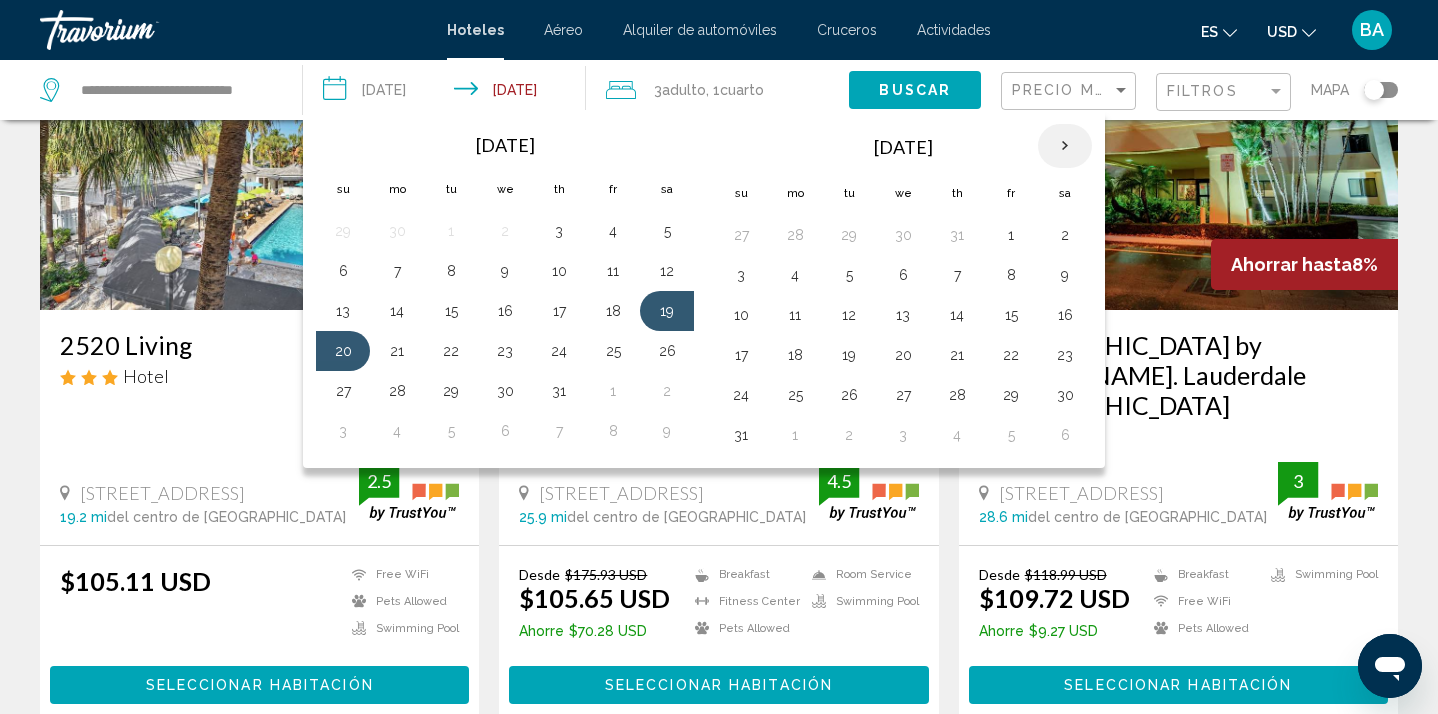 click at bounding box center (1065, 146) 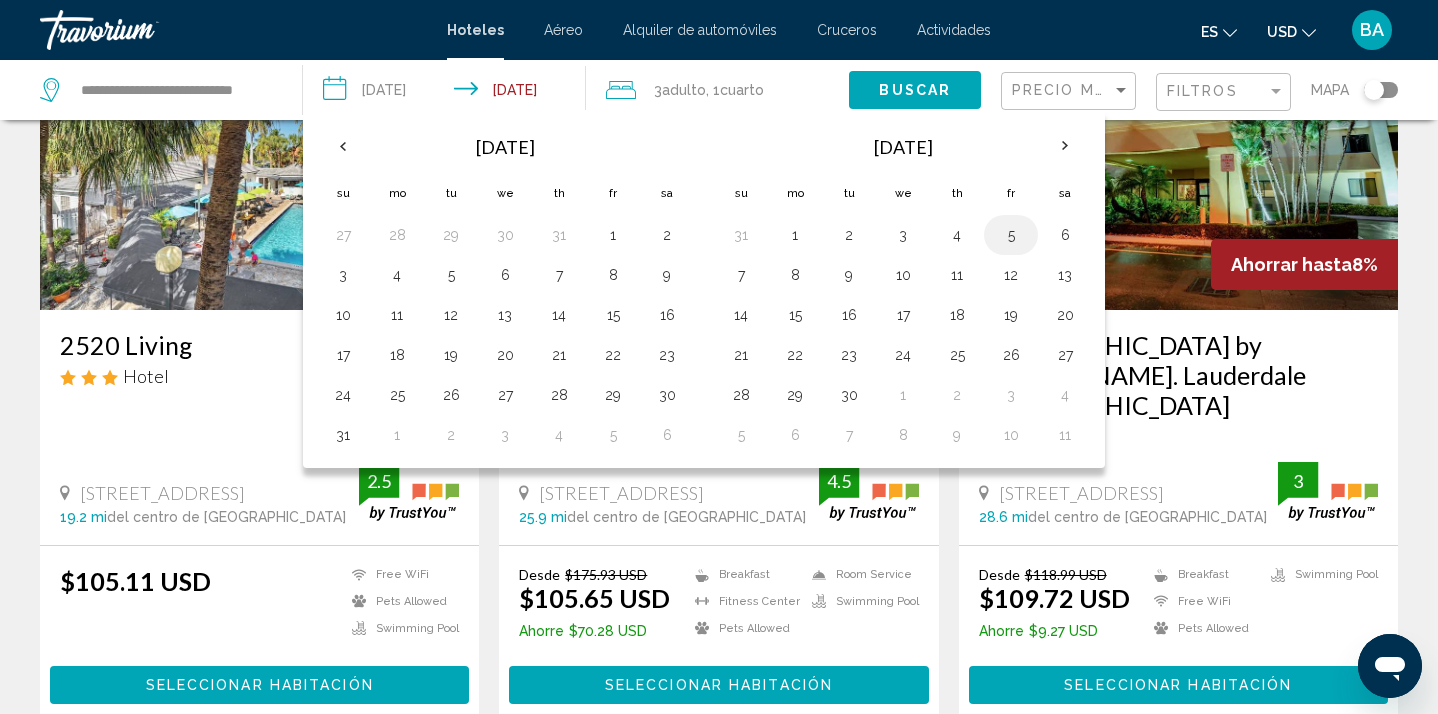 click on "5" at bounding box center (1011, 235) 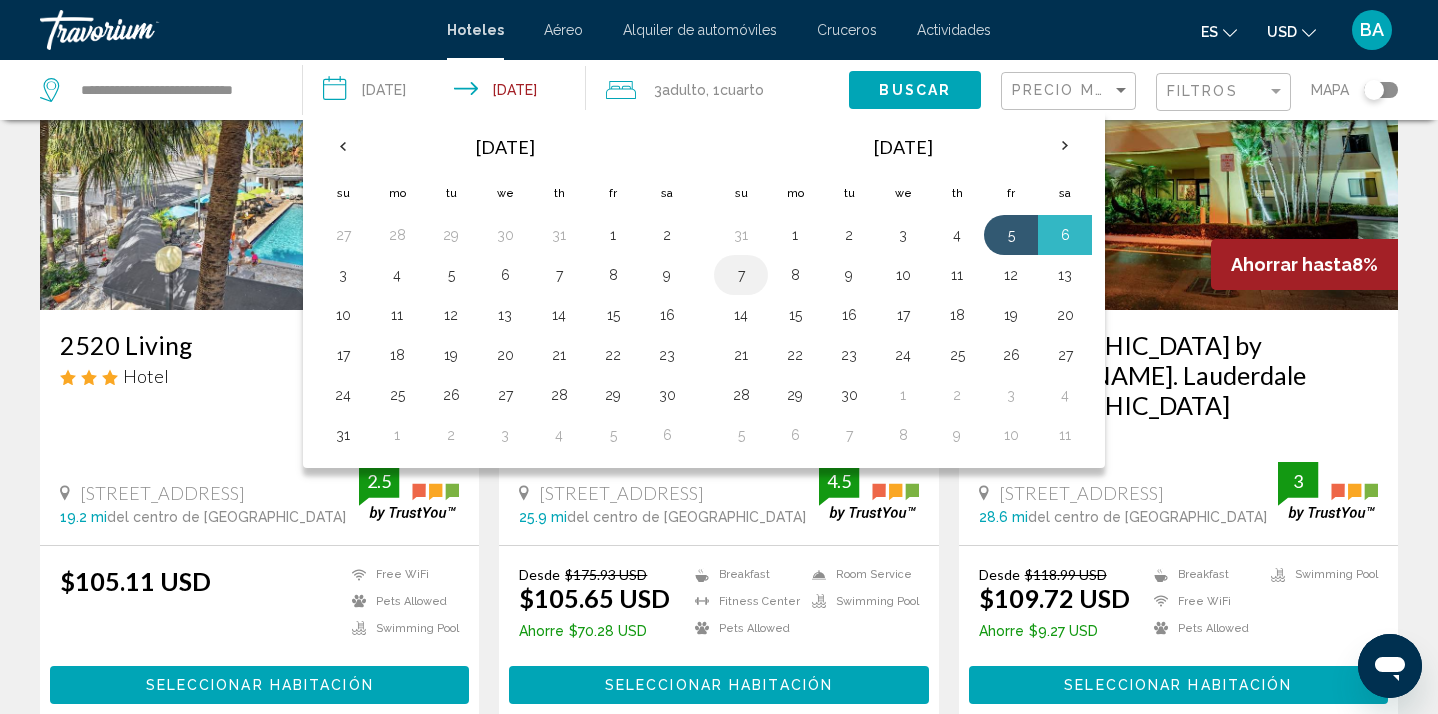click on "7" at bounding box center [741, 275] 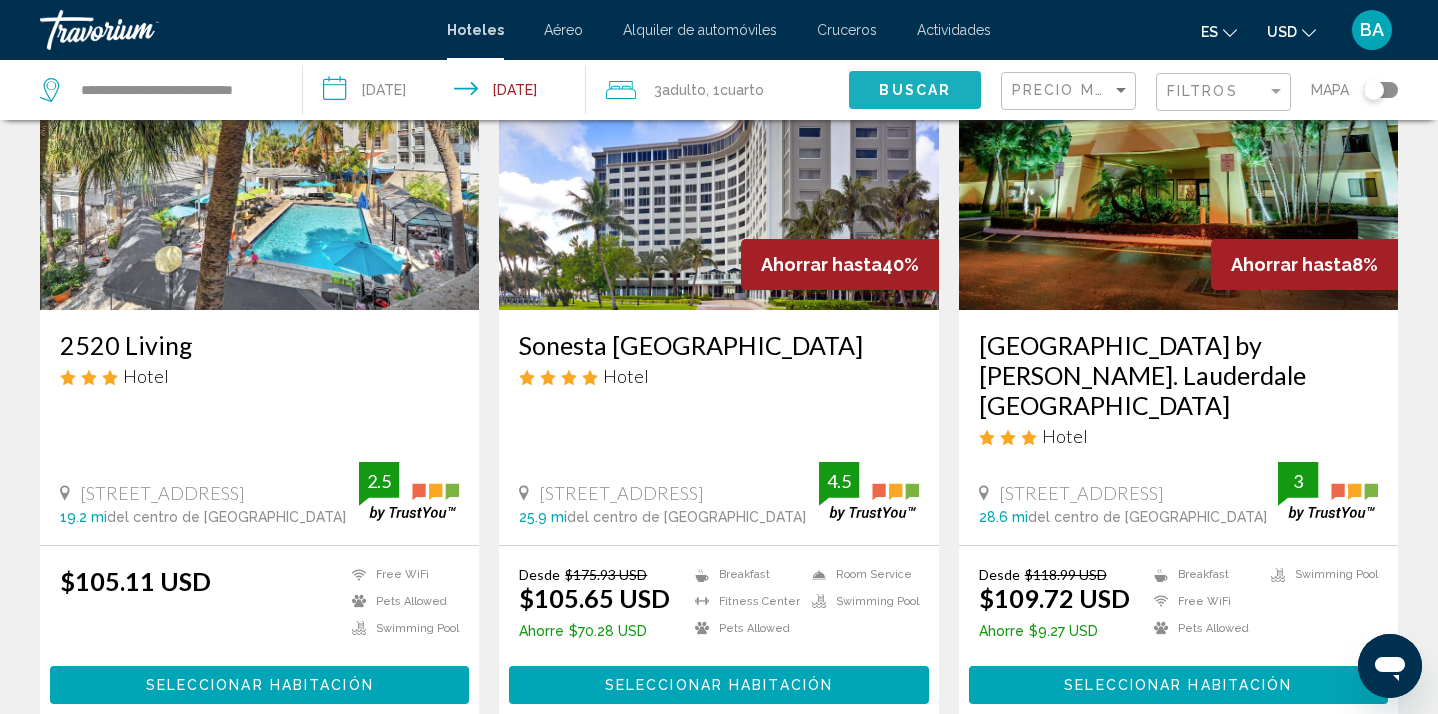 click on "Buscar" 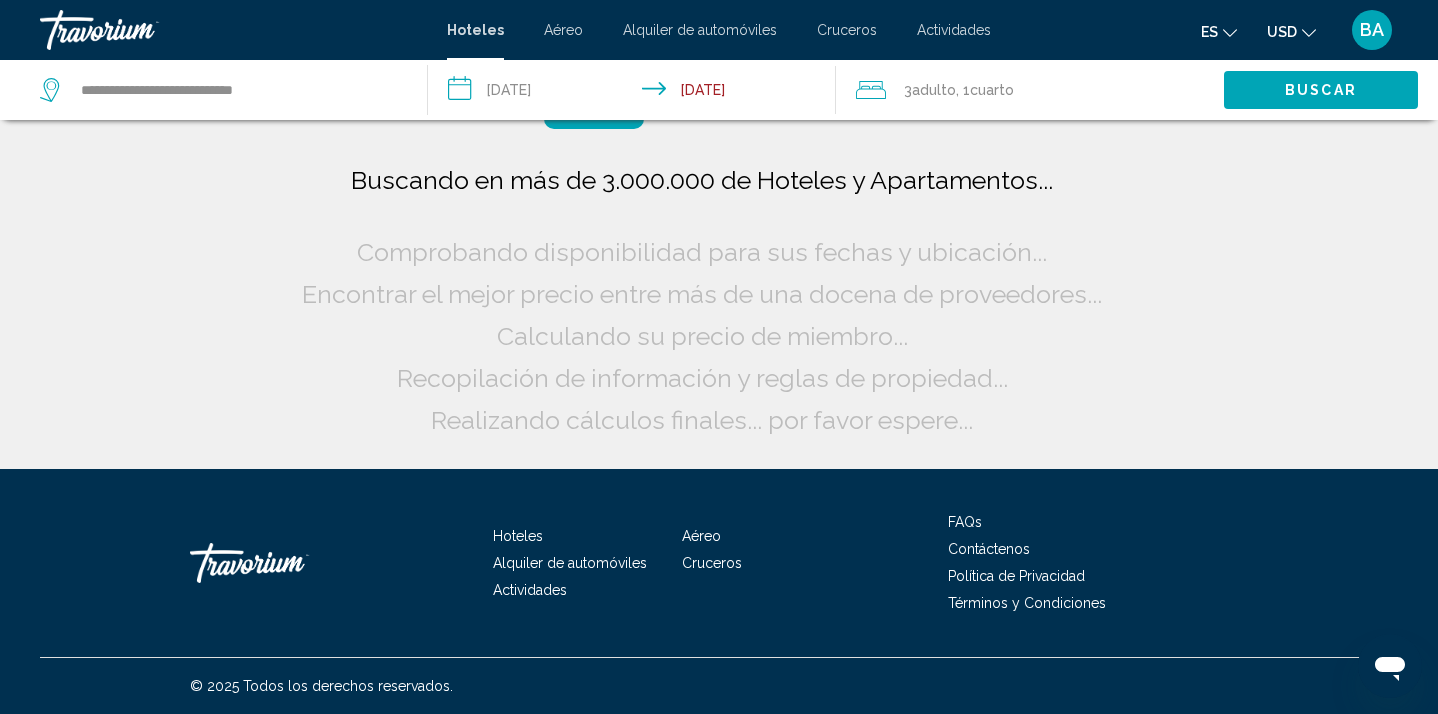 scroll, scrollTop: 0, scrollLeft: 0, axis: both 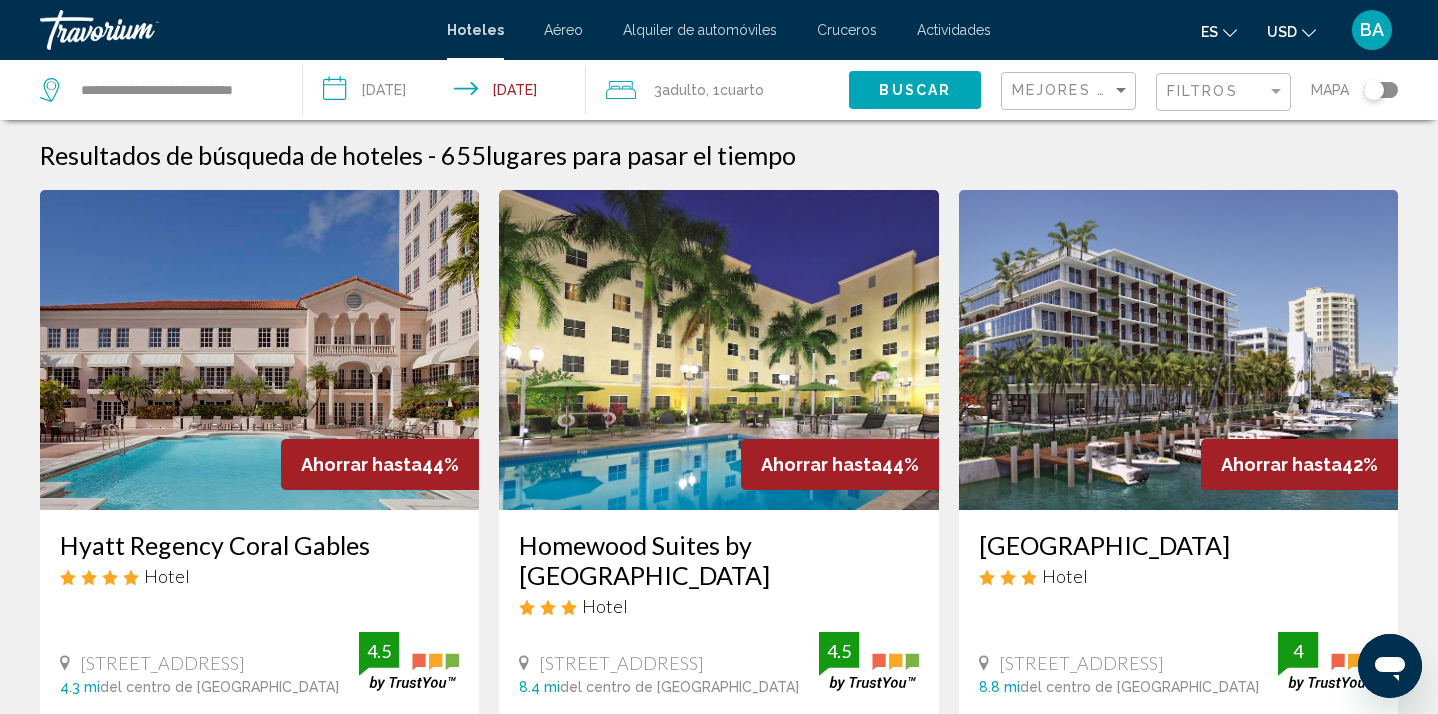 type 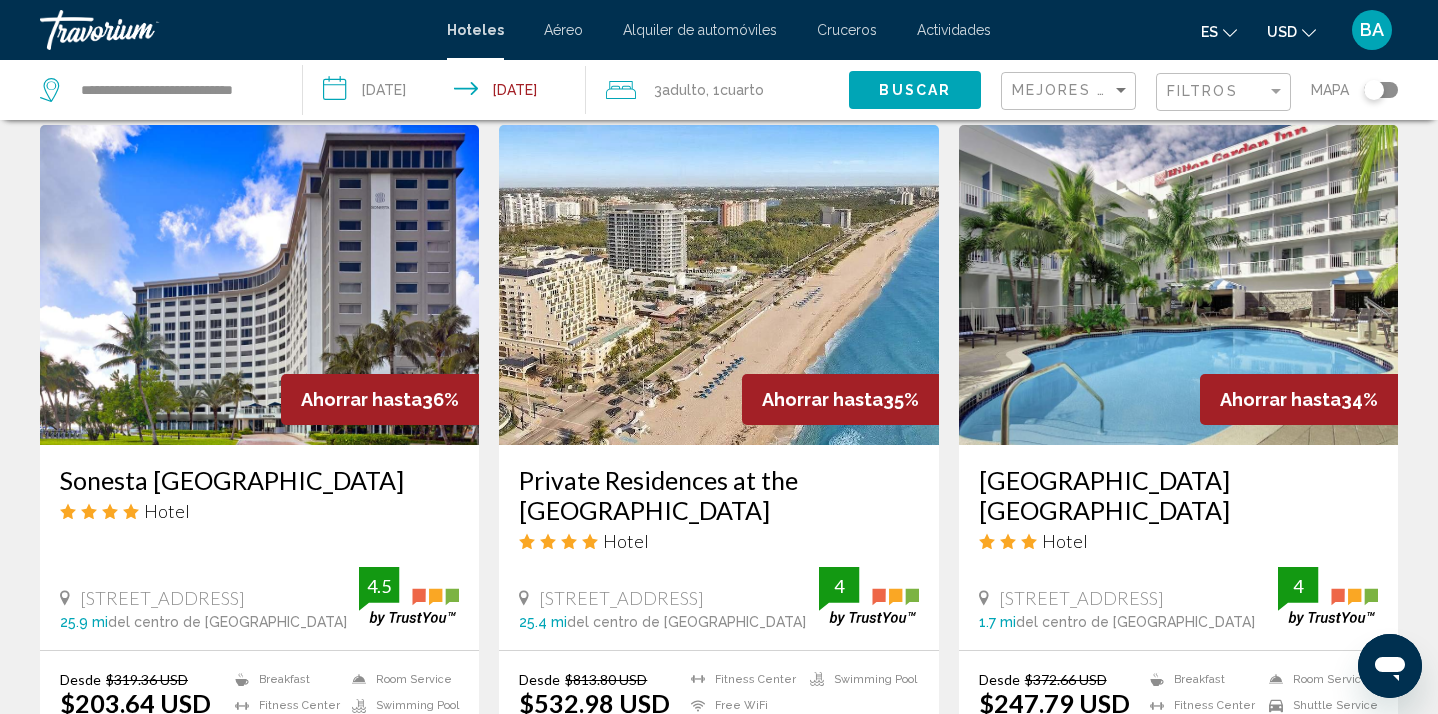 scroll, scrollTop: 2280, scrollLeft: 0, axis: vertical 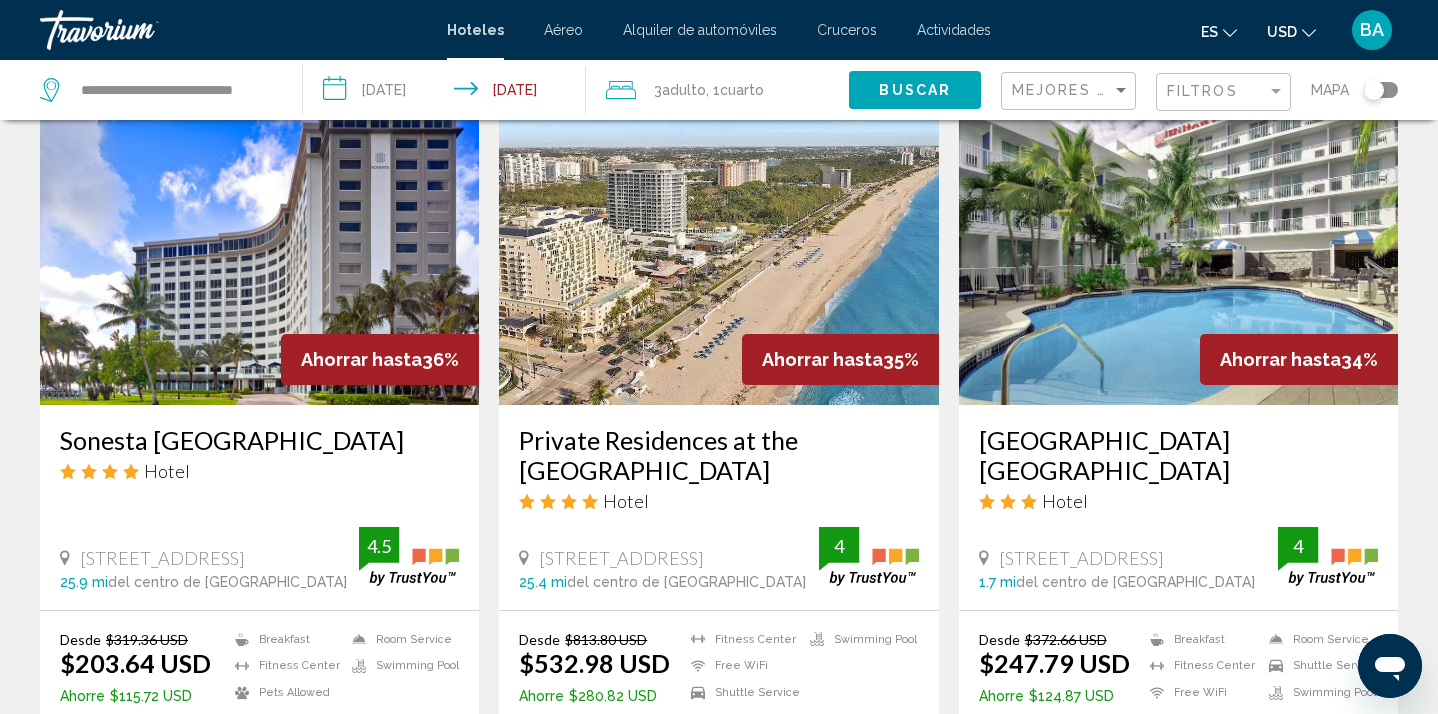 click at bounding box center (1178, 245) 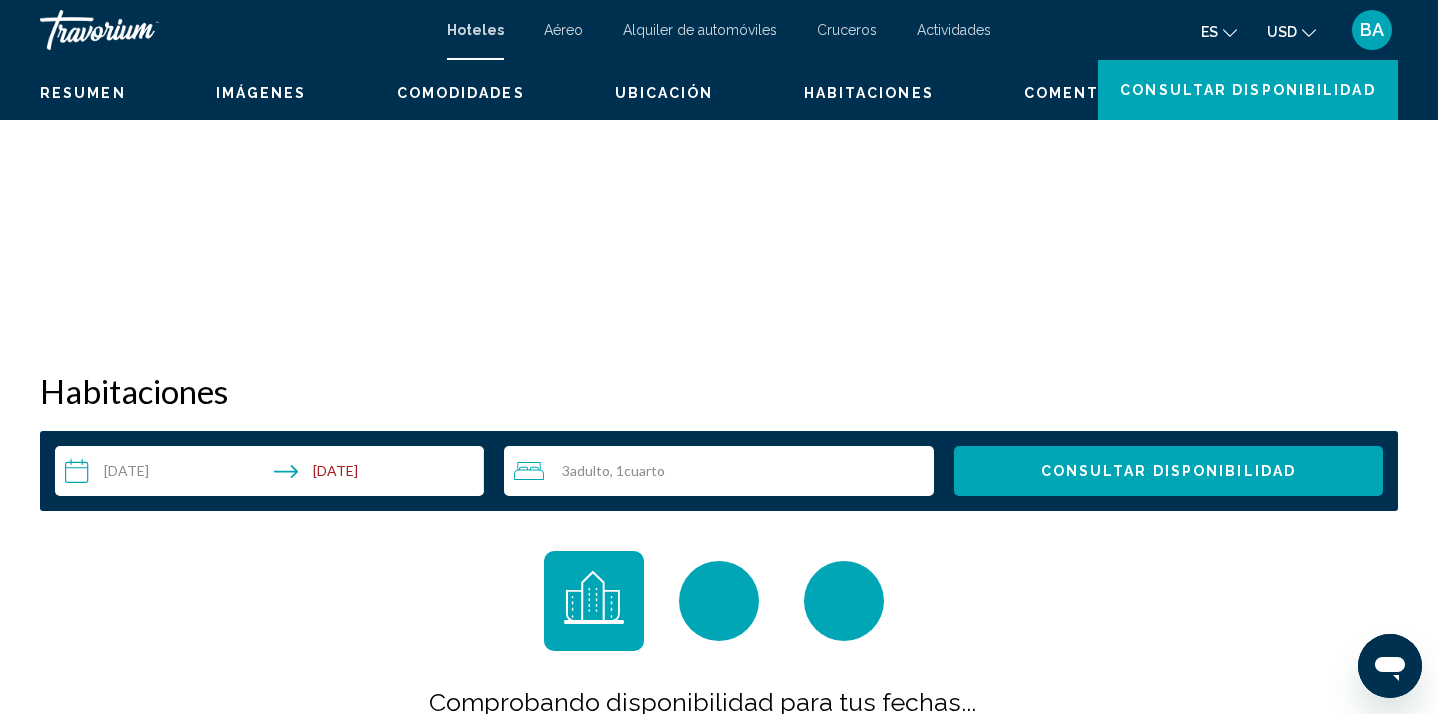 scroll, scrollTop: 3, scrollLeft: 0, axis: vertical 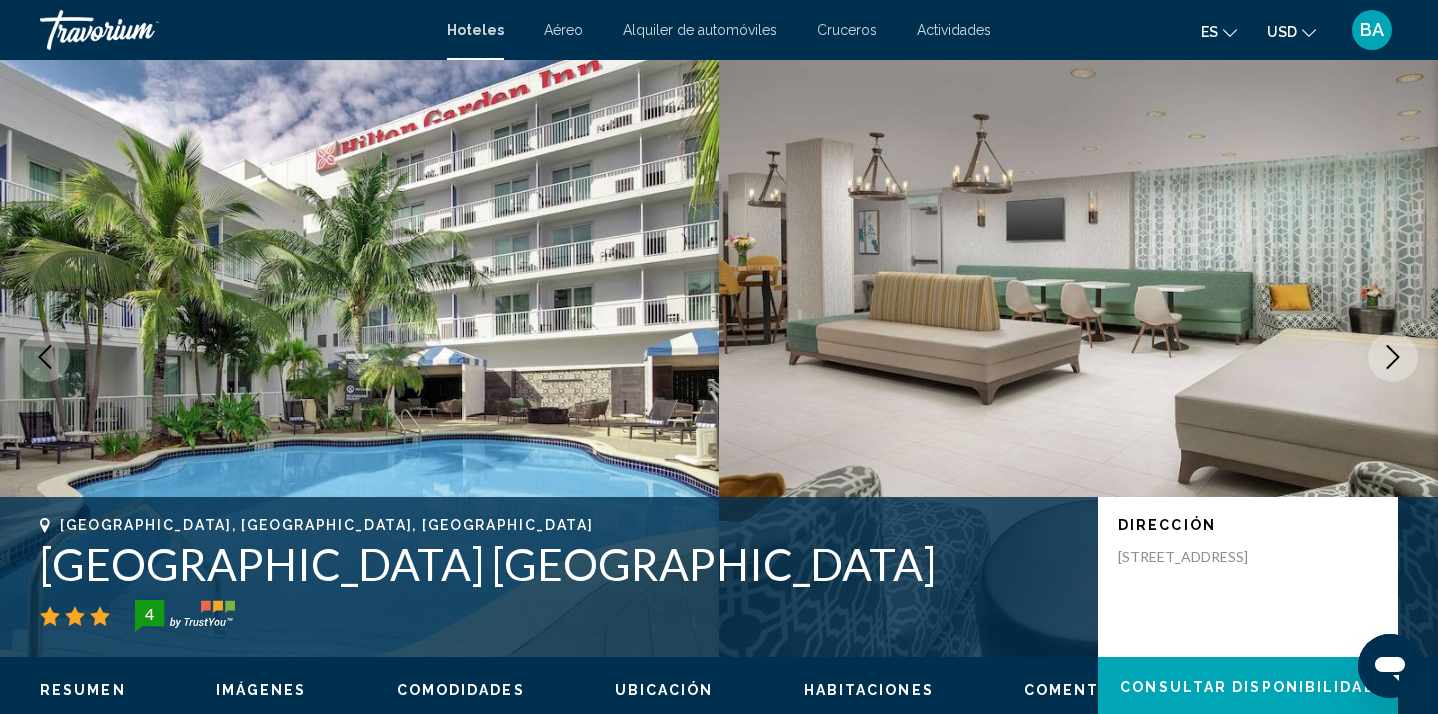 click 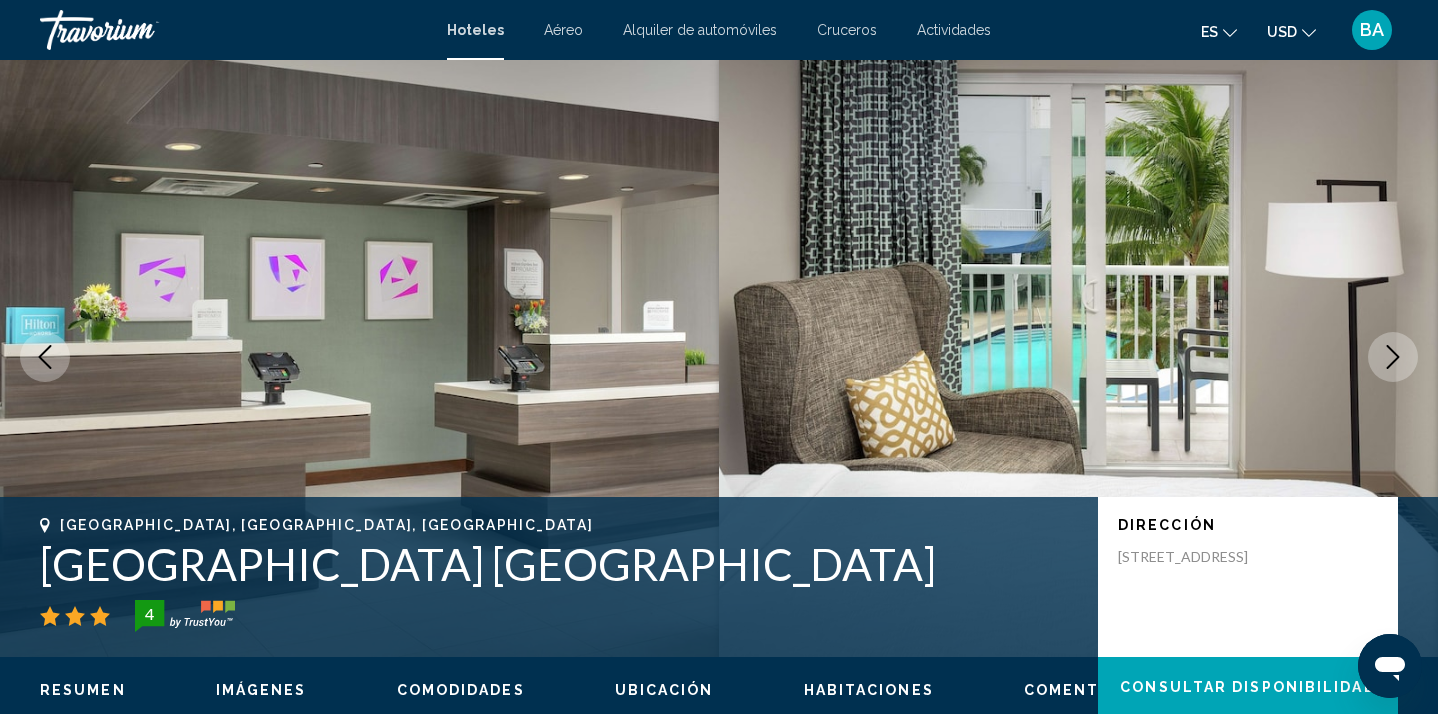 click 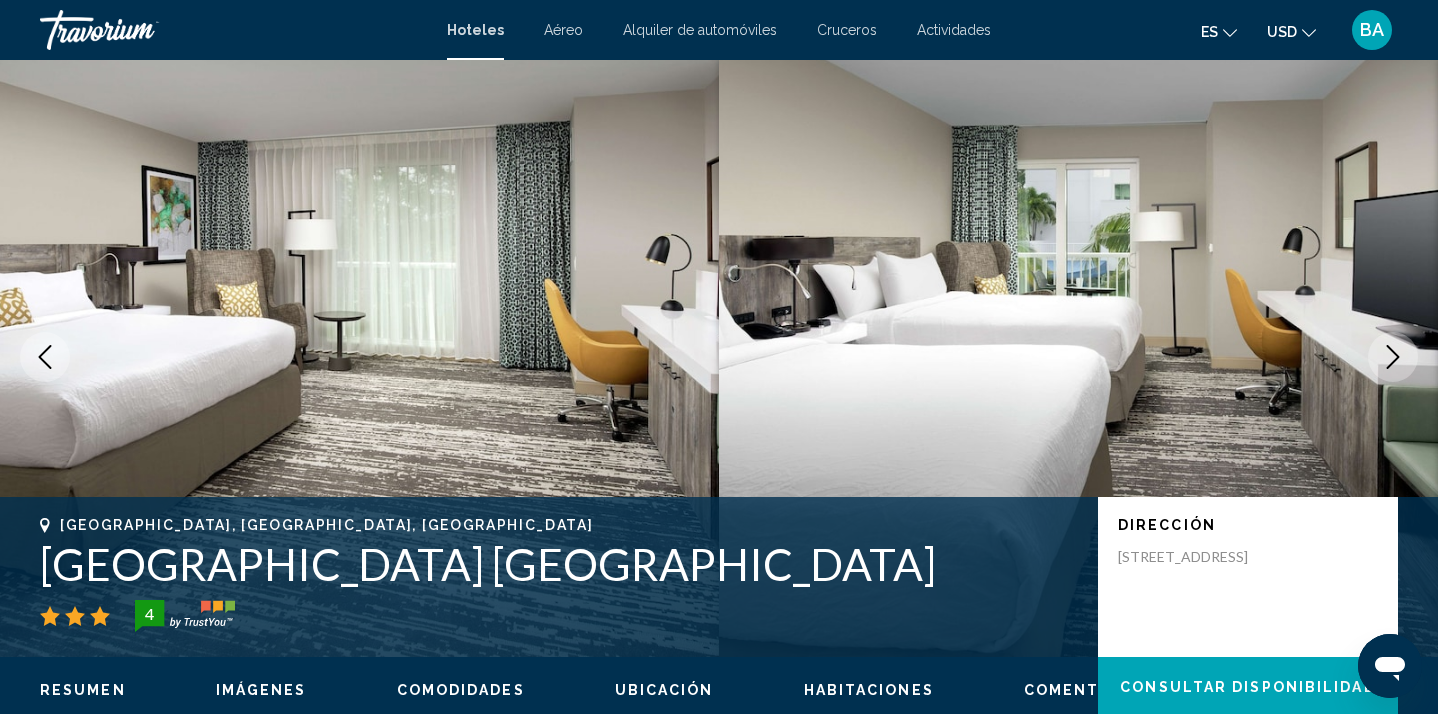 click 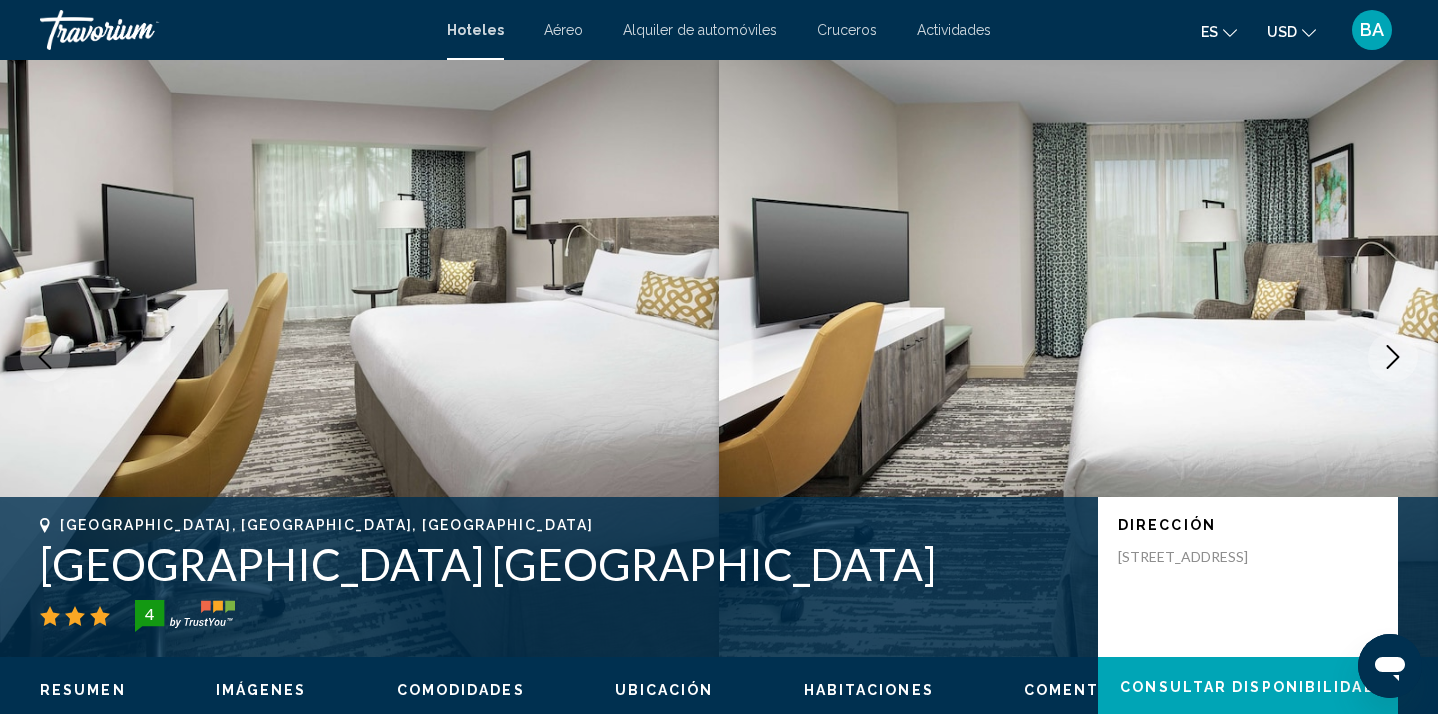 click 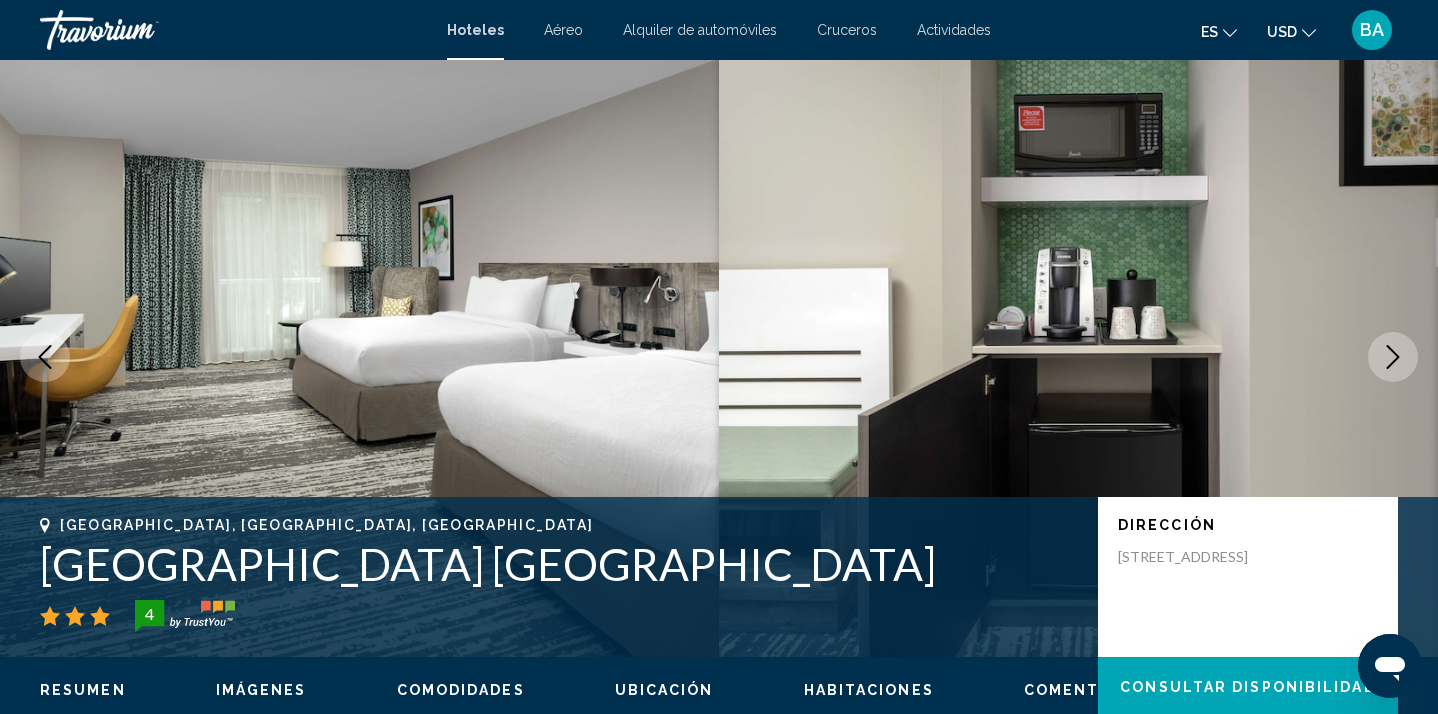 click 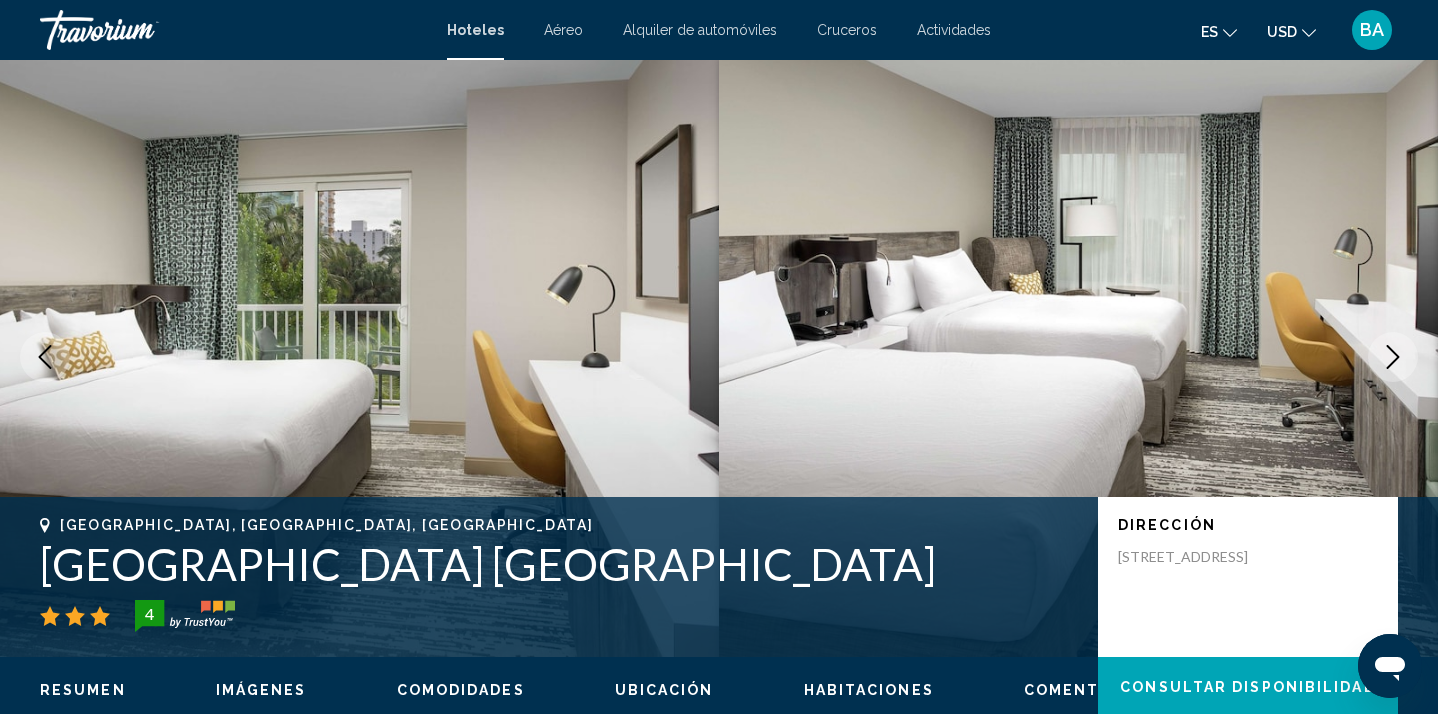 click 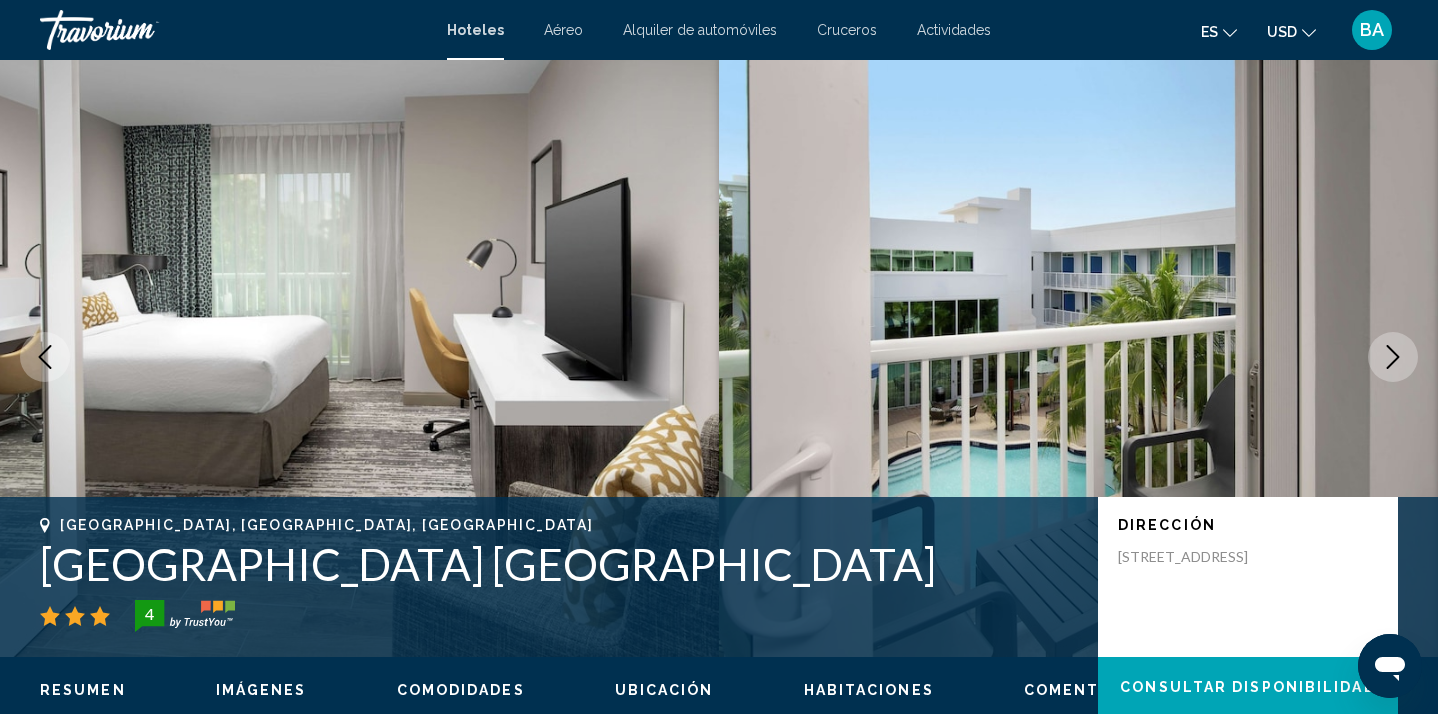 click at bounding box center (1393, 357) 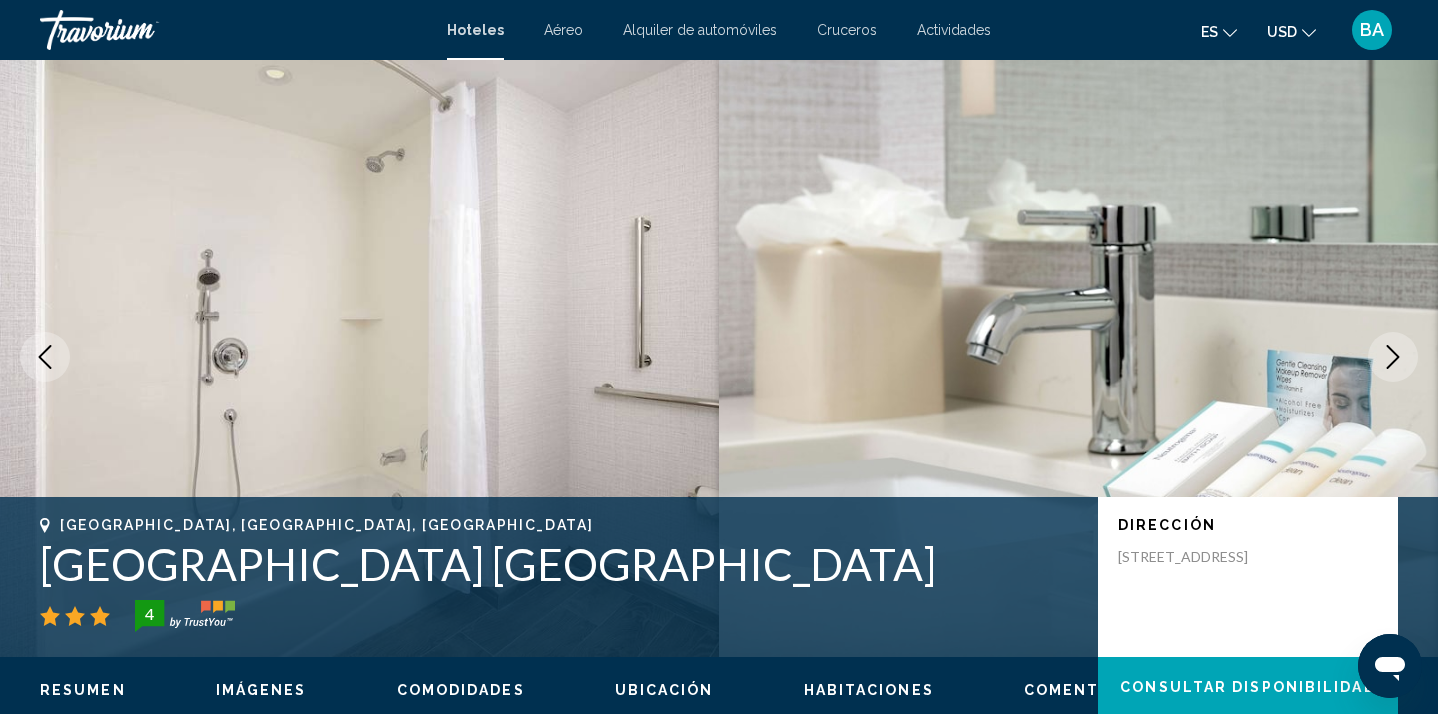 click at bounding box center (1393, 357) 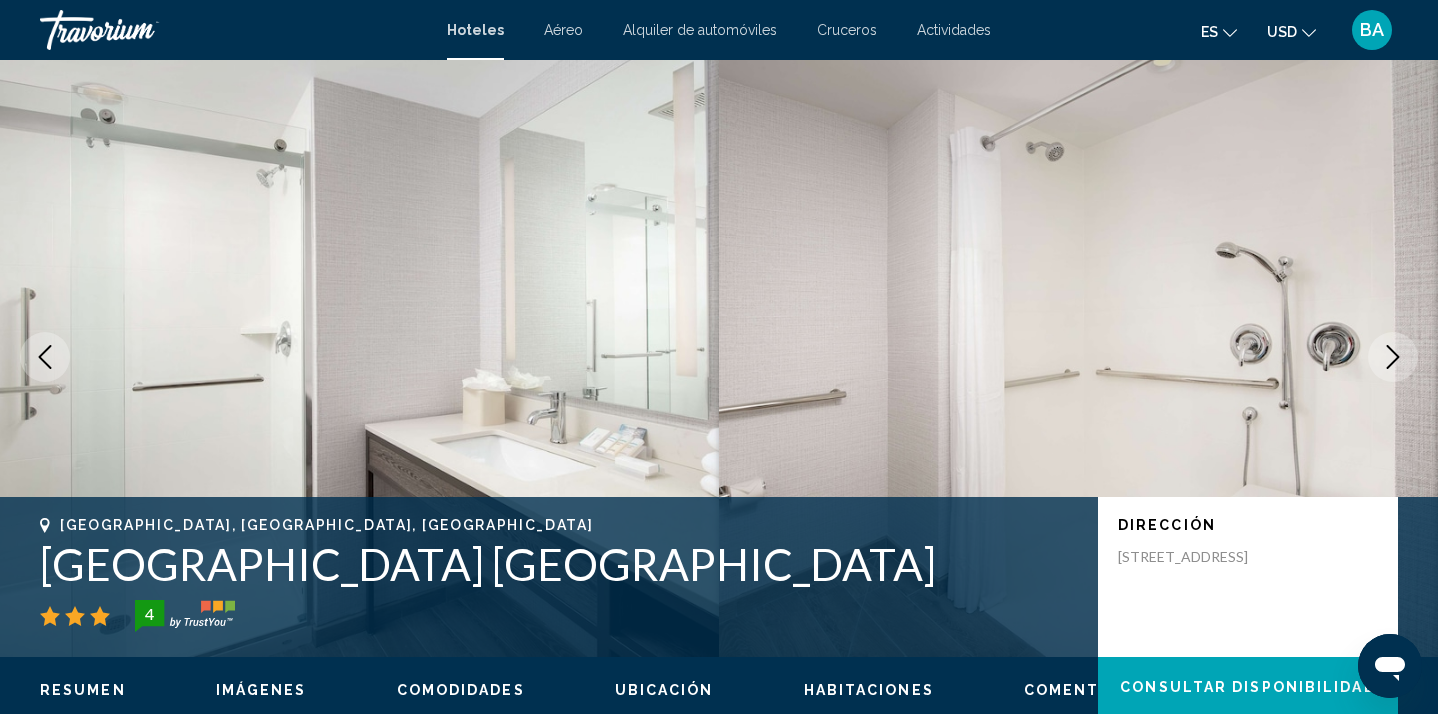 click at bounding box center (1393, 357) 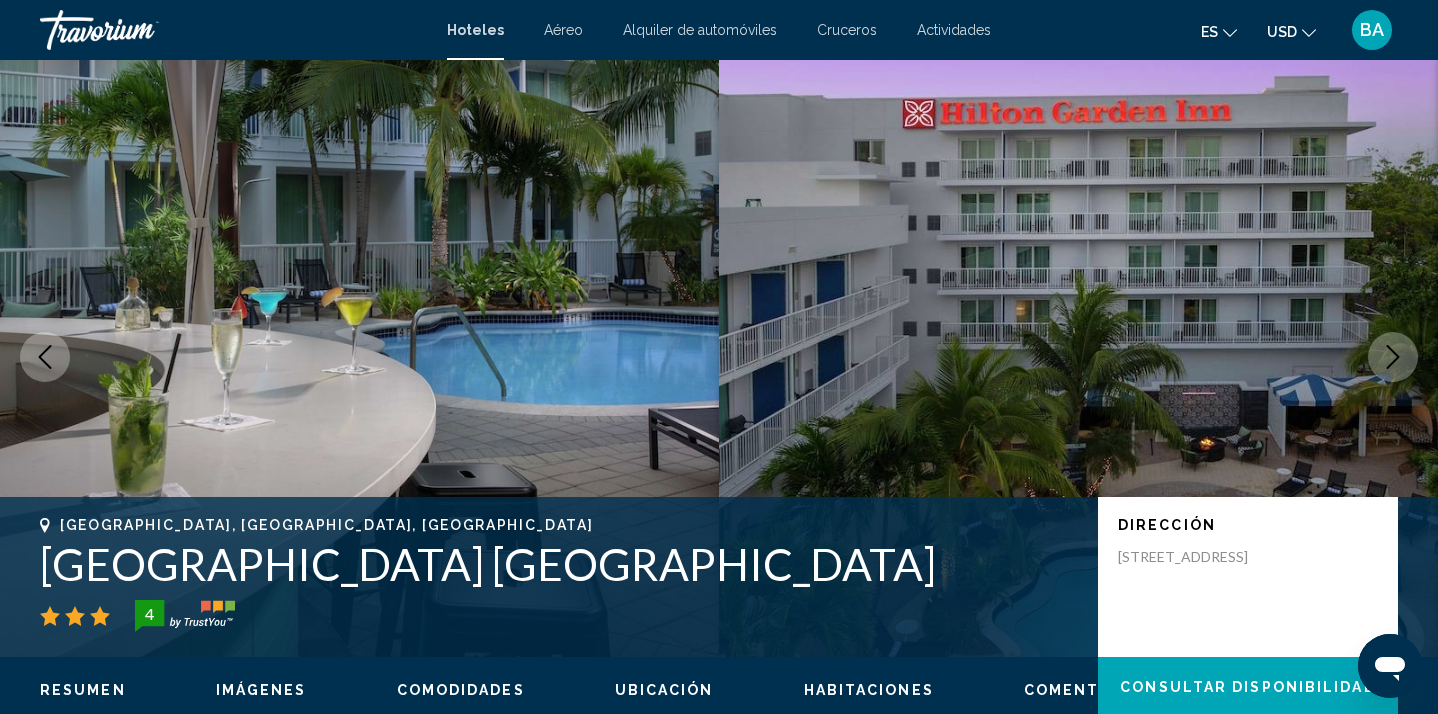 click at bounding box center [1393, 357] 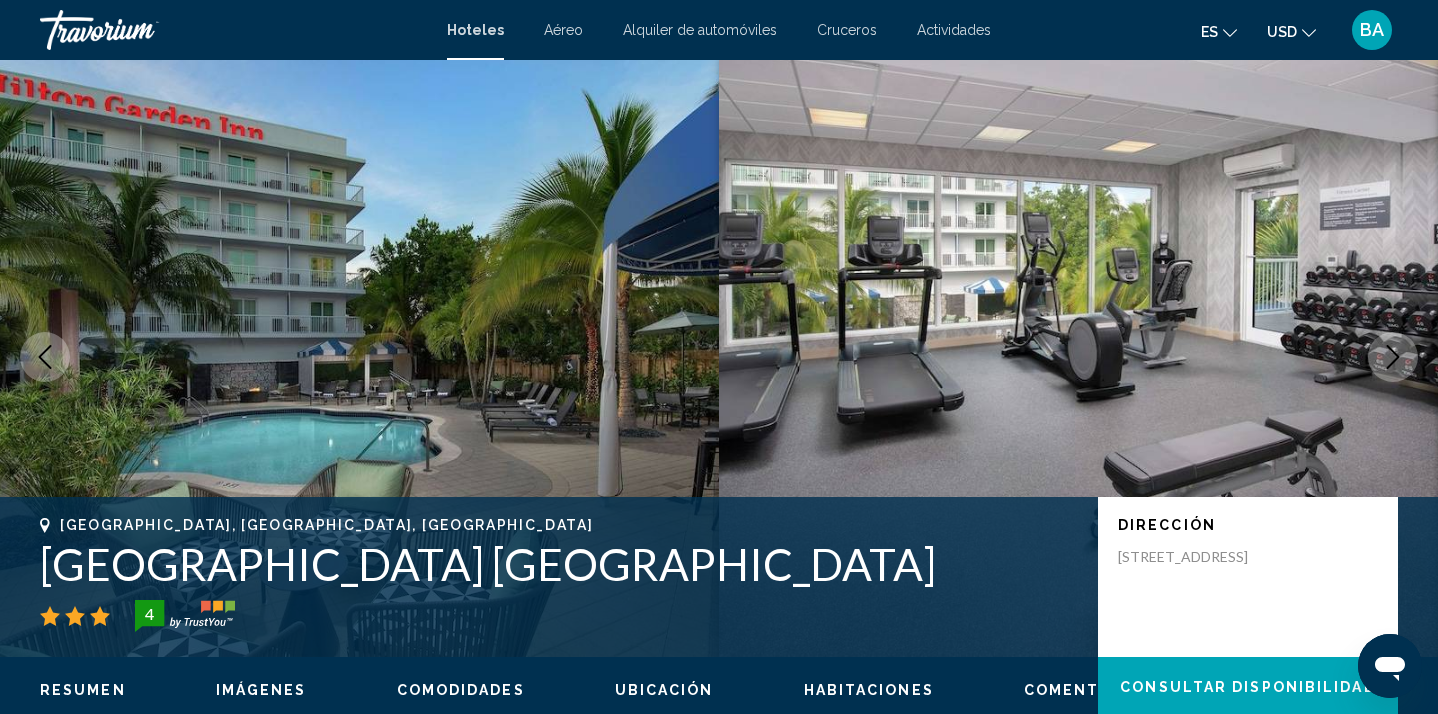 click at bounding box center (1393, 357) 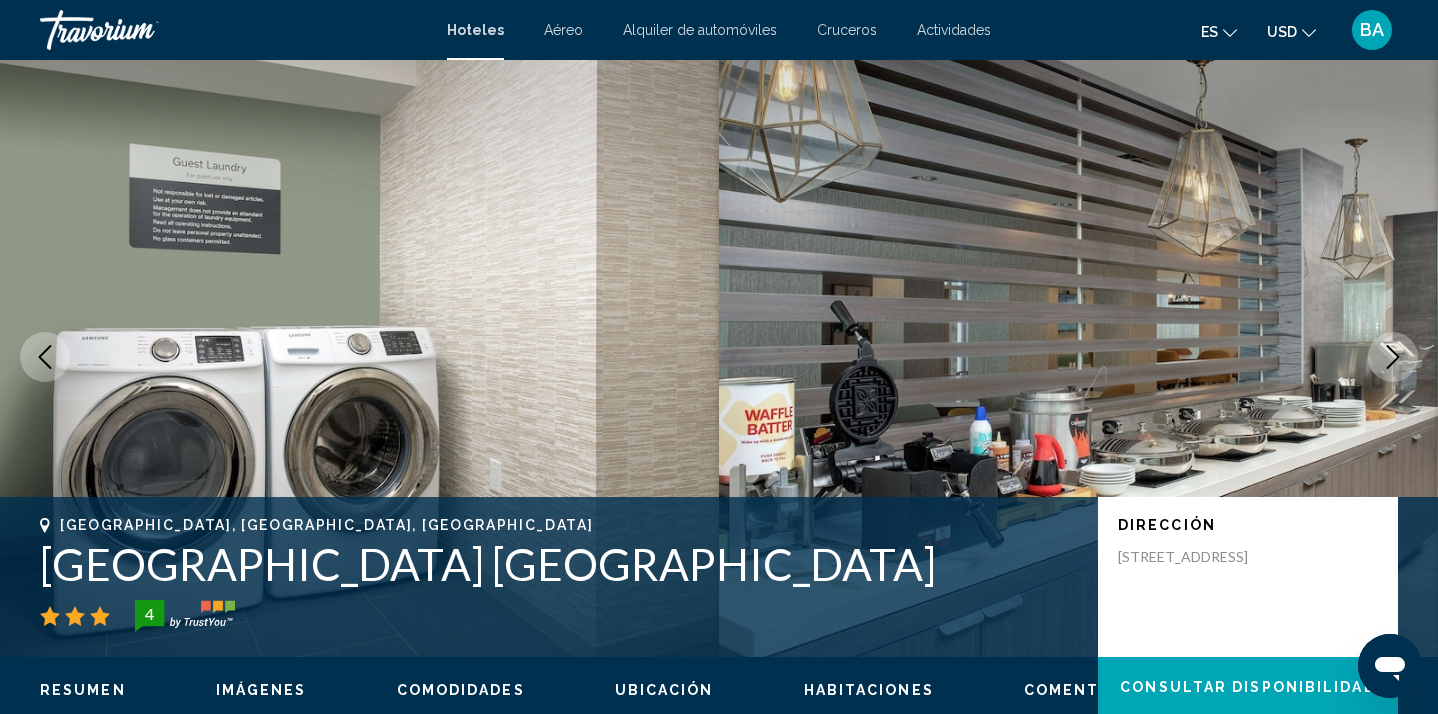 click at bounding box center [1393, 357] 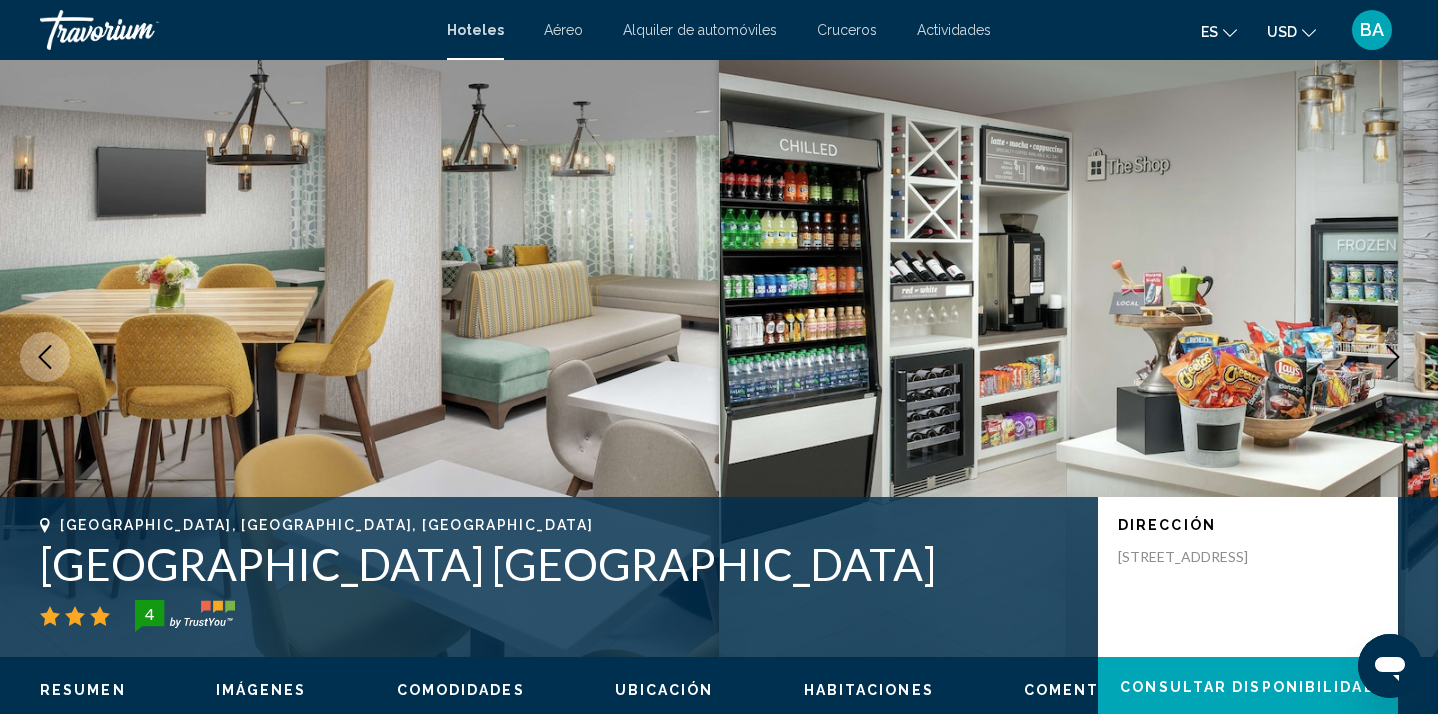 click at bounding box center (1393, 357) 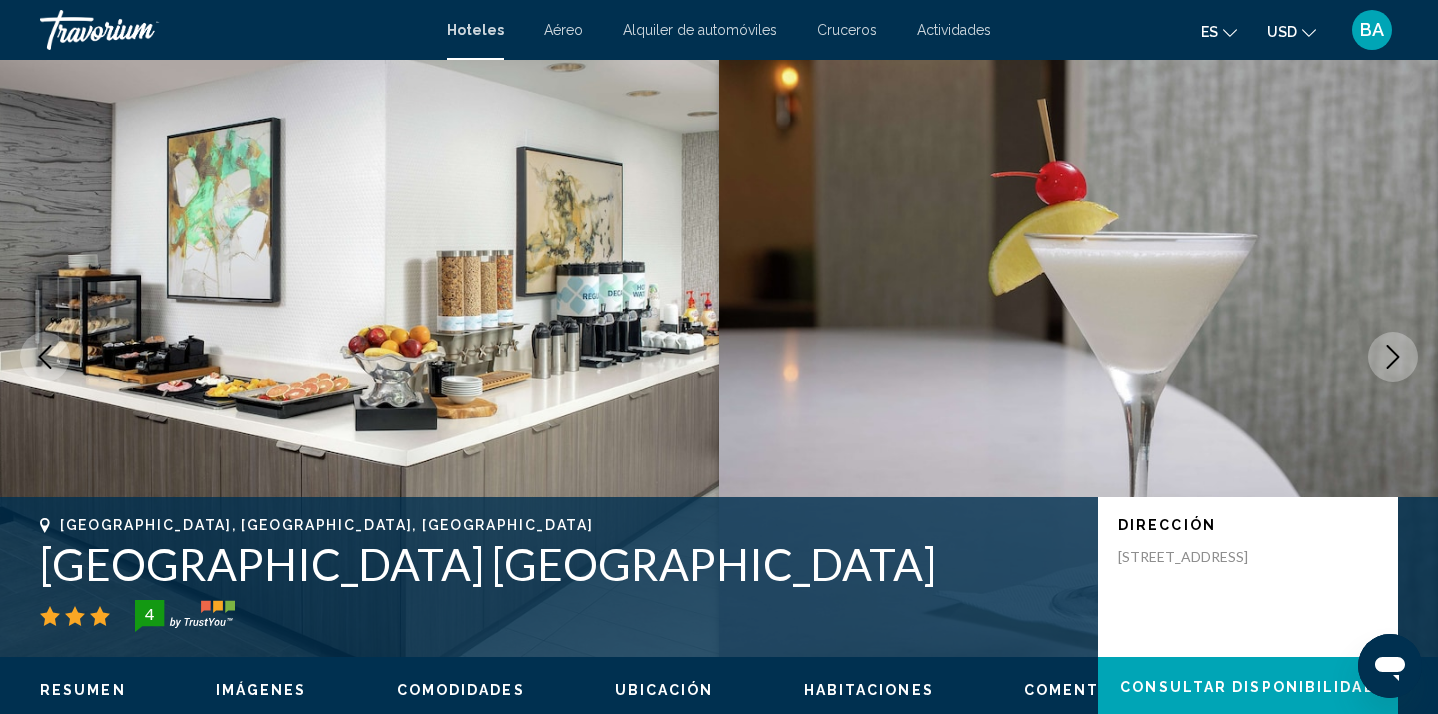 click at bounding box center [1393, 357] 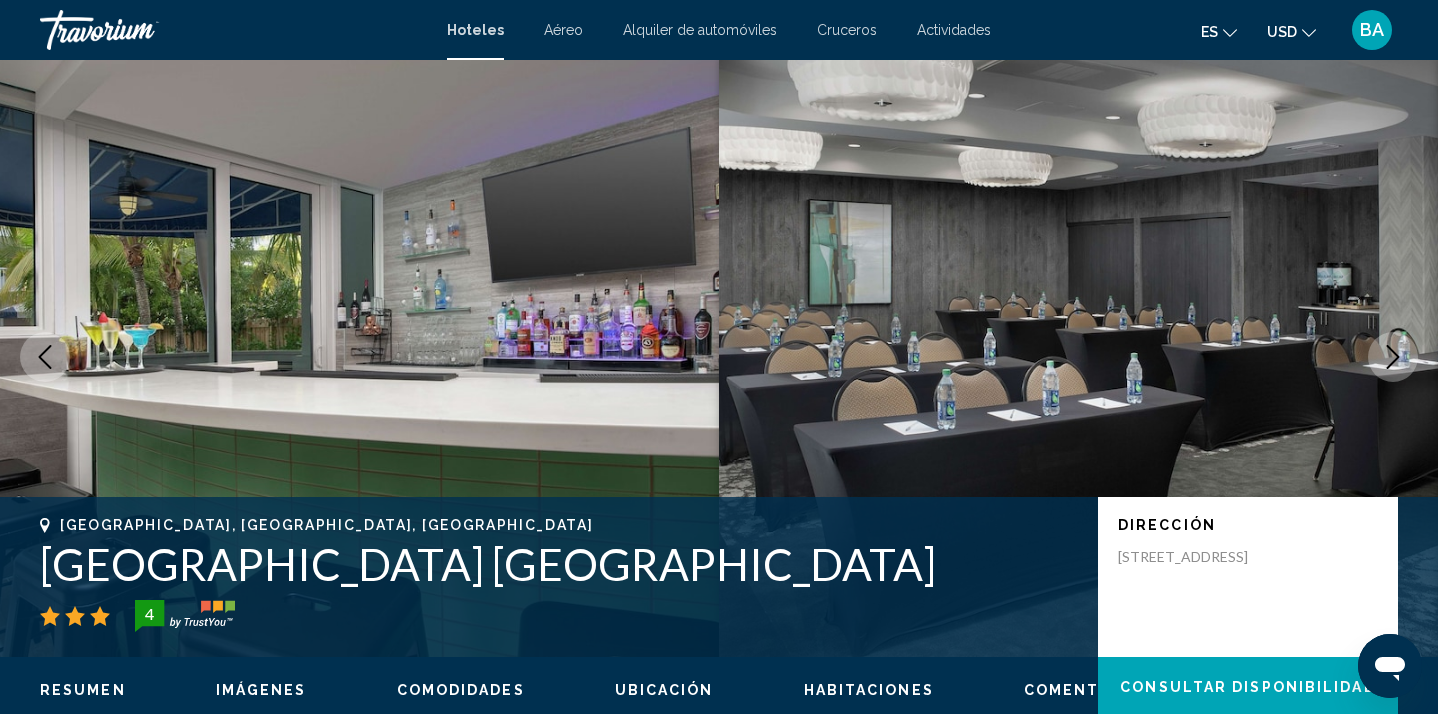 click at bounding box center (1078, 357) 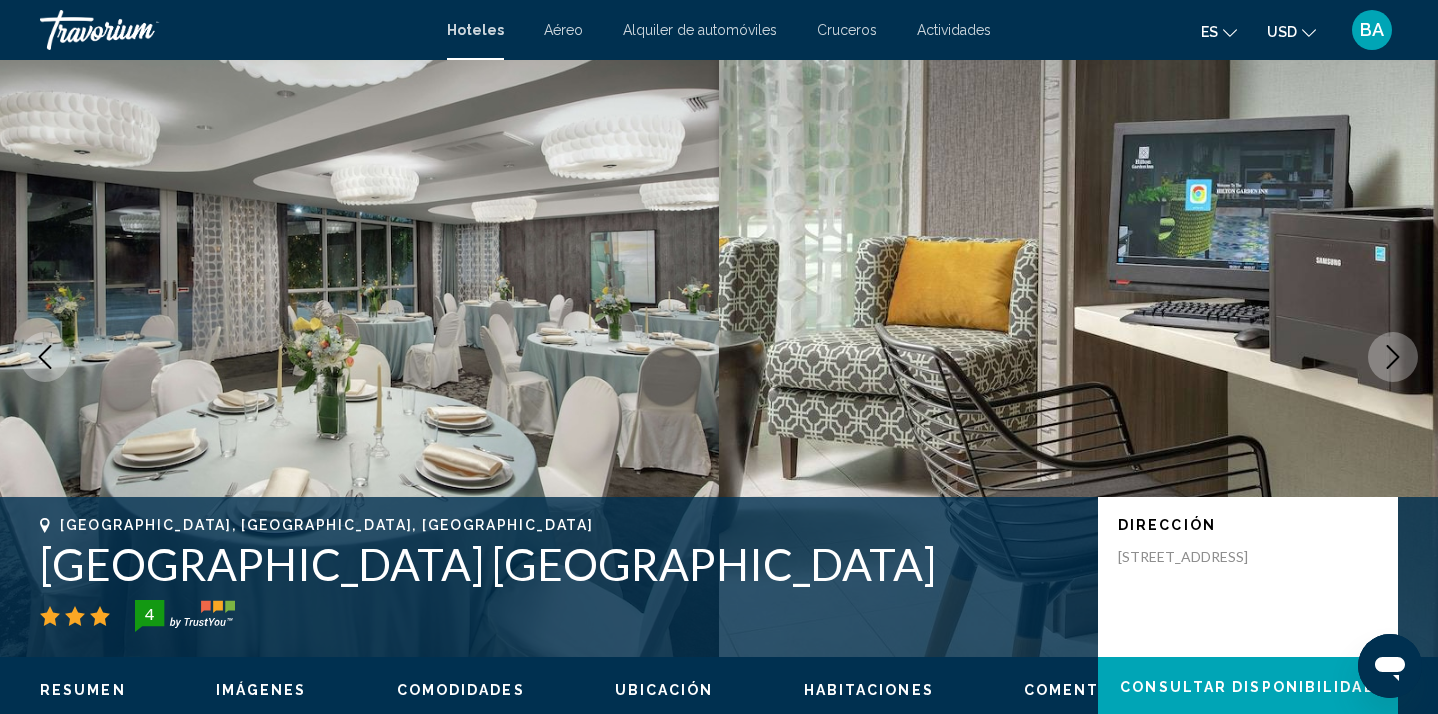 click 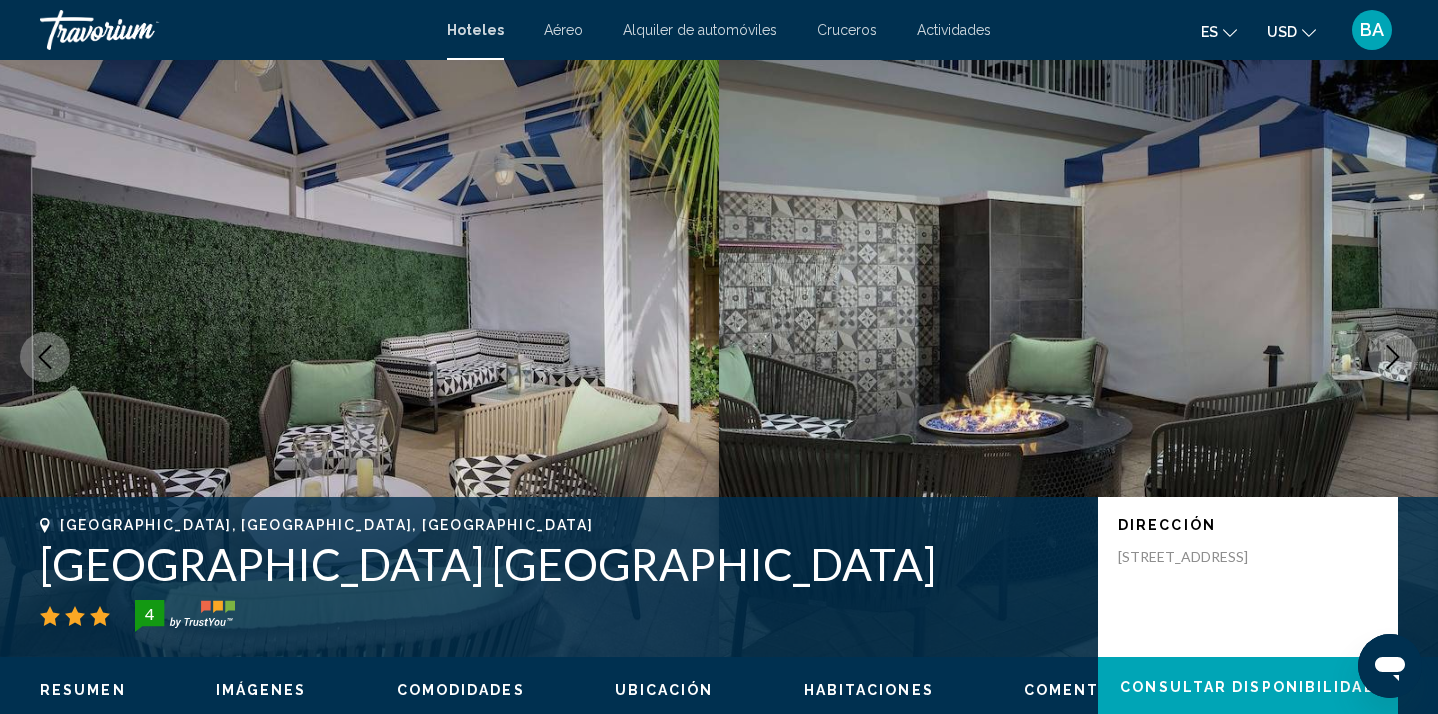 click 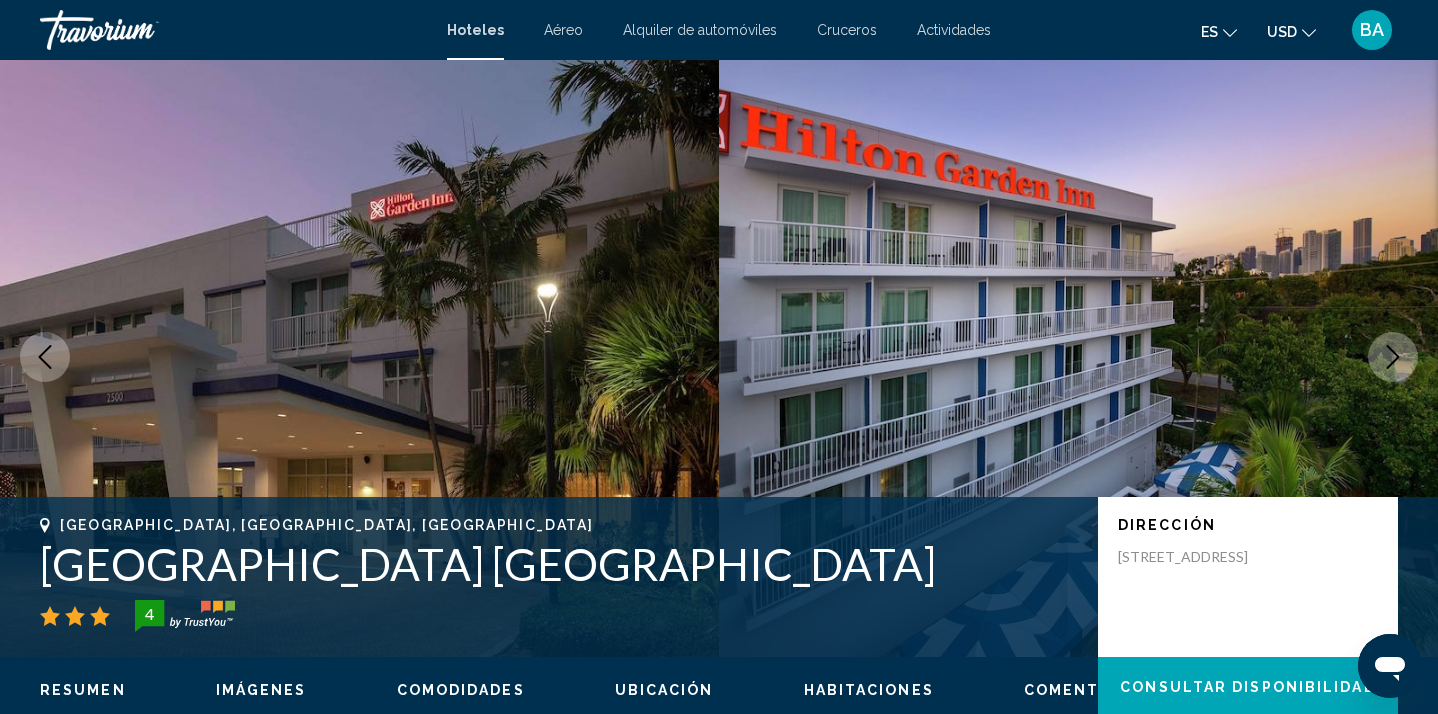 click 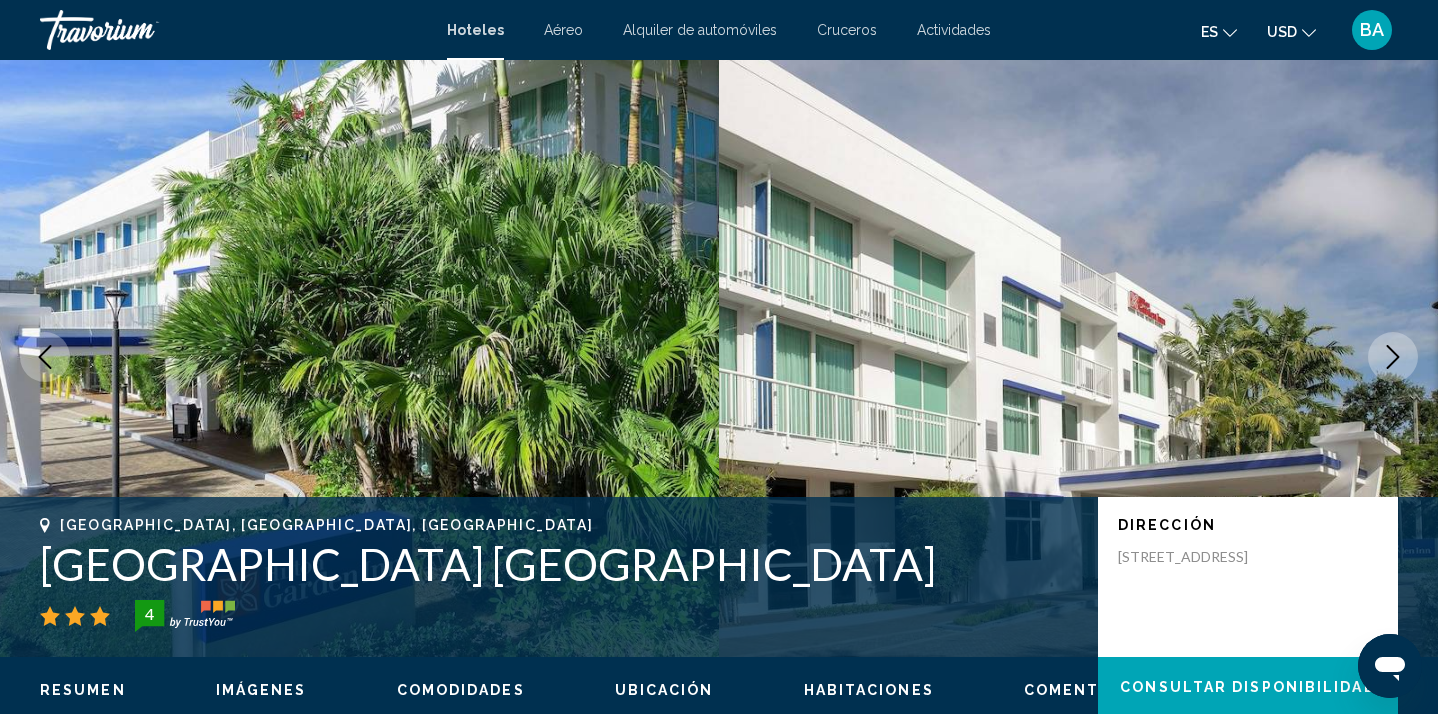 click 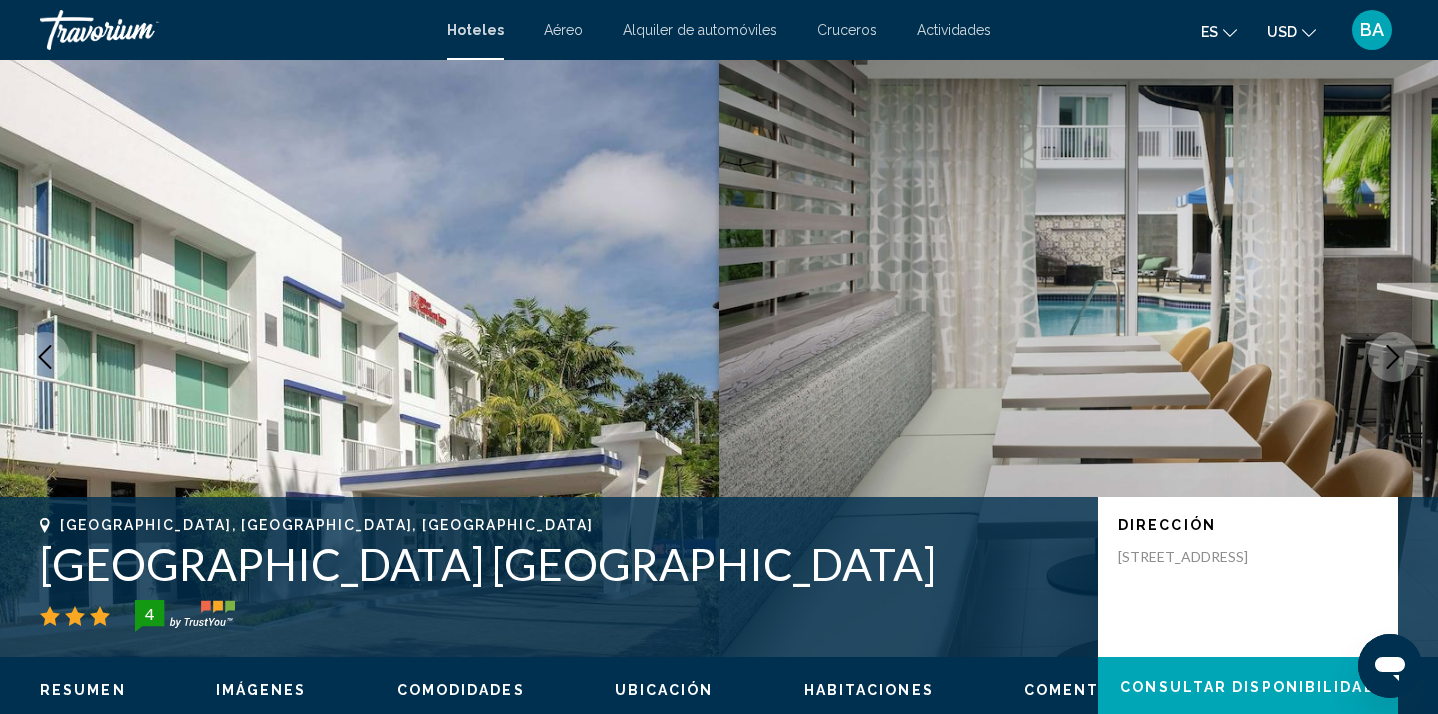 click 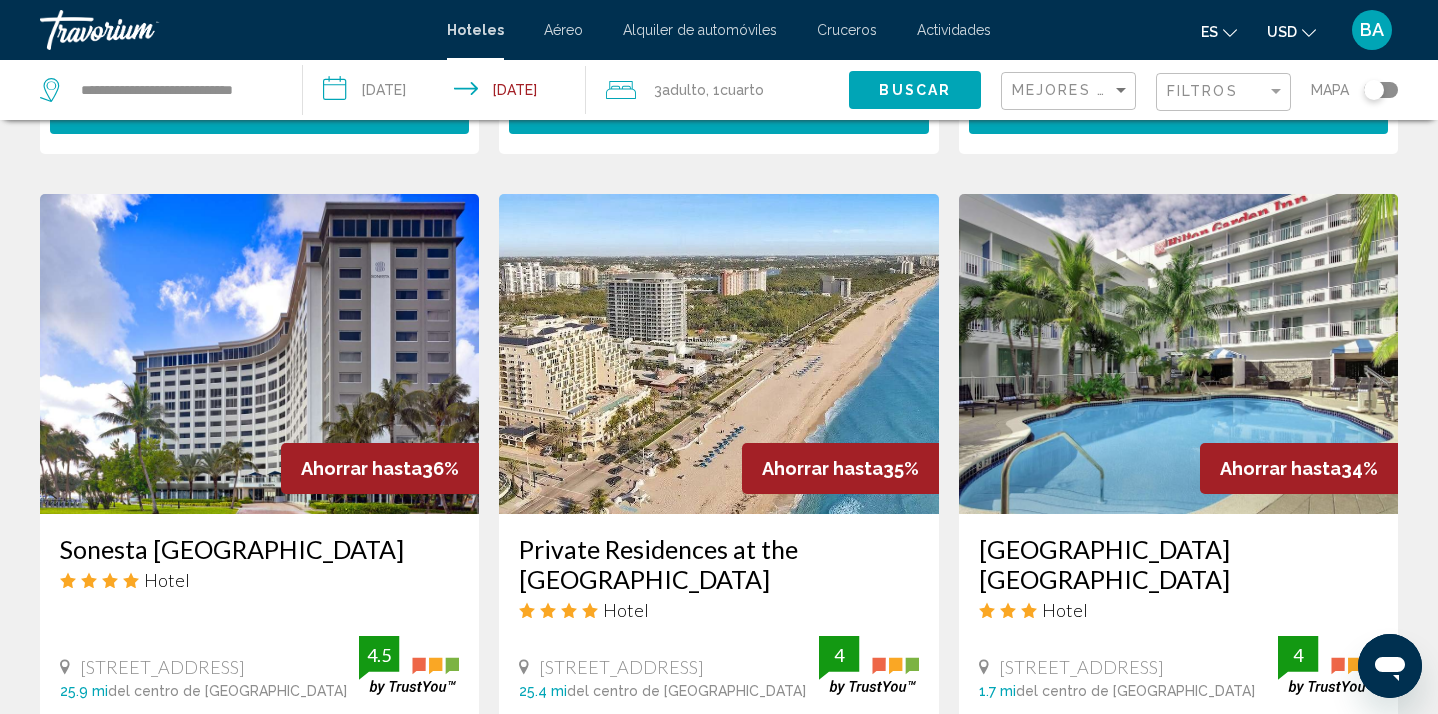 scroll, scrollTop: 2200, scrollLeft: 0, axis: vertical 